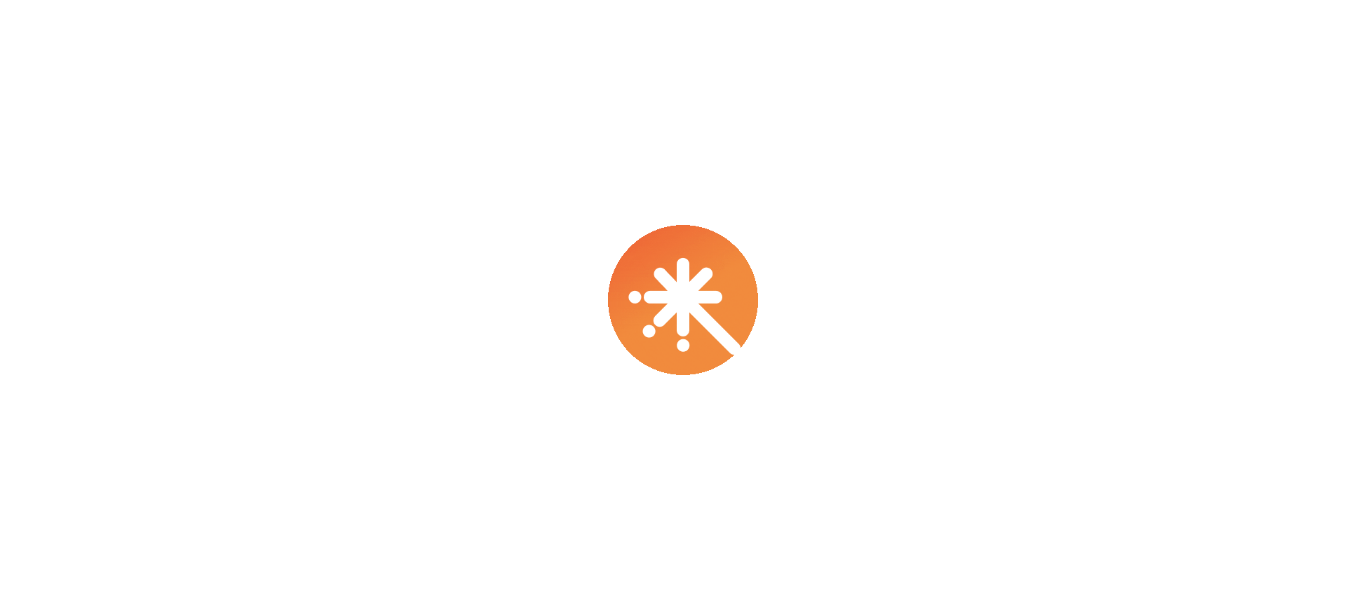 scroll, scrollTop: 0, scrollLeft: 0, axis: both 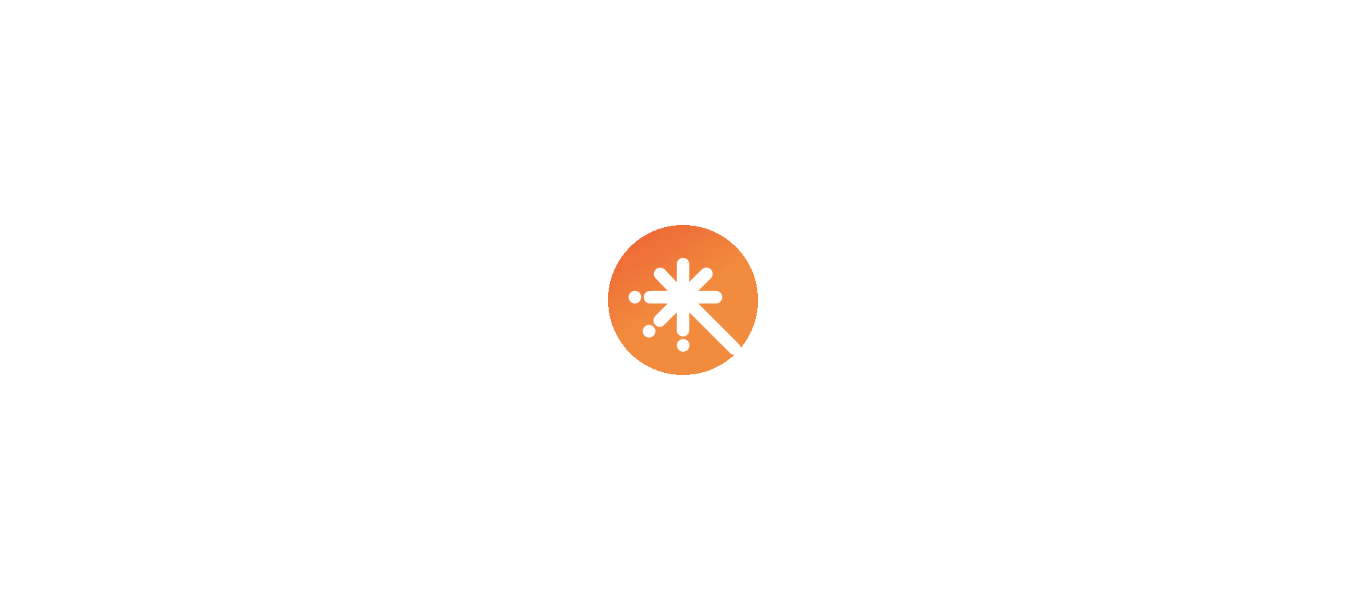 select on "****" 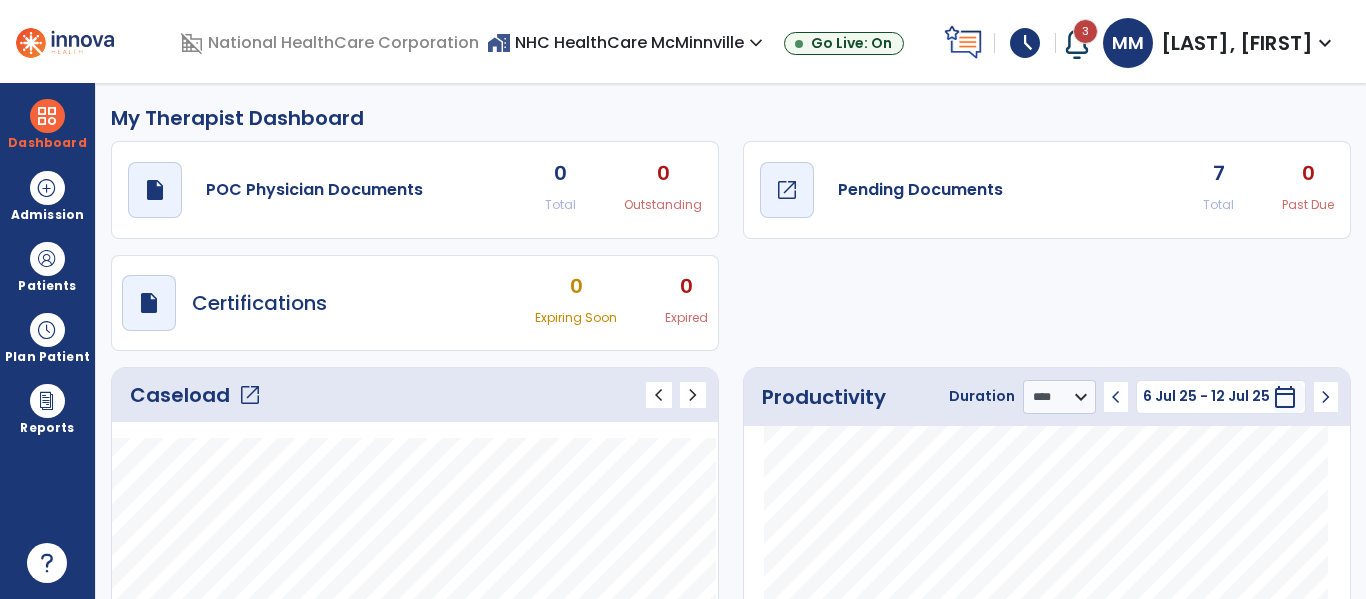 click on "open_in_new" 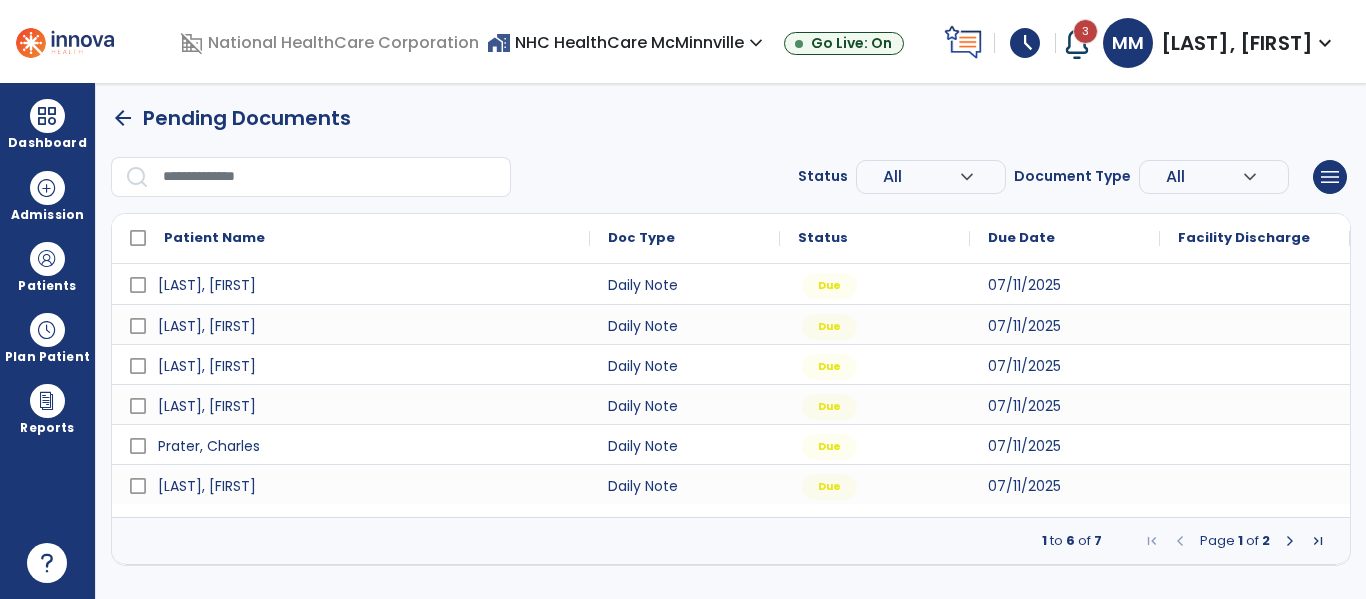 click at bounding box center [1077, 43] 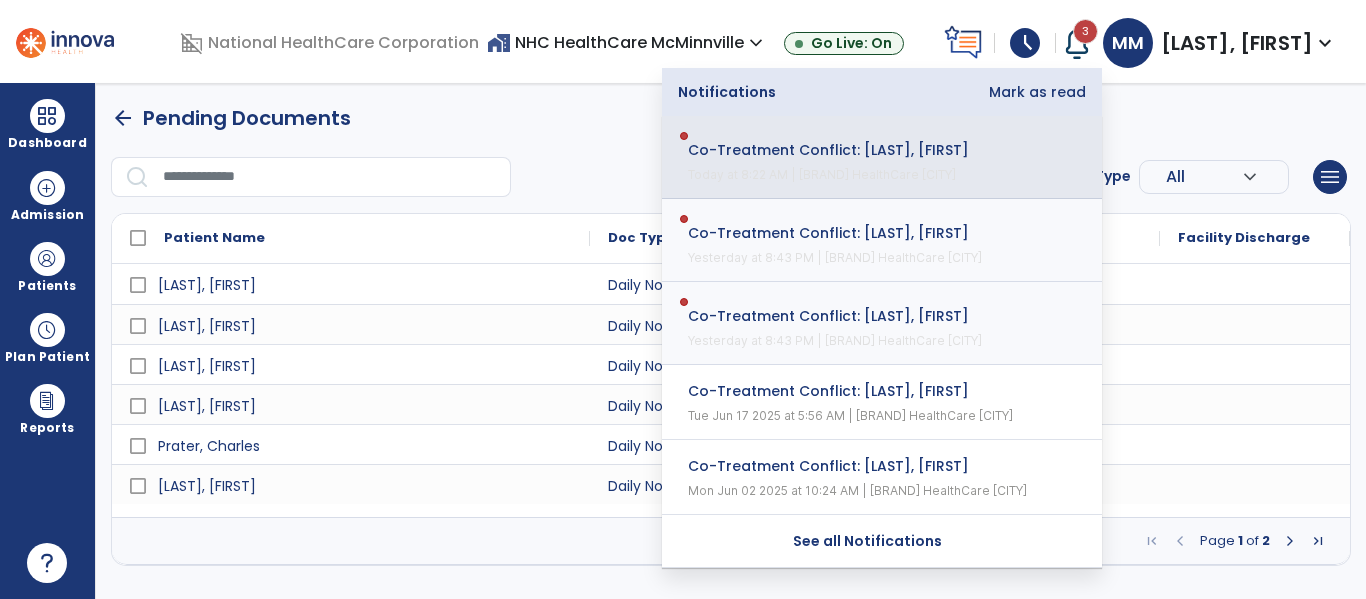 click on "Co-Treatment Conflict: [LAST], [FIRST] Today at 8:22 AM | [BRAND] HealthCare [CITY]" at bounding box center [882, 157] 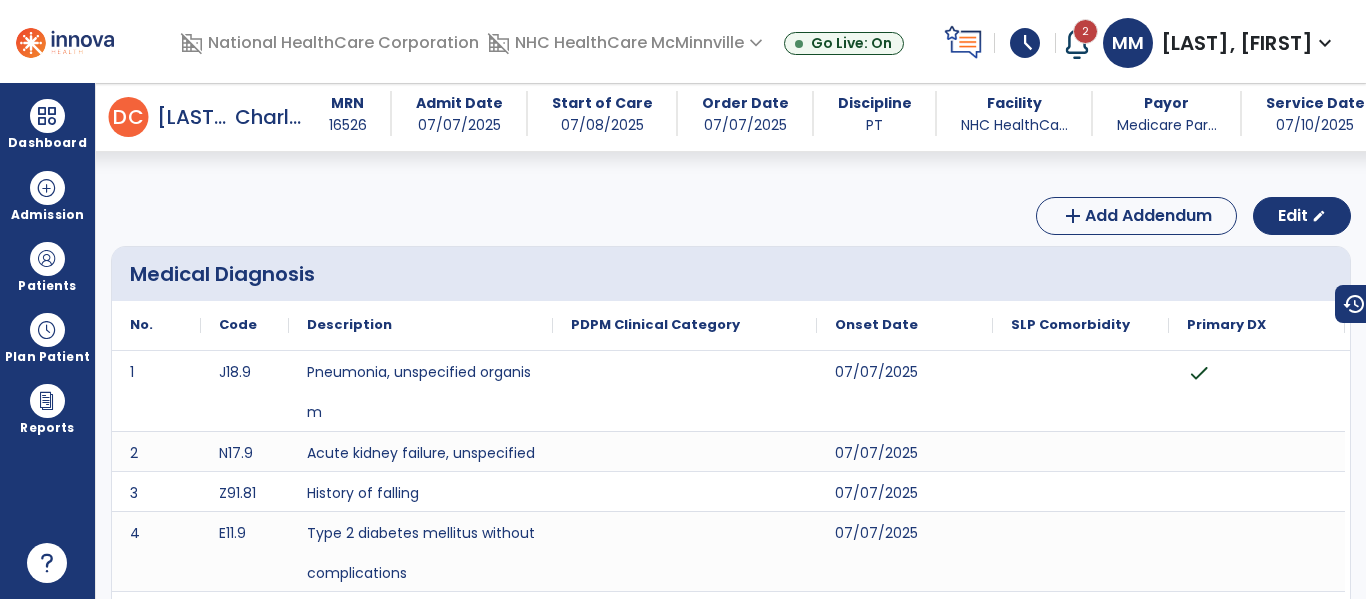 scroll, scrollTop: 0, scrollLeft: 0, axis: both 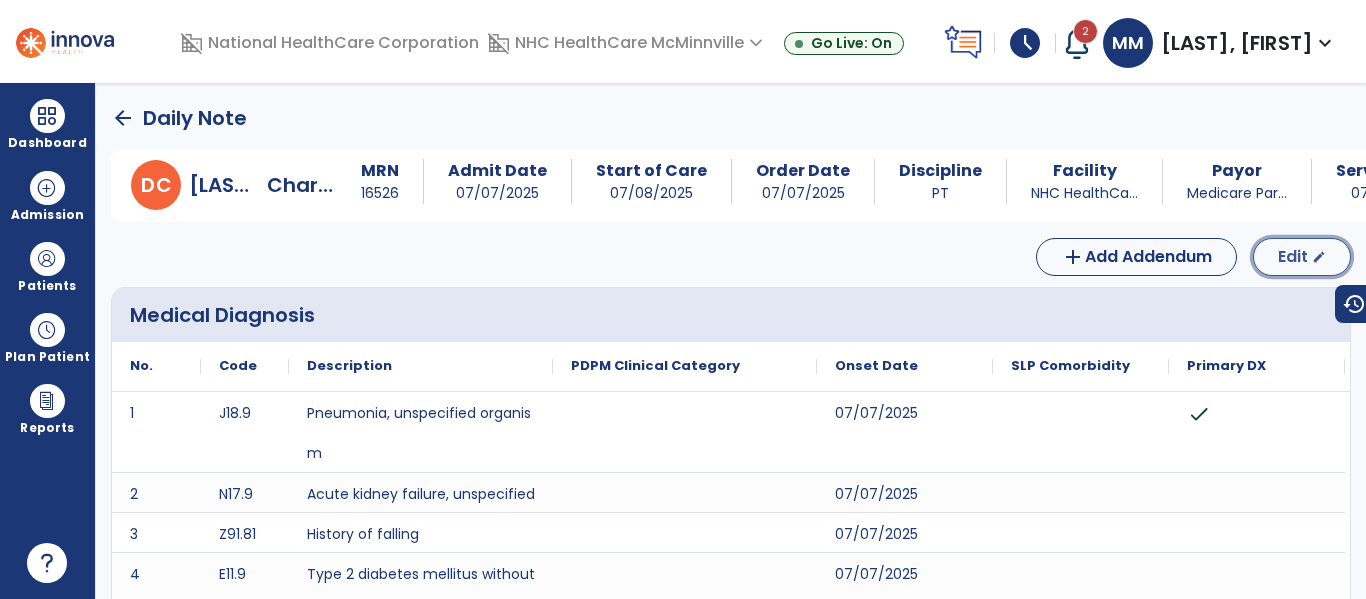 click on "Edit" 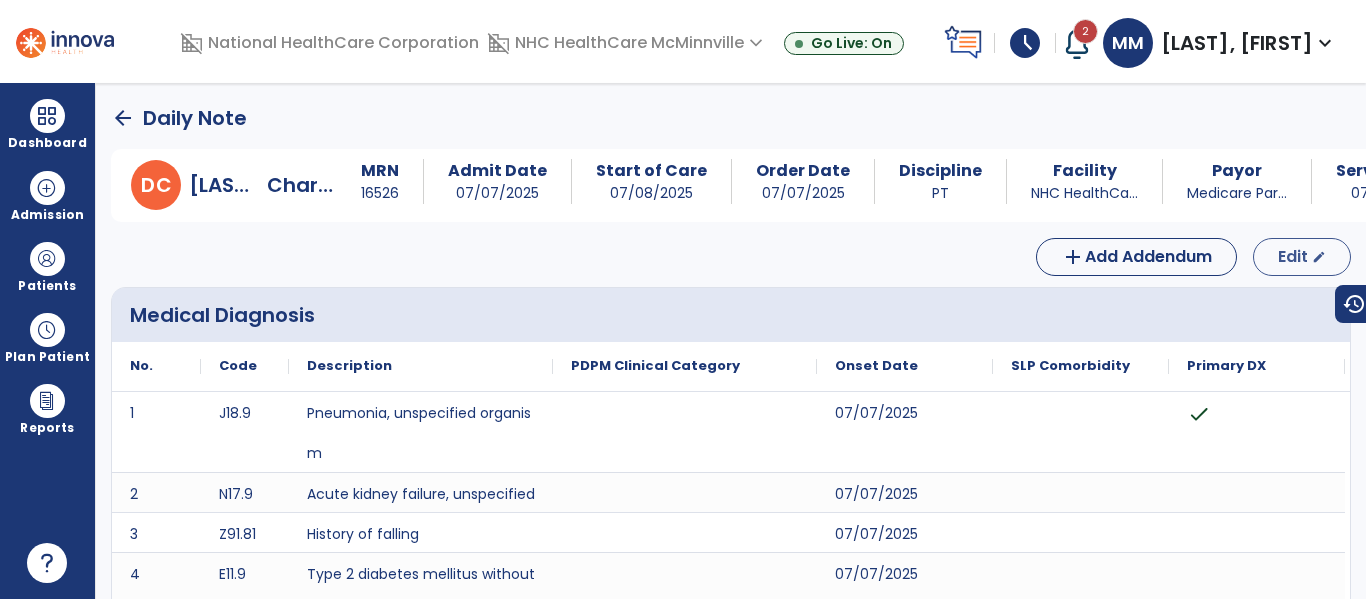 select on "*" 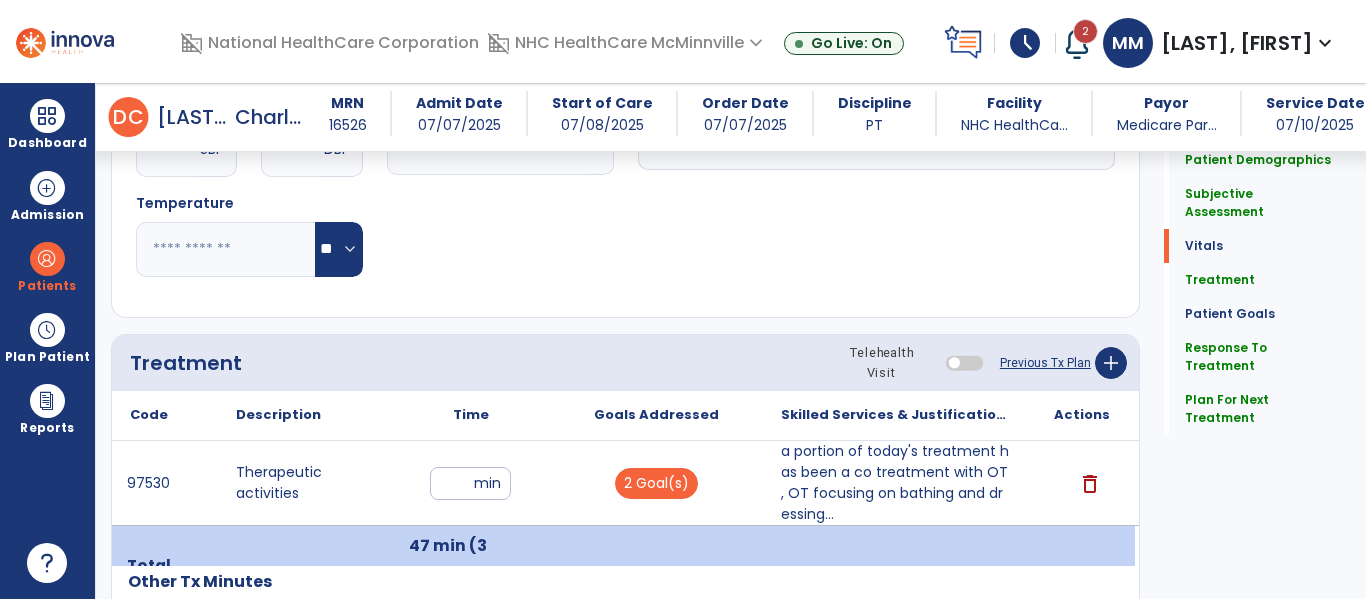 scroll, scrollTop: 1482, scrollLeft: 0, axis: vertical 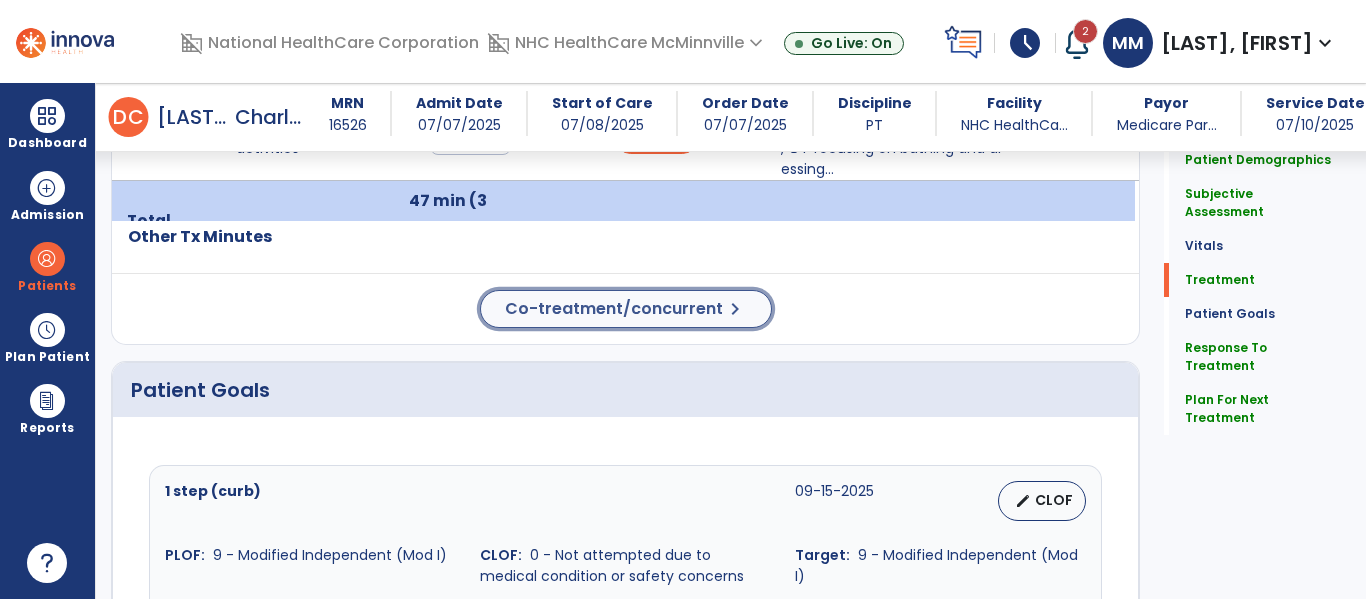 click on "Co-treatment/concurrent" 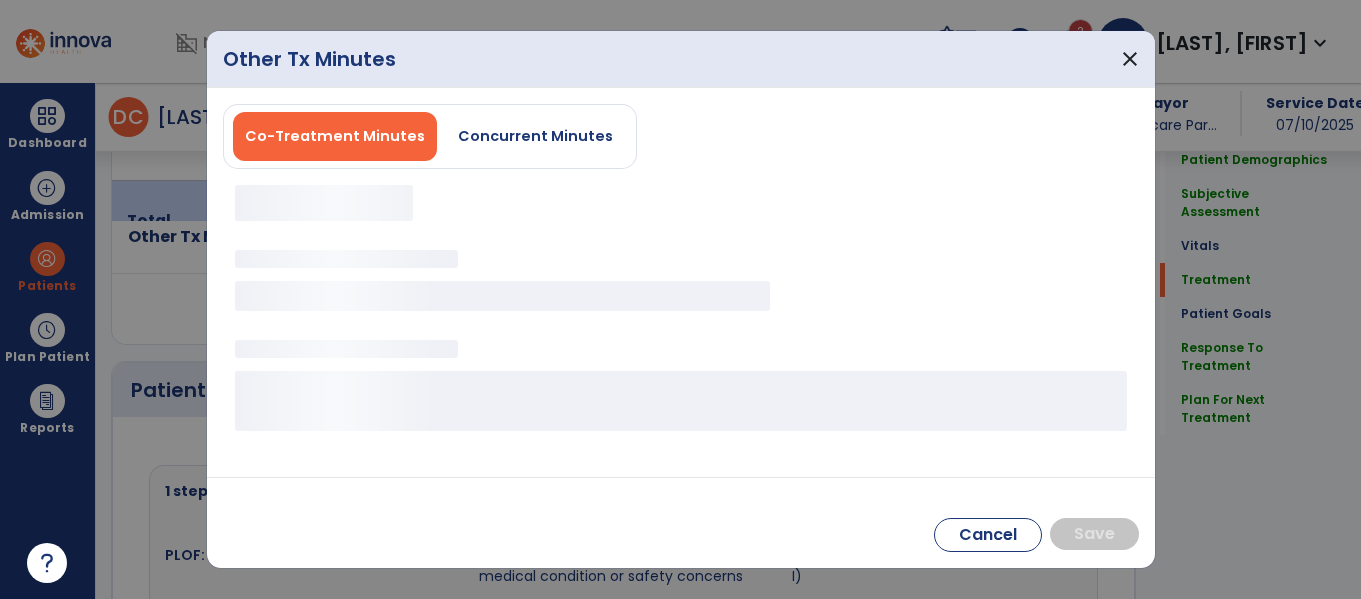 scroll, scrollTop: 1820, scrollLeft: 0, axis: vertical 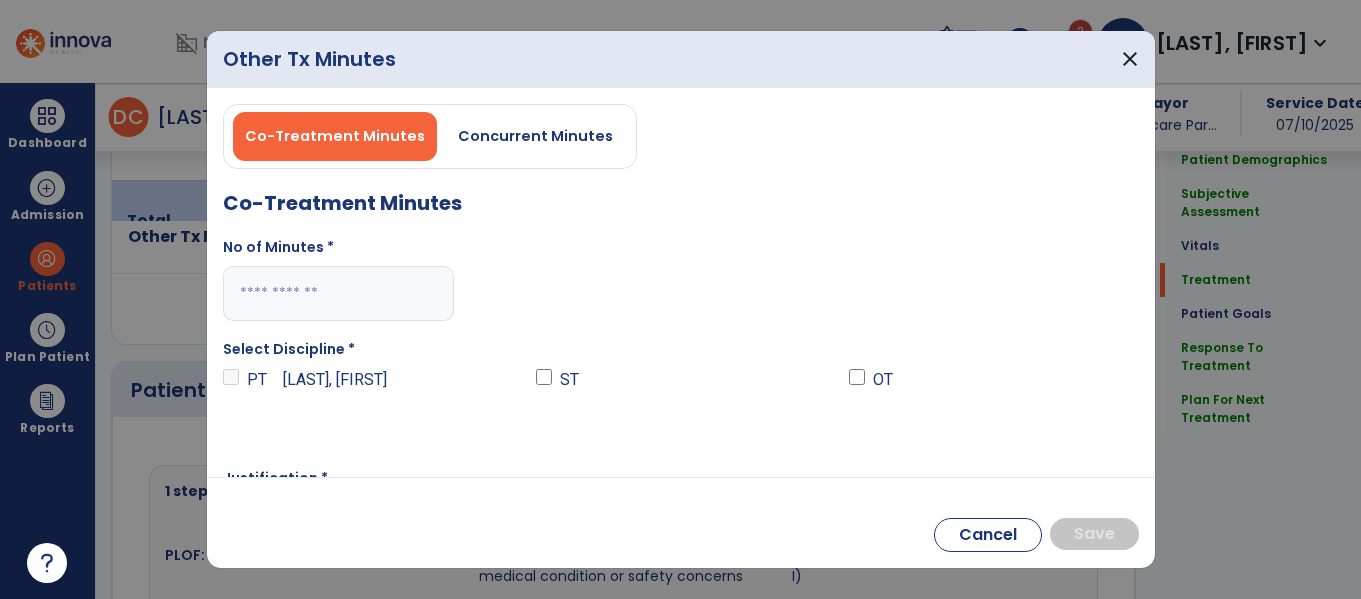 click at bounding box center [338, 293] 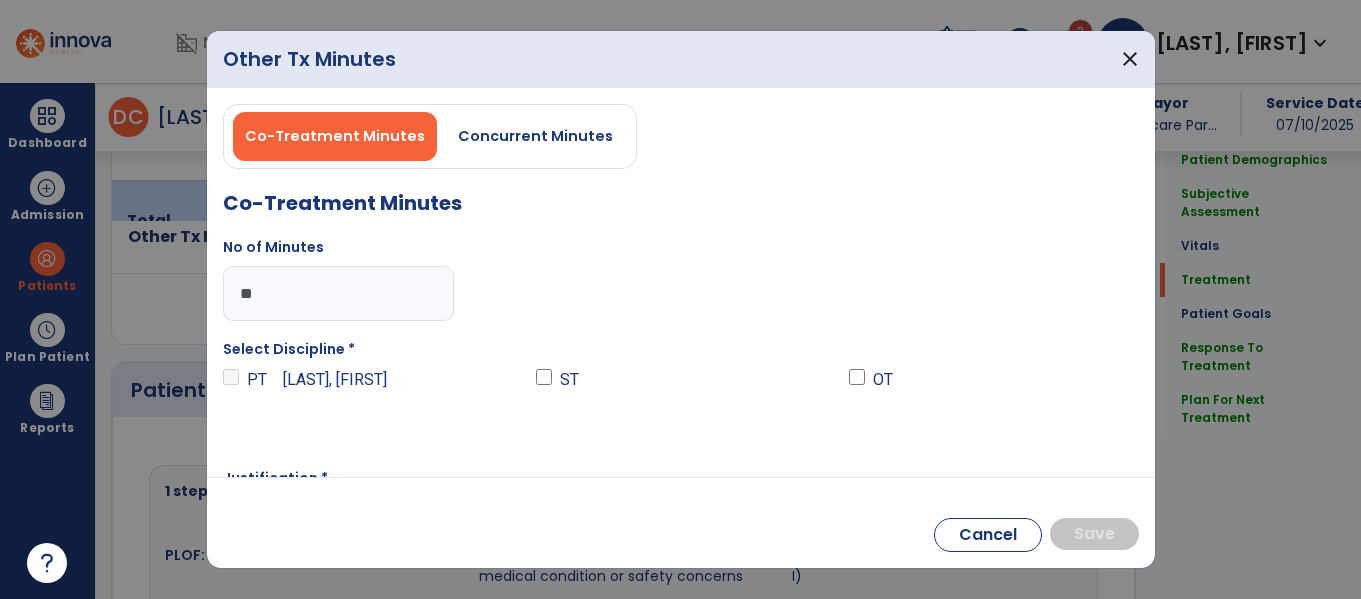 type on "**" 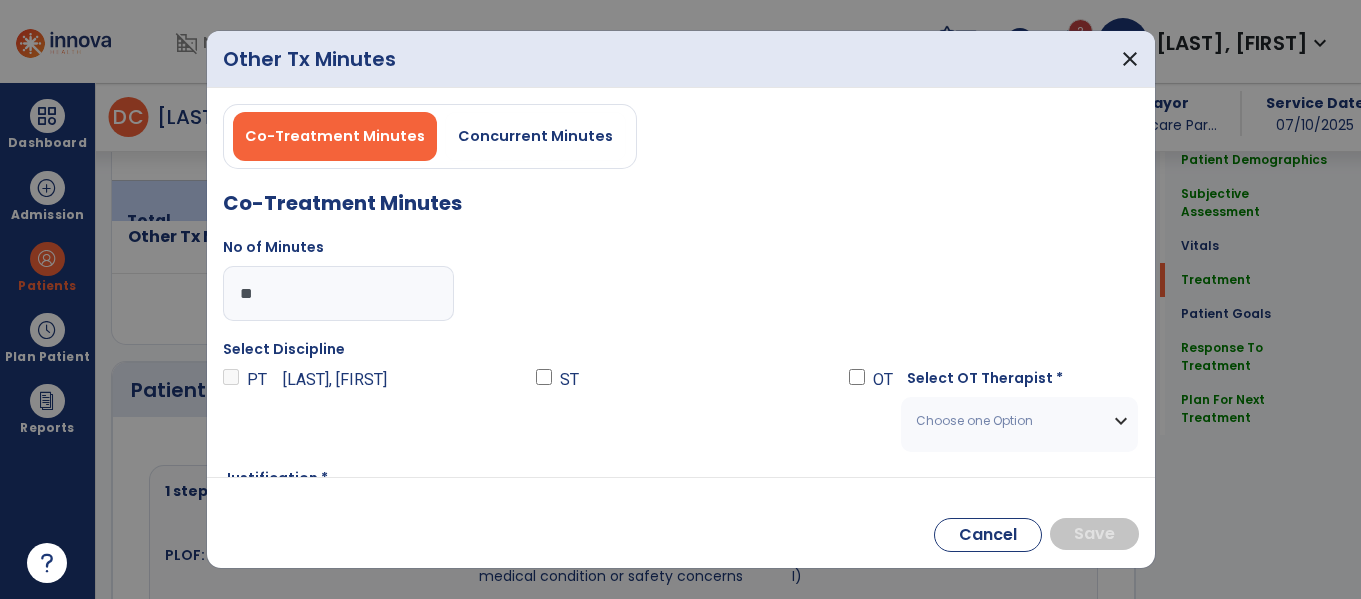 click on "Choose one Option" at bounding box center (1019, 421) 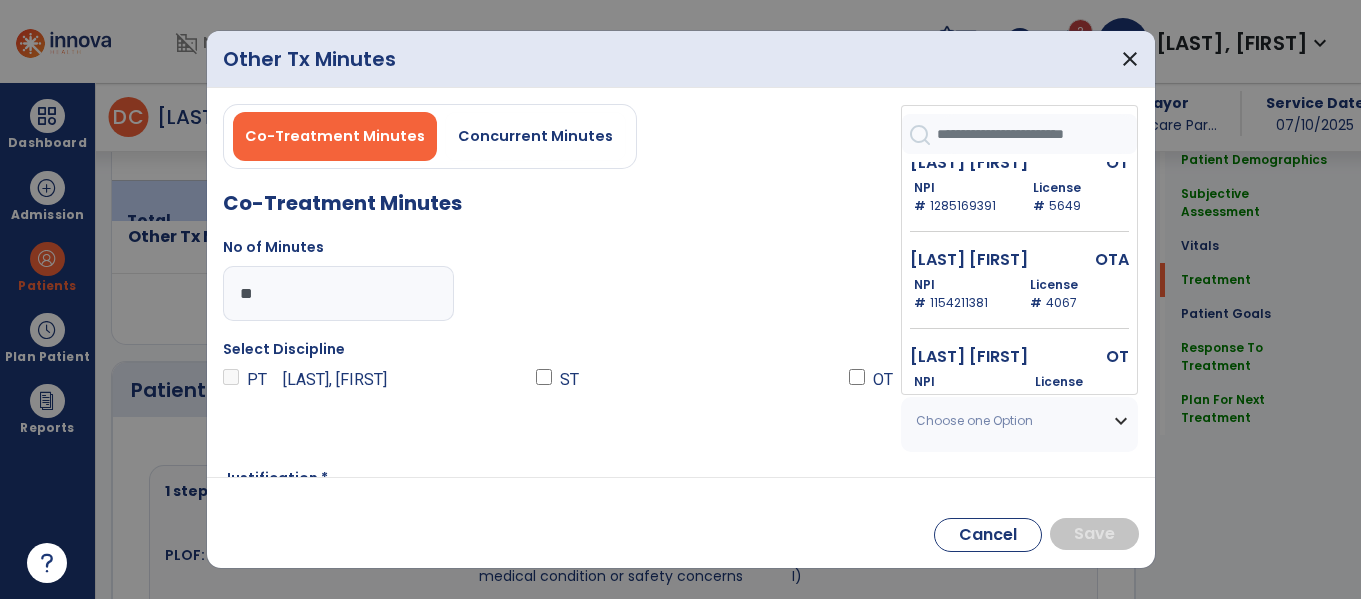 scroll, scrollTop: 796, scrollLeft: 0, axis: vertical 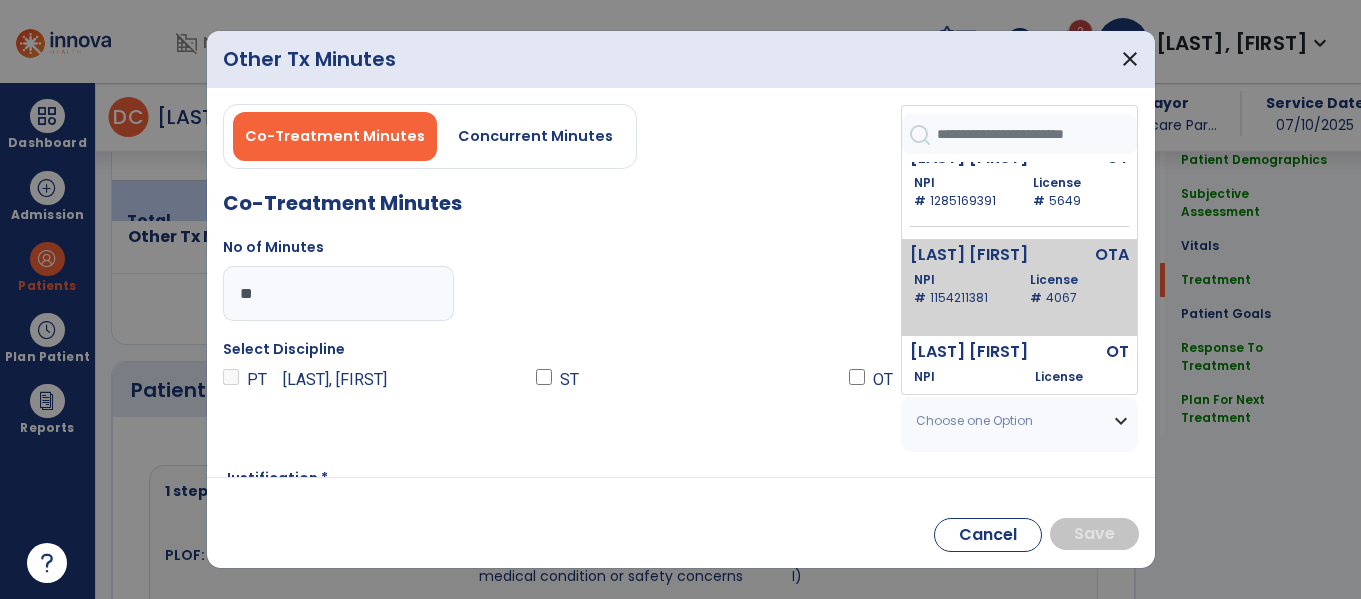 click on "4067" at bounding box center (1061, 297) 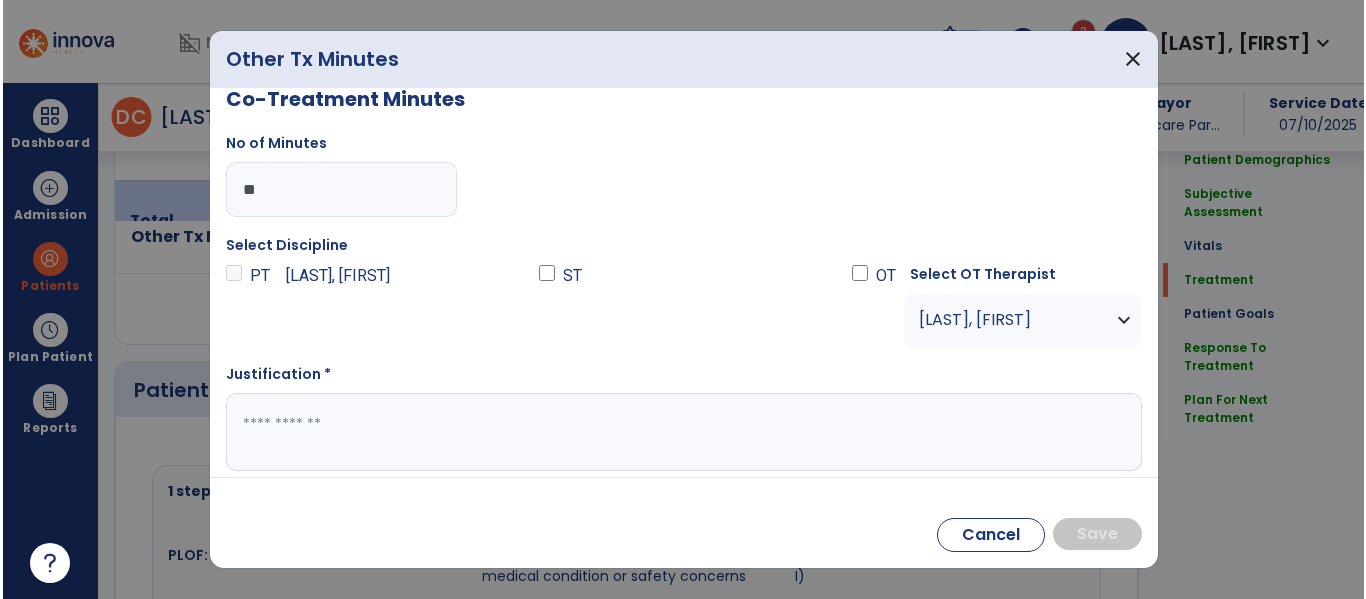 scroll, scrollTop: 115, scrollLeft: 0, axis: vertical 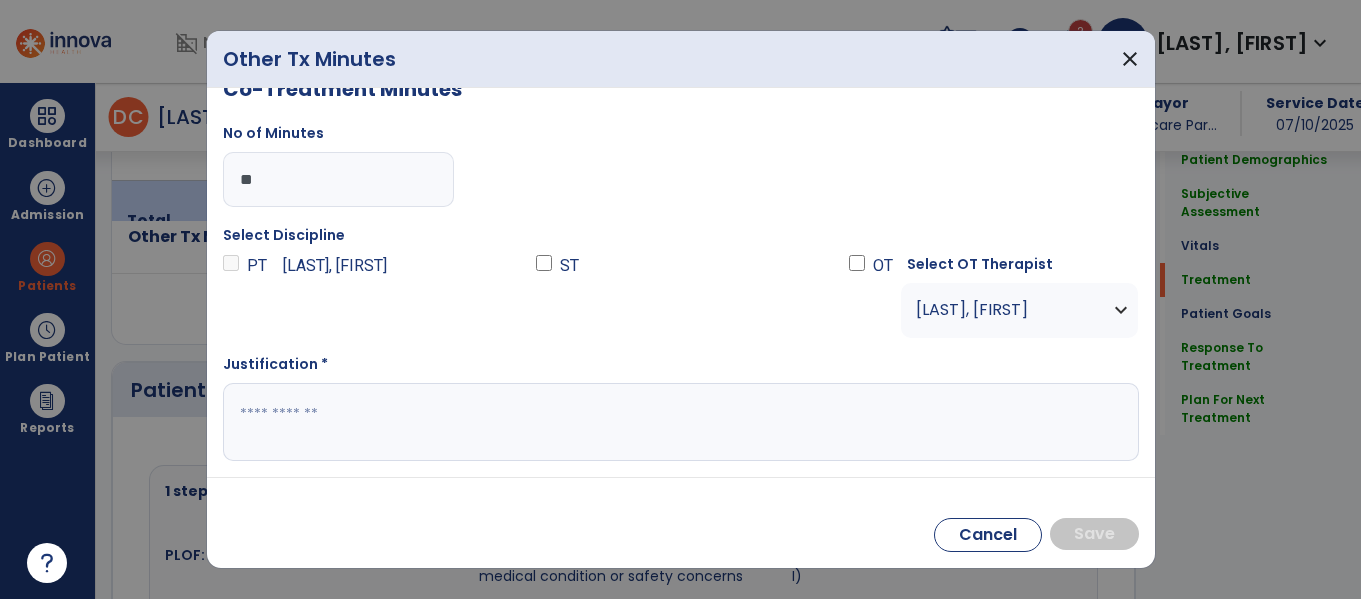 click at bounding box center (678, 422) 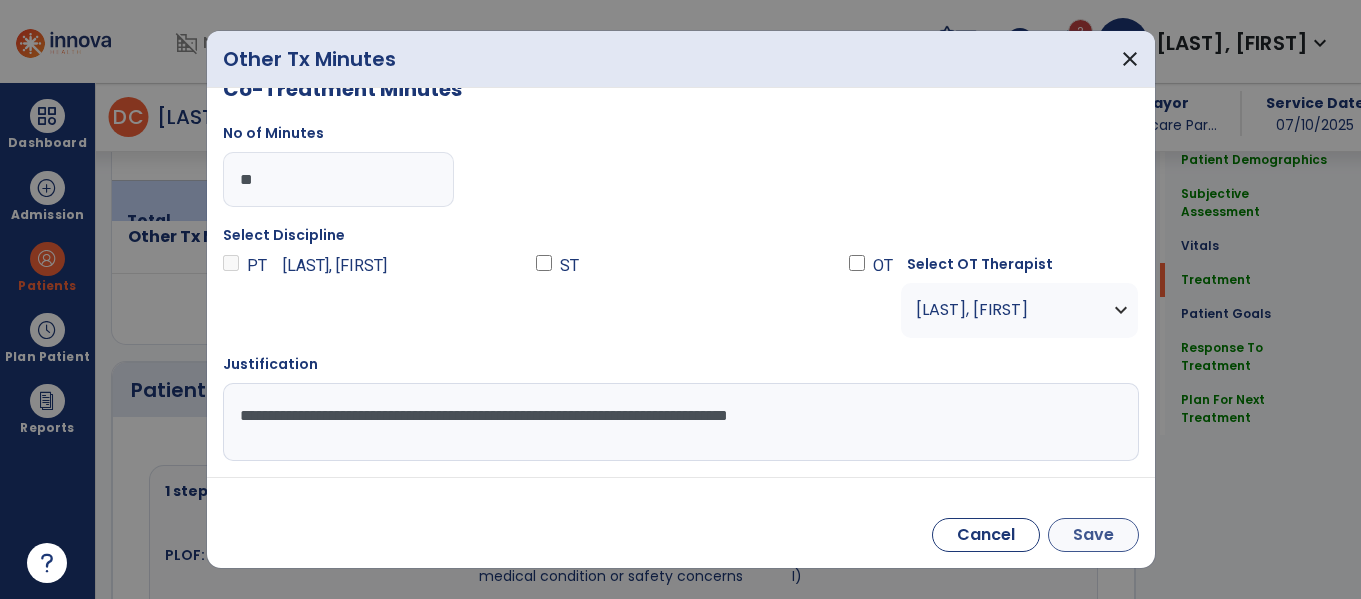 type on "**********" 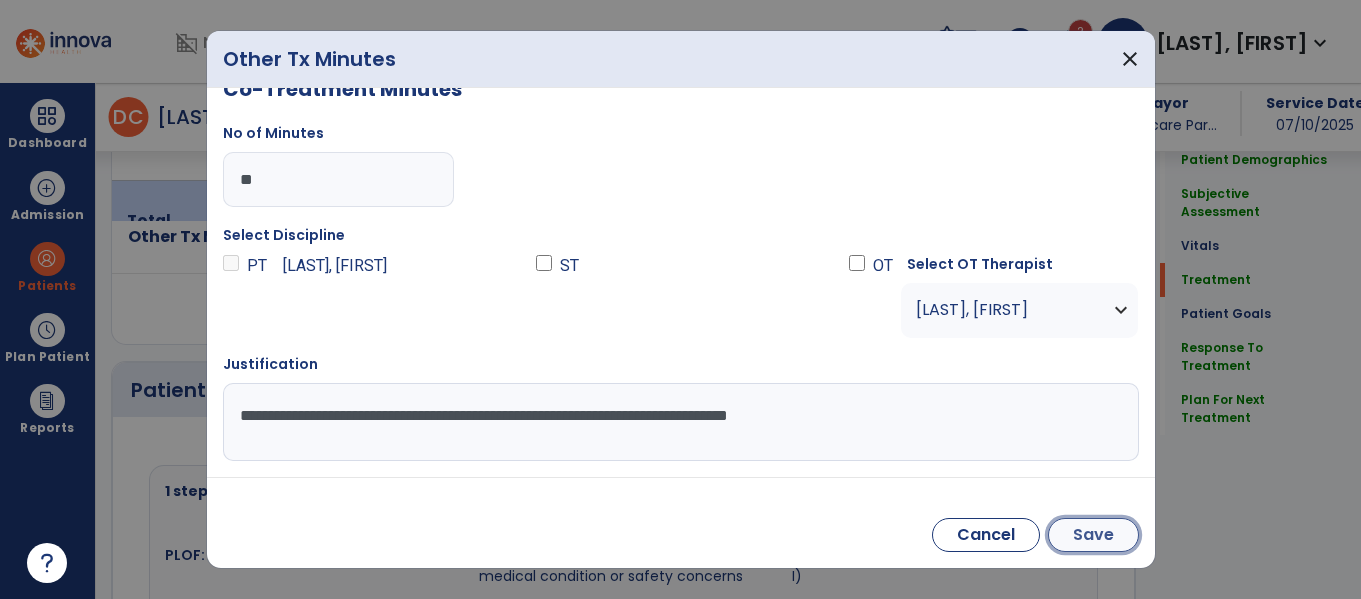 click on "Save" at bounding box center (1093, 535) 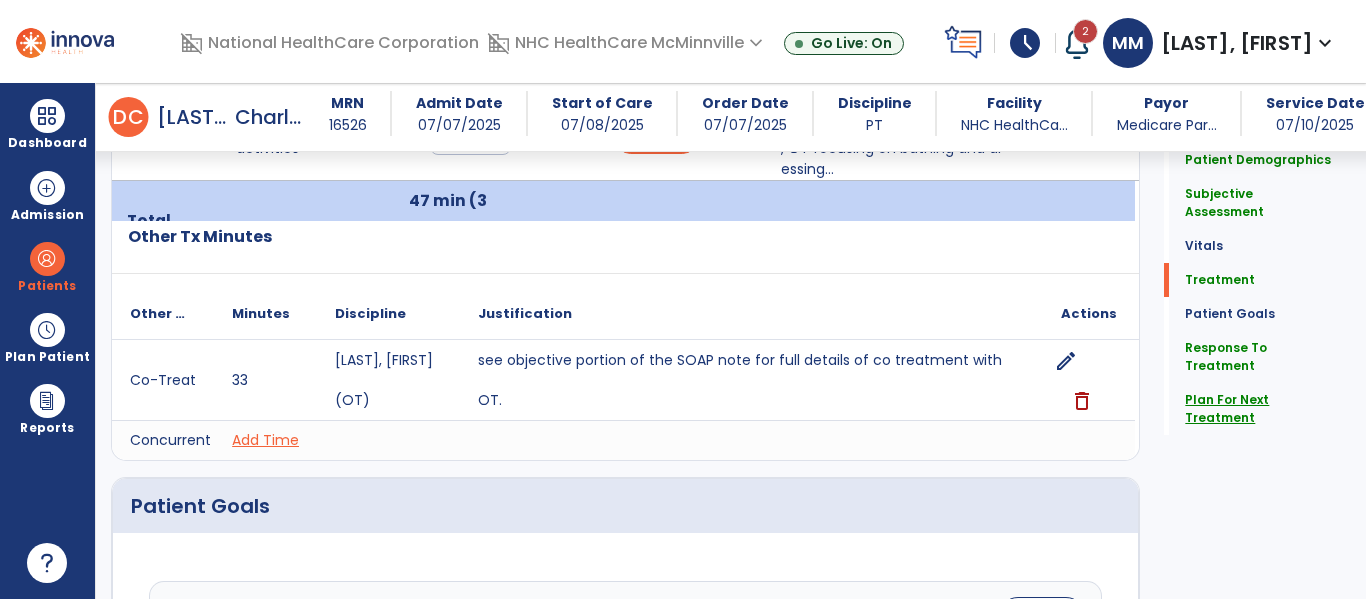 click on "Plan For Next Treatment" 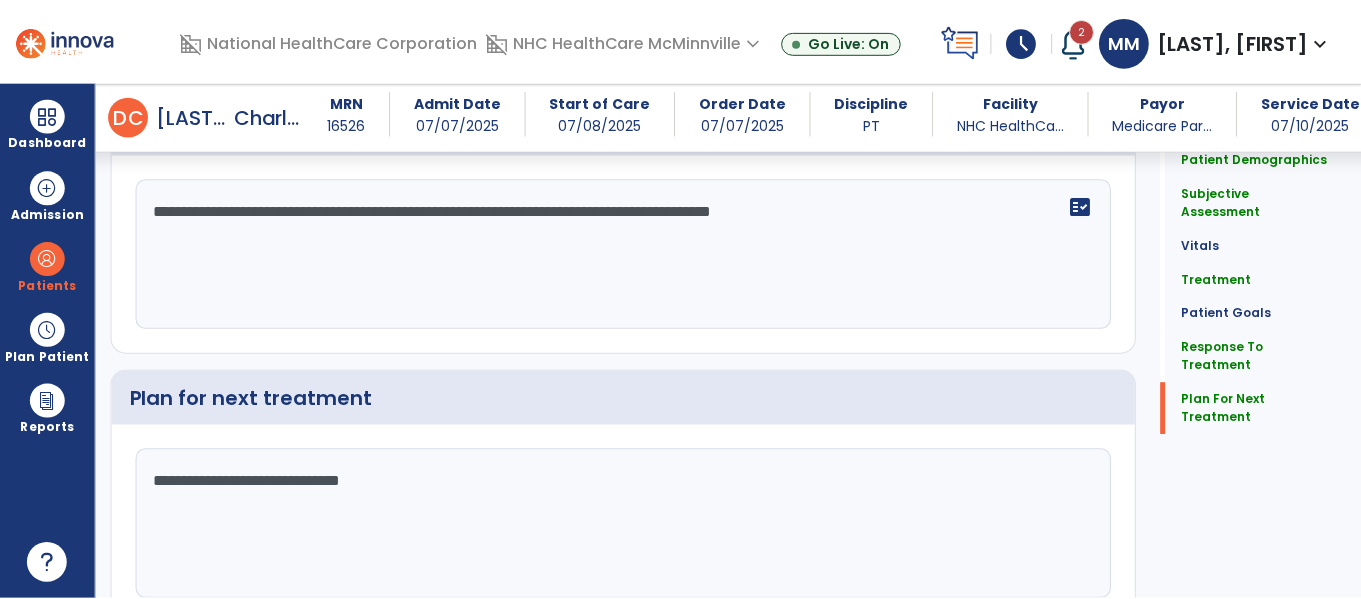 scroll, scrollTop: 3564, scrollLeft: 0, axis: vertical 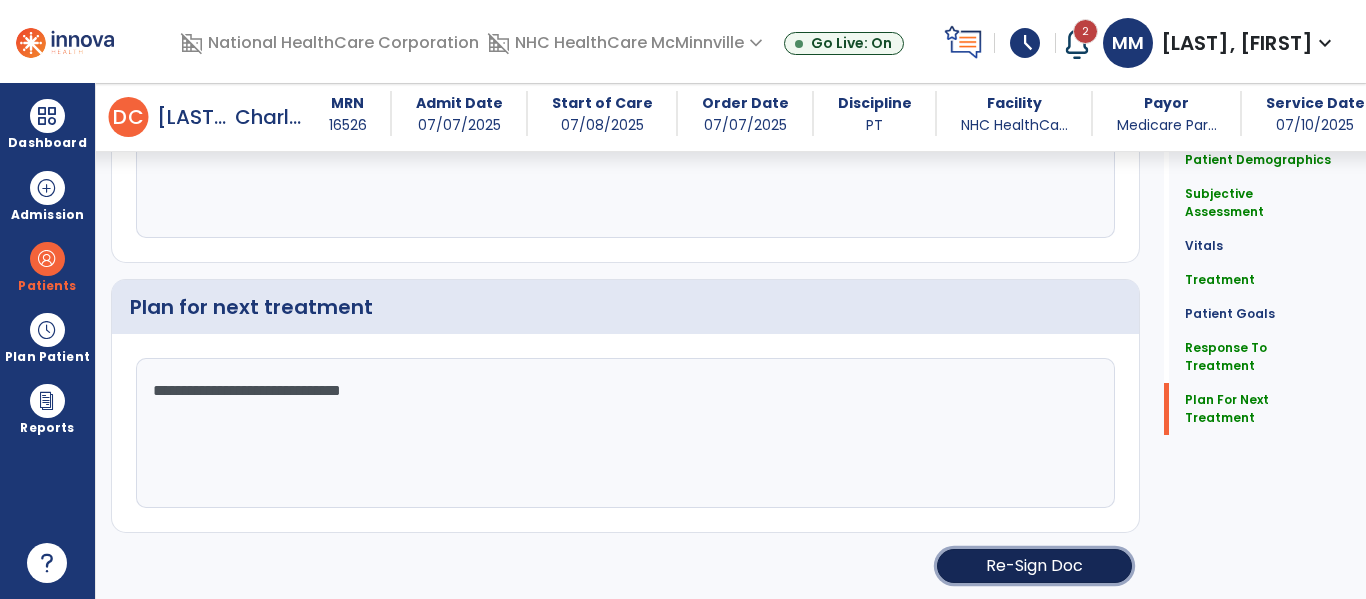 click on "Re-Sign Doc" 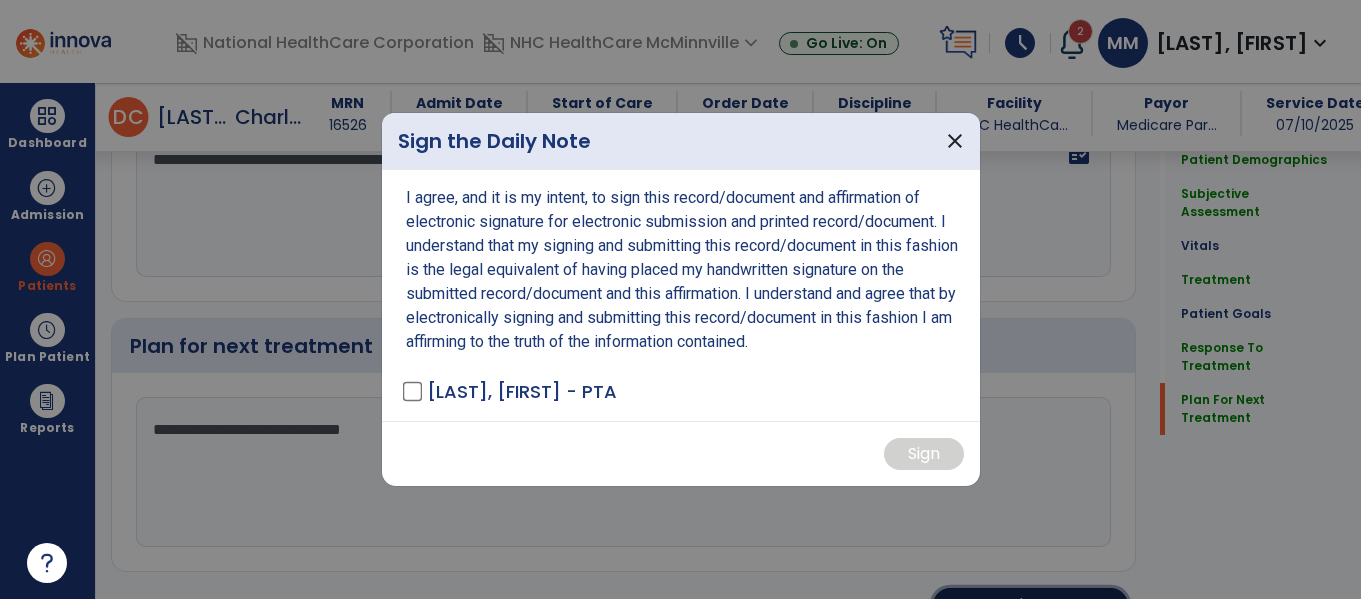 scroll, scrollTop: 3604, scrollLeft: 0, axis: vertical 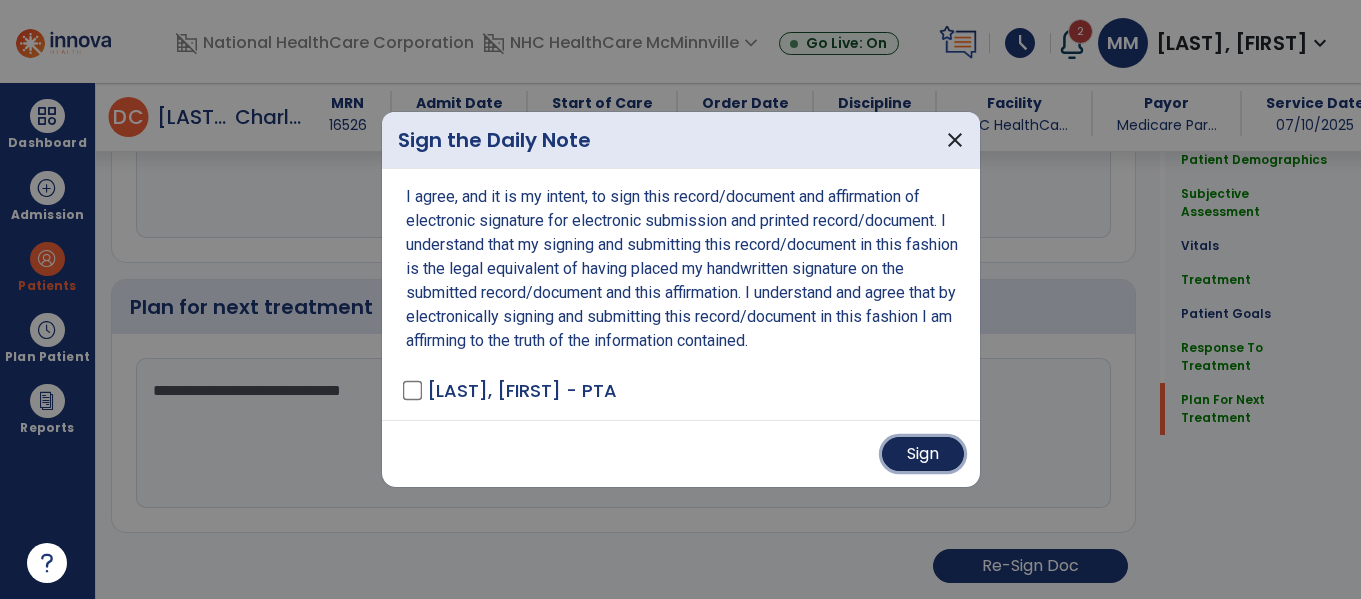 click on "Sign" at bounding box center [923, 454] 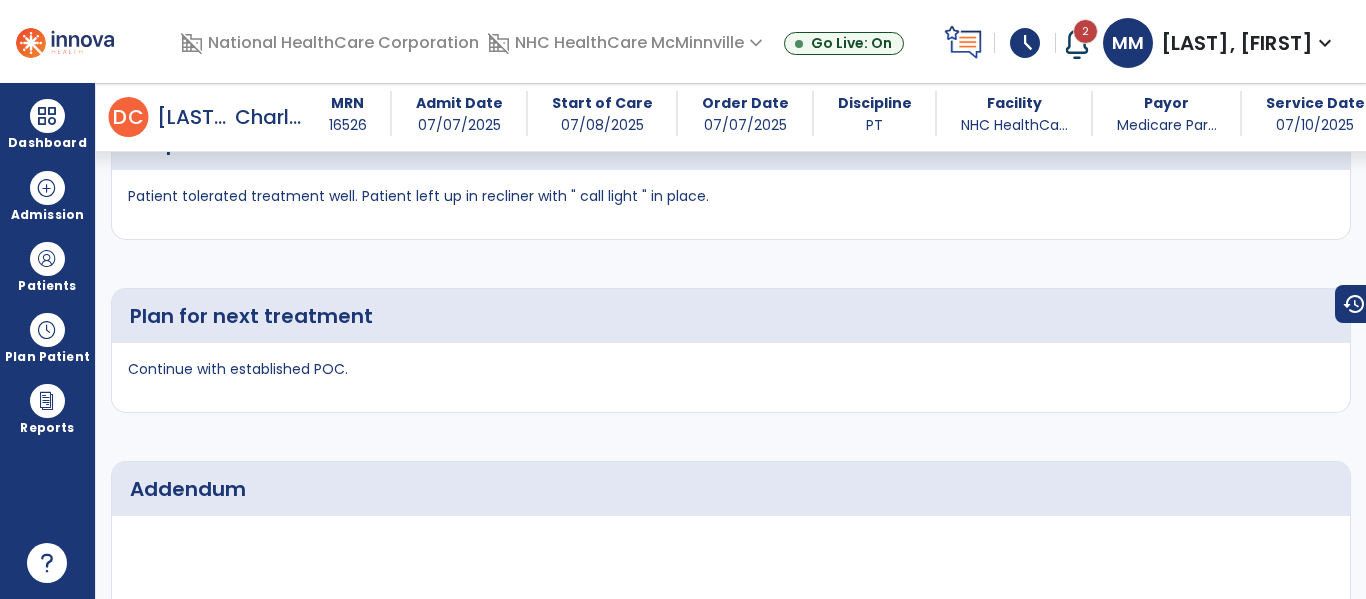 scroll, scrollTop: 5170, scrollLeft: 0, axis: vertical 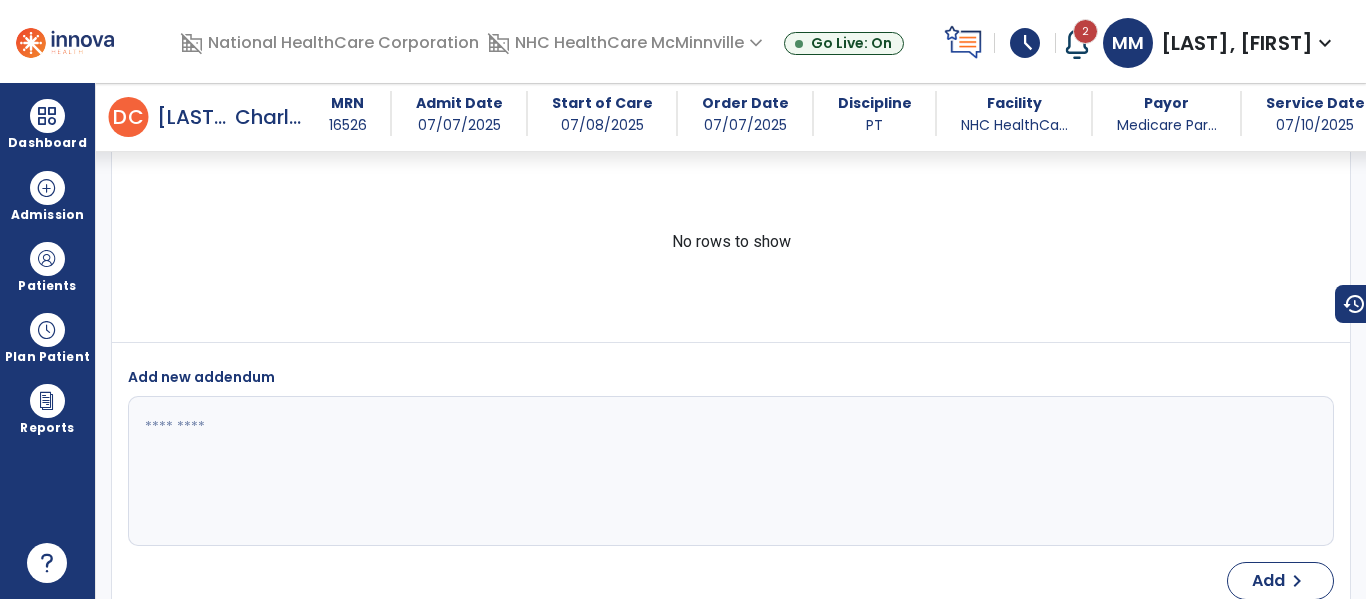 click at bounding box center [1077, 43] 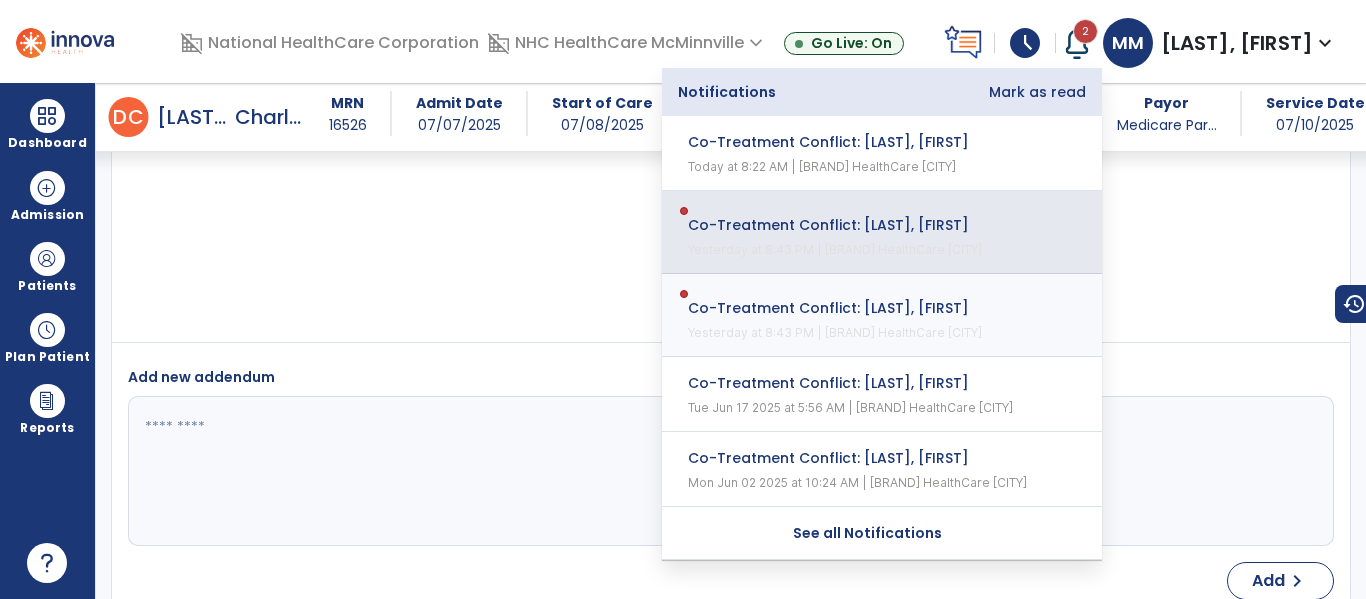 click on "Co-Treatment Conflict: [LAST], [FIRST]" at bounding box center [868, 225] 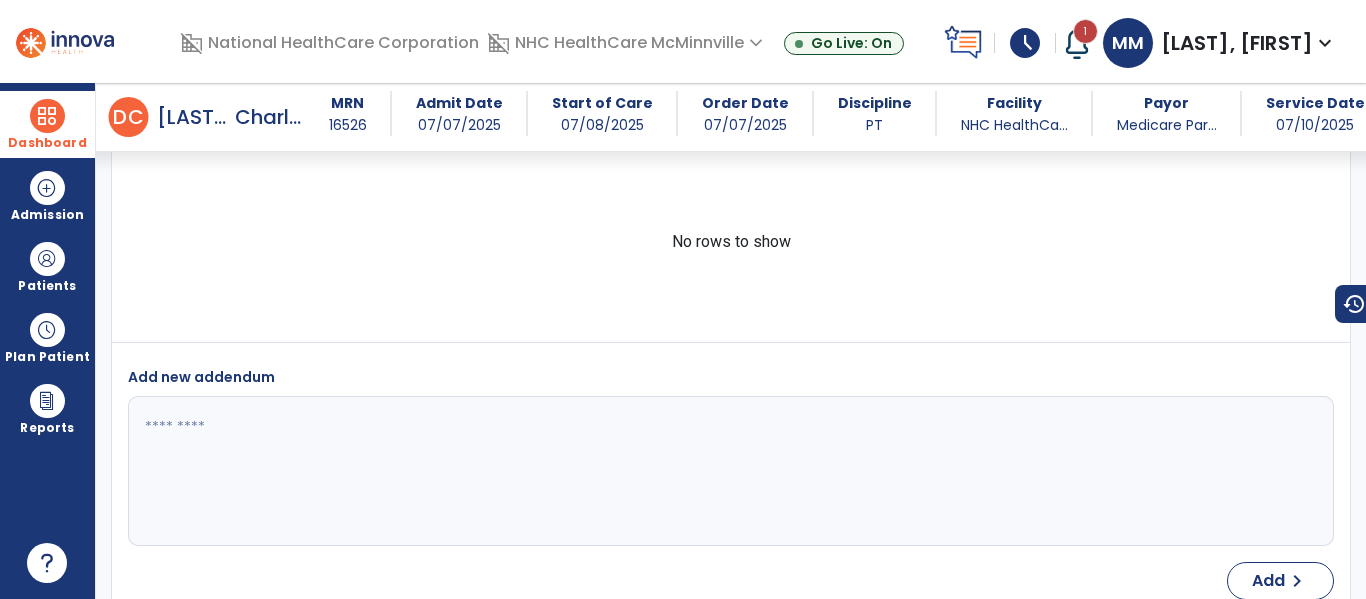 click at bounding box center (47, 116) 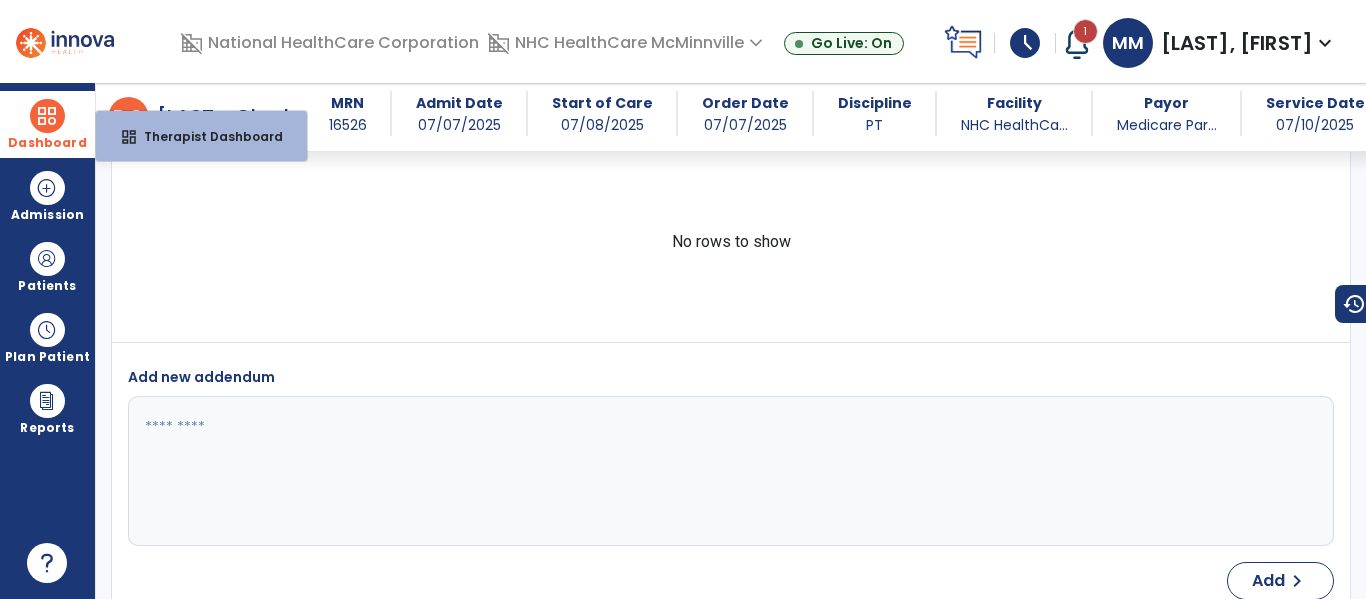 click at bounding box center (47, 116) 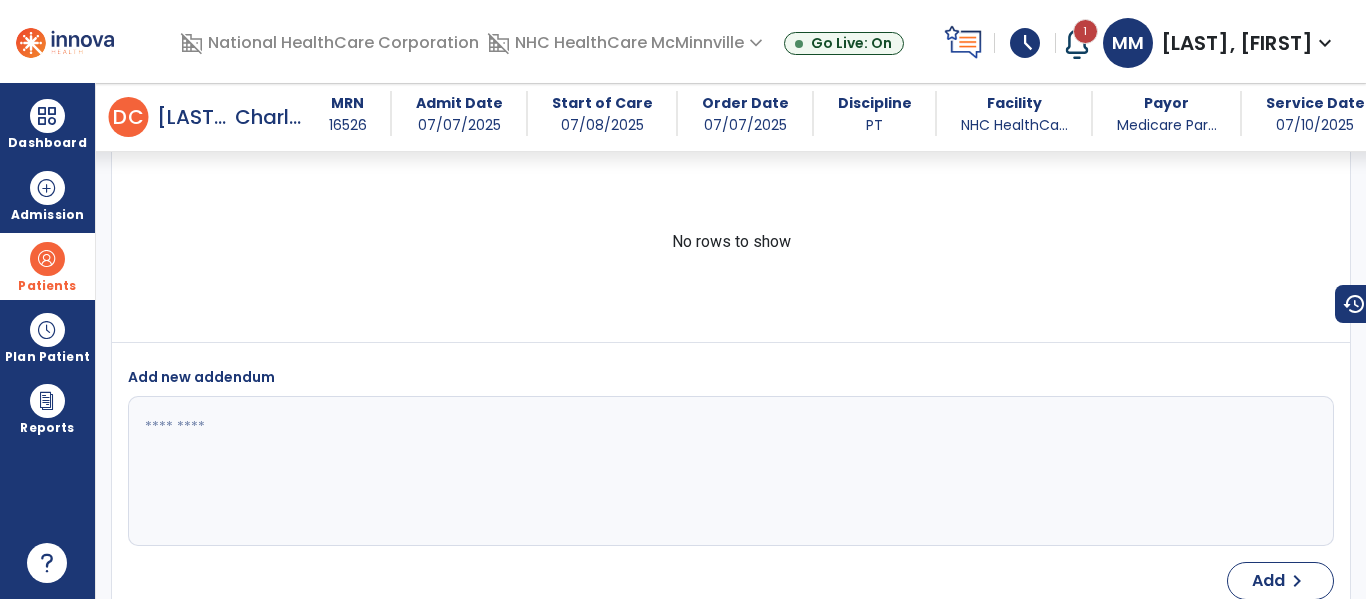 click at bounding box center (47, 259) 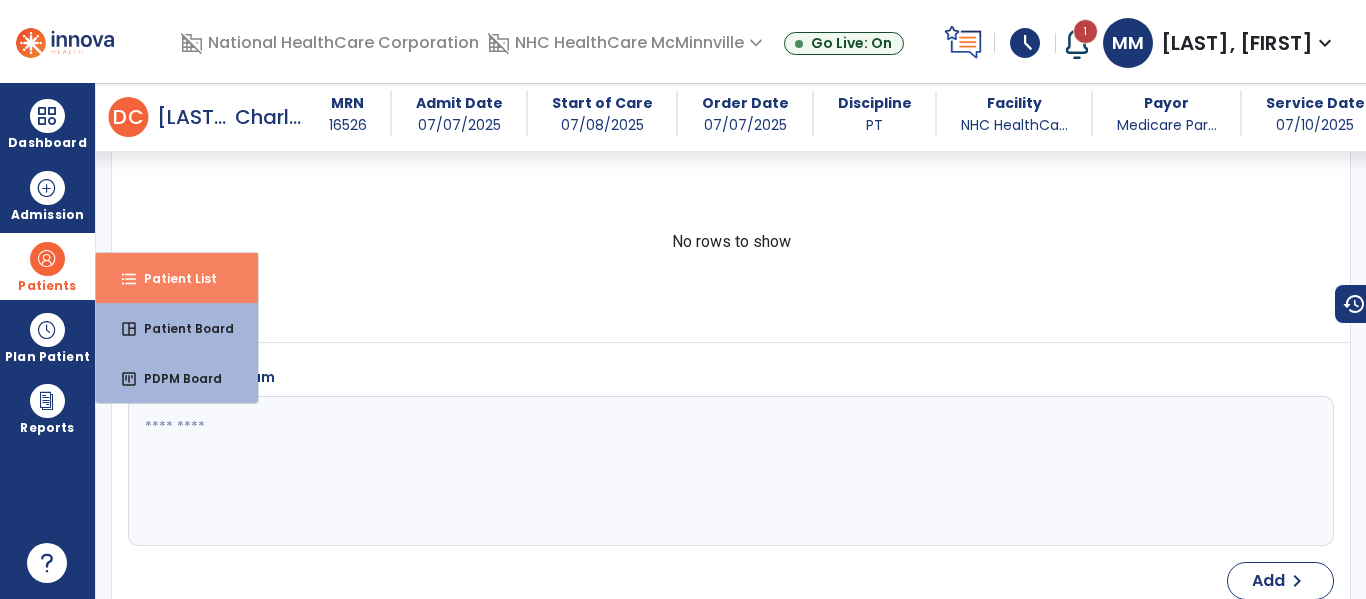 click on "Patient List" at bounding box center (172, 278) 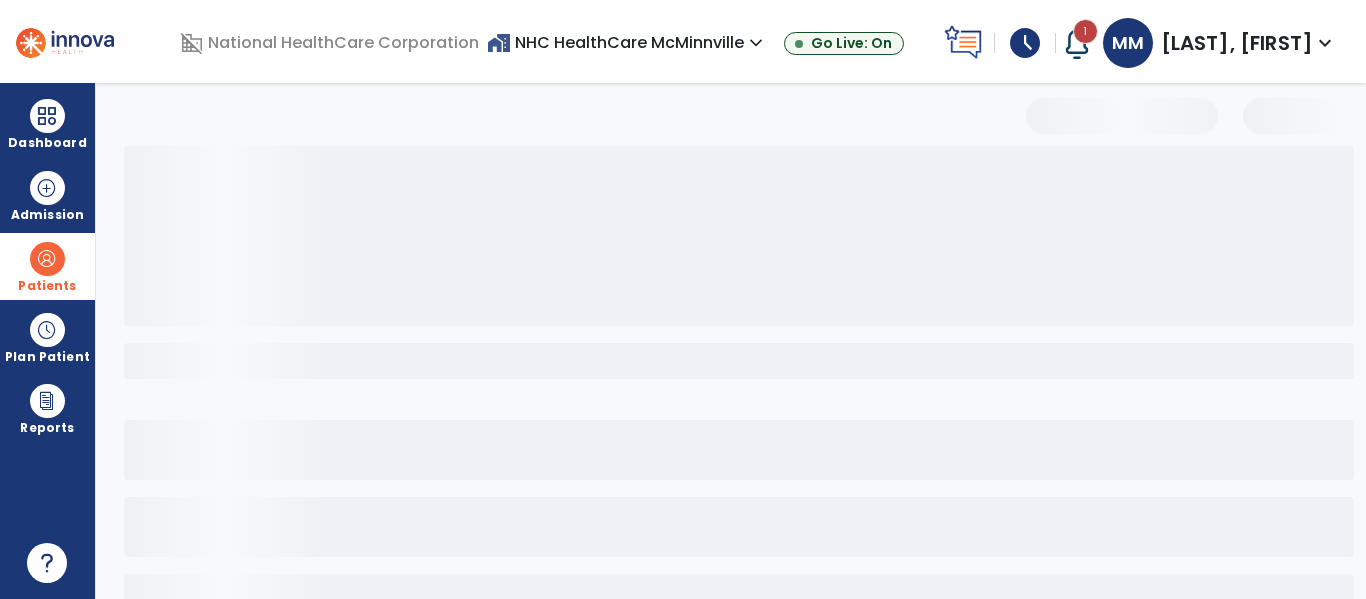 scroll, scrollTop: 0, scrollLeft: 0, axis: both 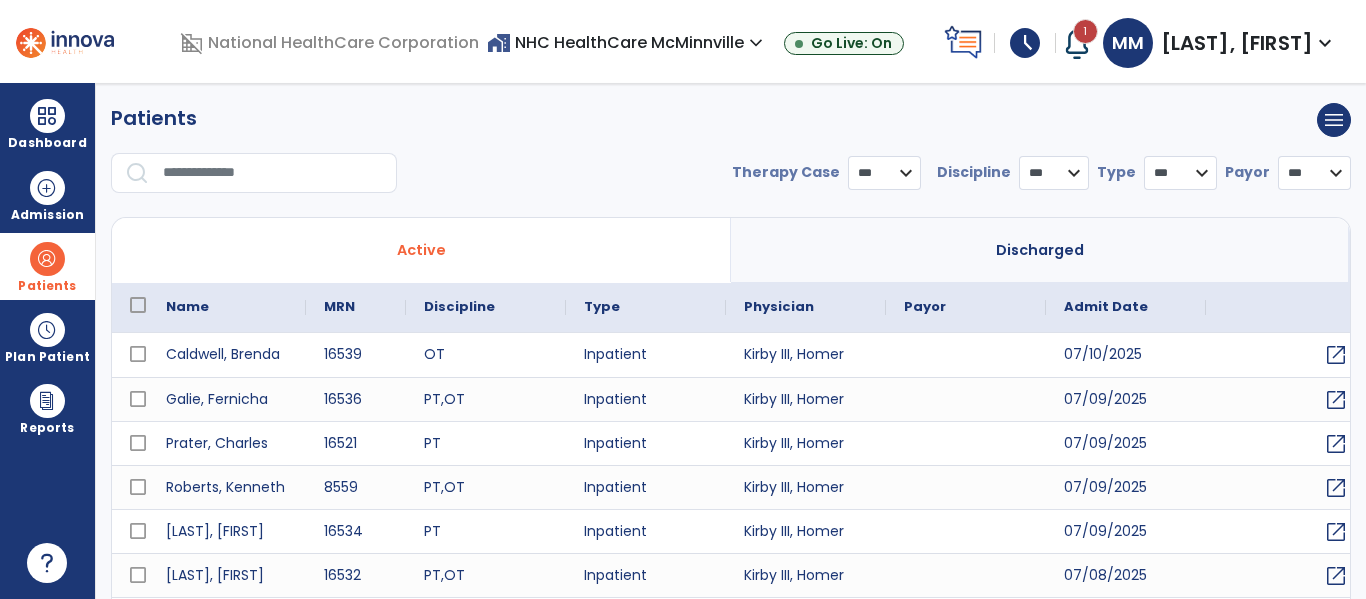 select on "***" 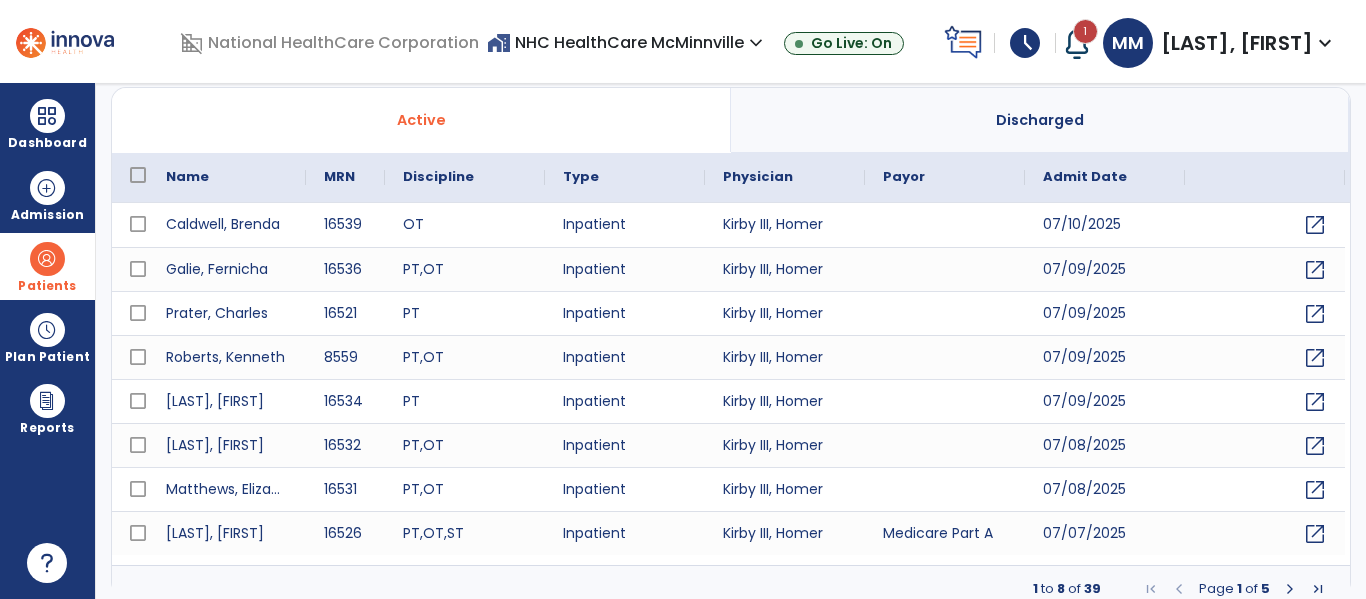 scroll, scrollTop: 144, scrollLeft: 0, axis: vertical 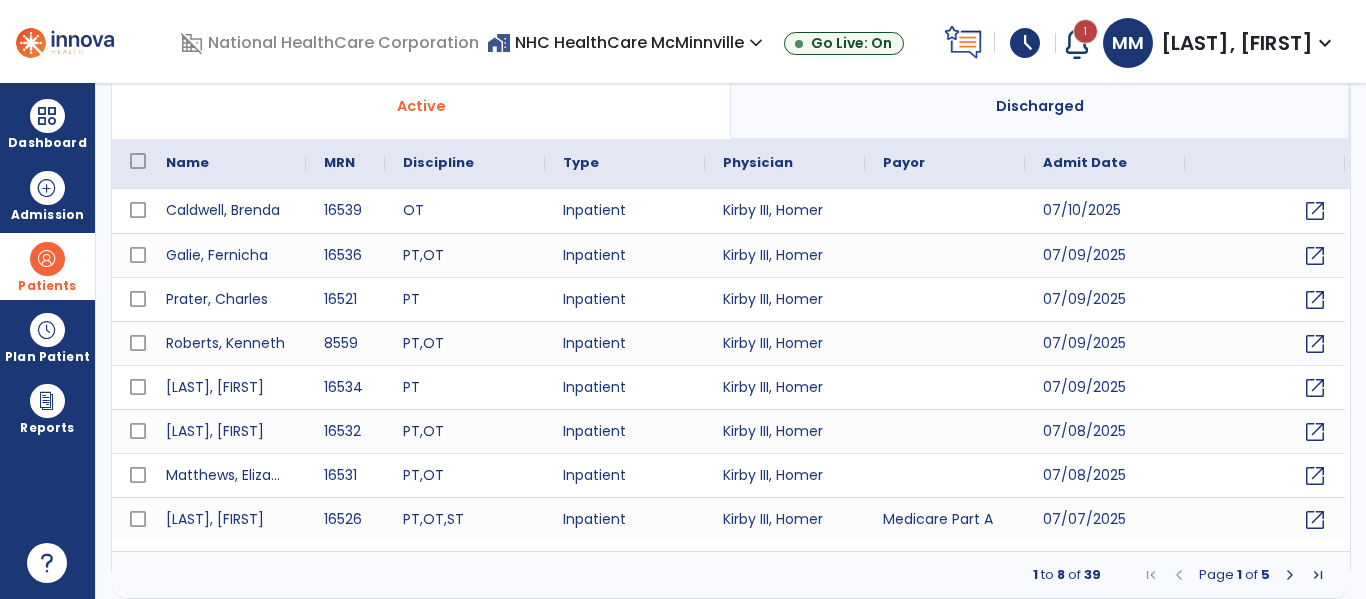 click at bounding box center [1290, 575] 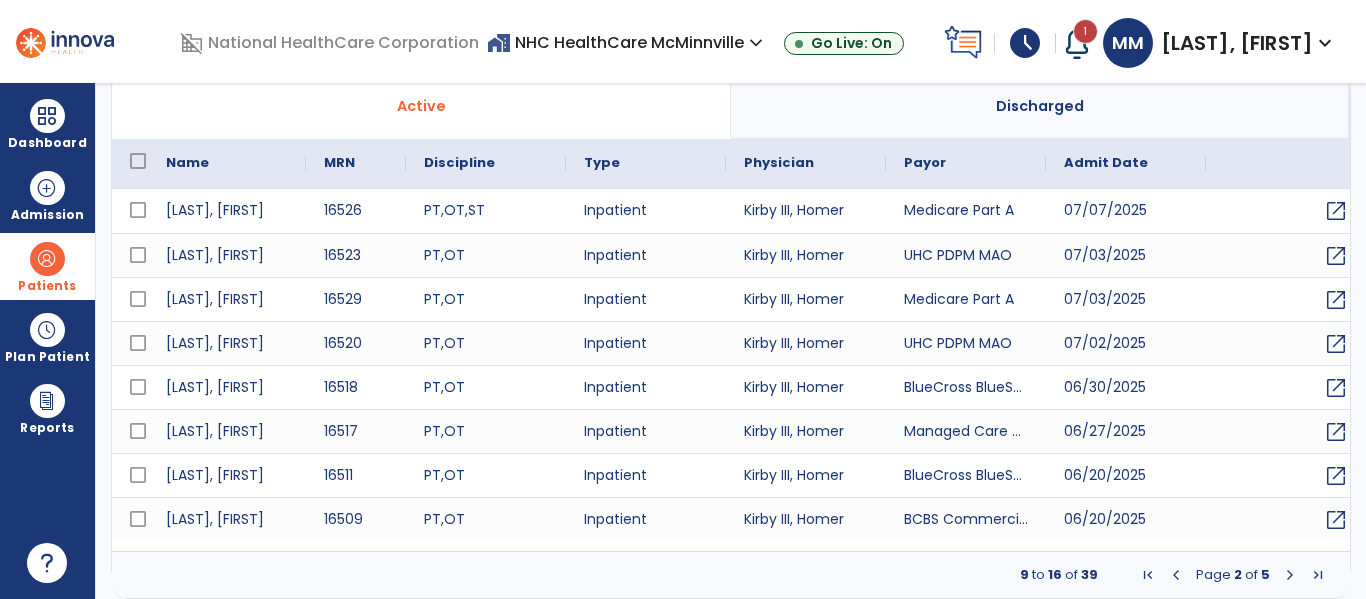 click at bounding box center (1290, 575) 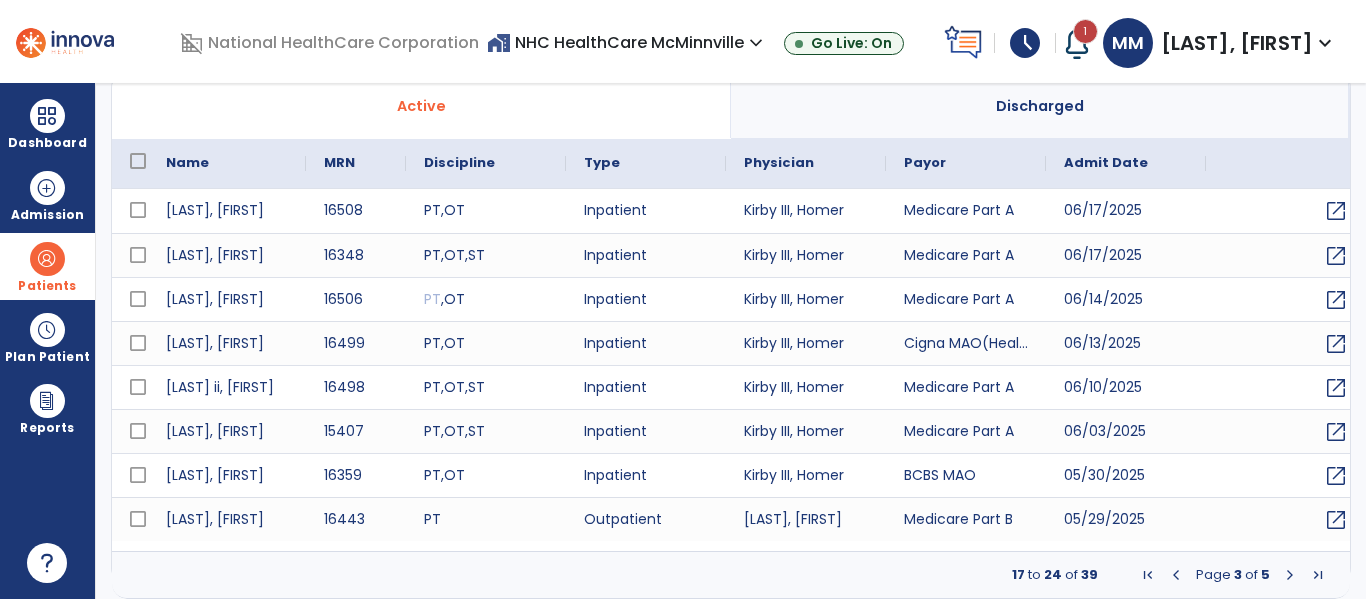 click at bounding box center (1290, 575) 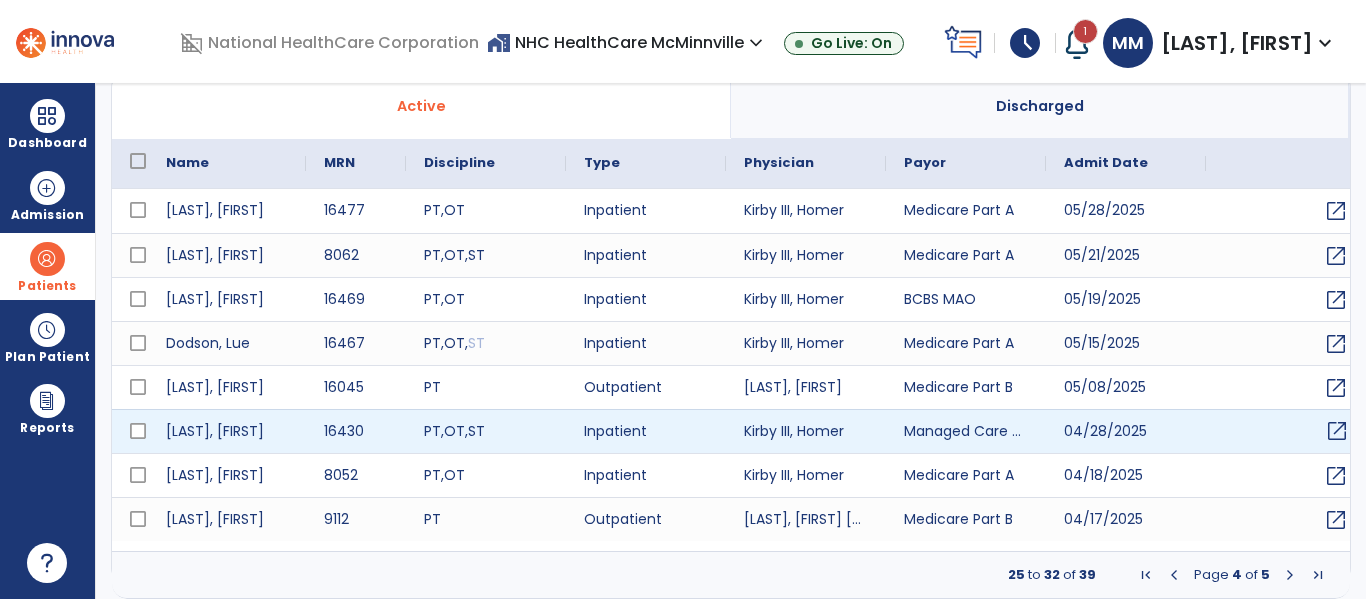 click on "open_in_new" at bounding box center [1337, 431] 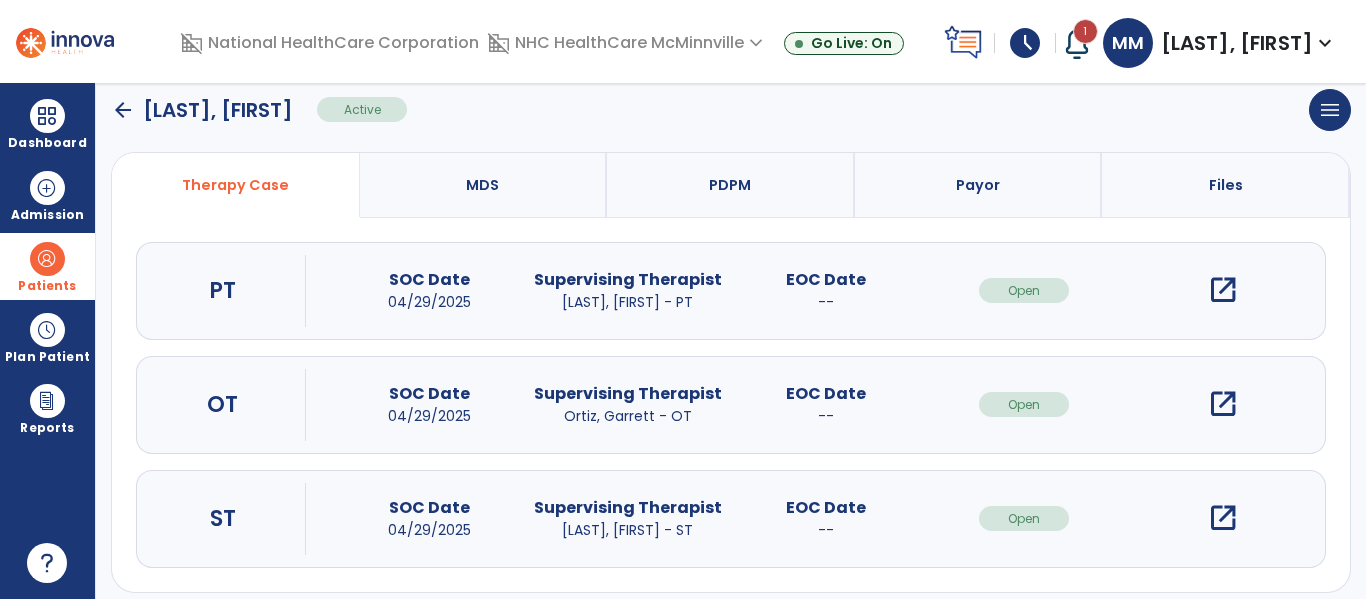 click on "open_in_new" at bounding box center [1223, 290] 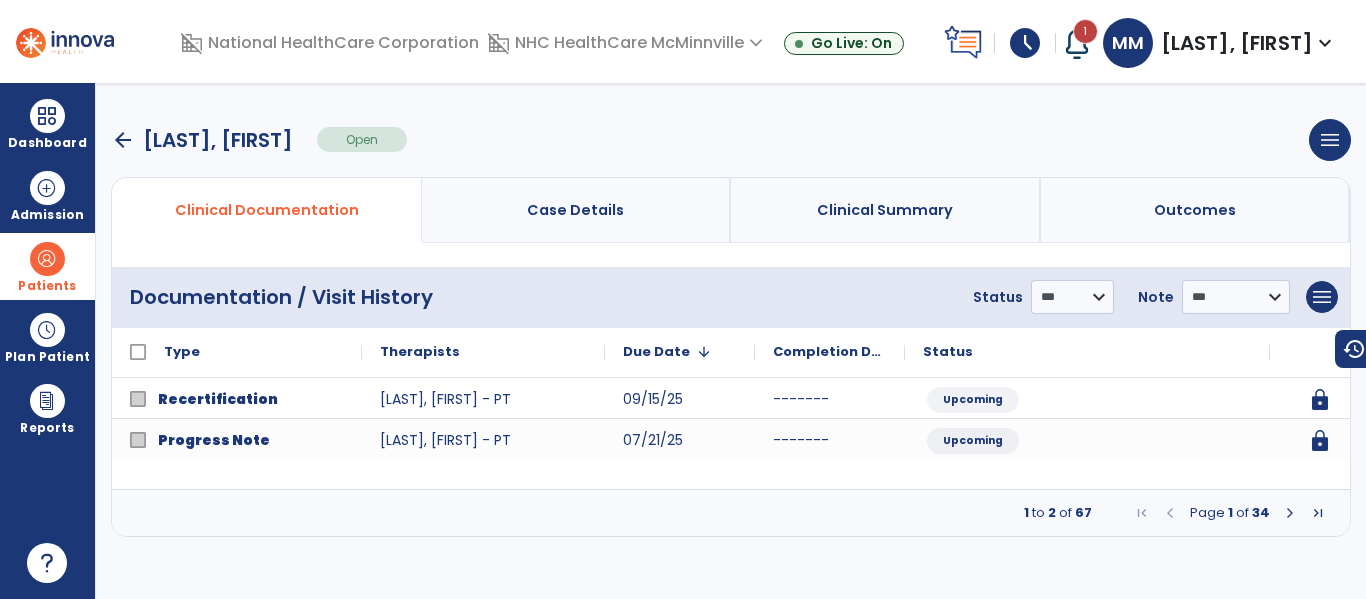 scroll, scrollTop: 0, scrollLeft: 0, axis: both 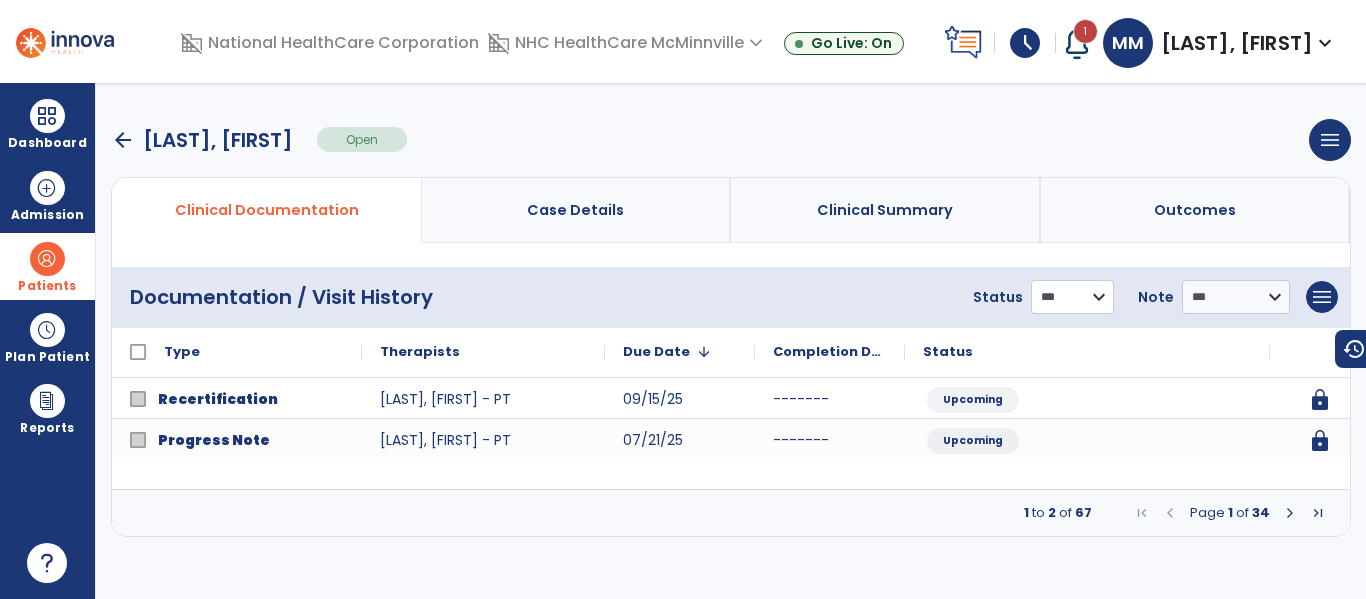 click on "**********" at bounding box center [1072, 297] 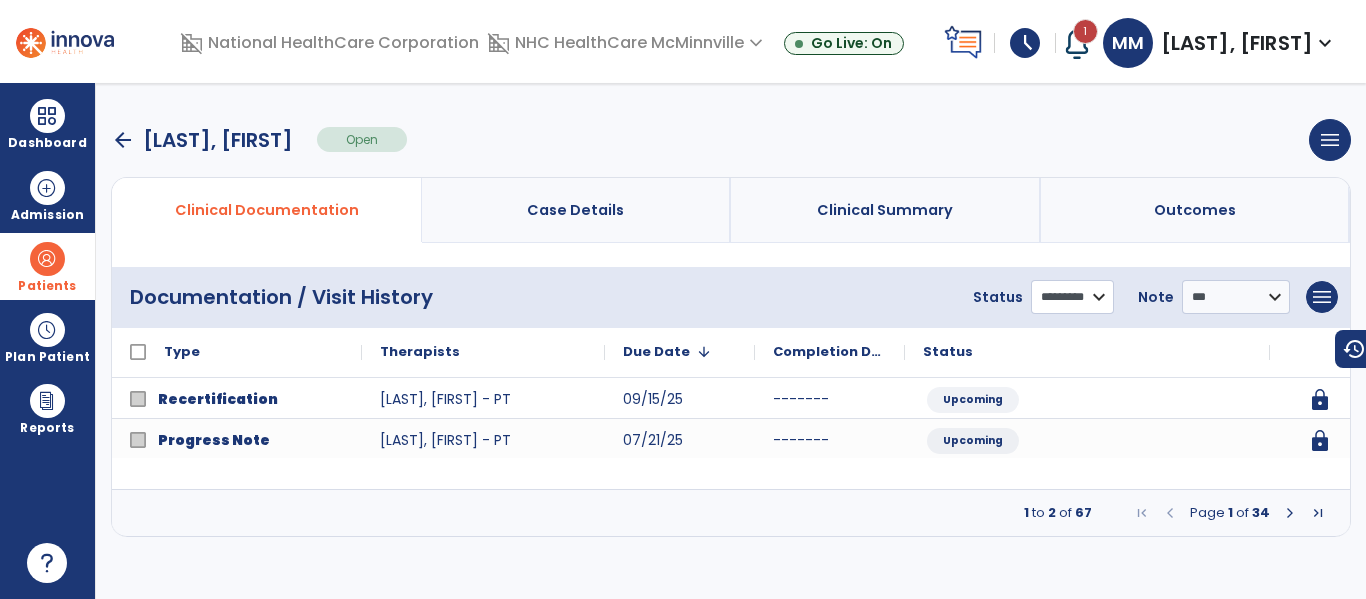 click on "**********" at bounding box center (1072, 297) 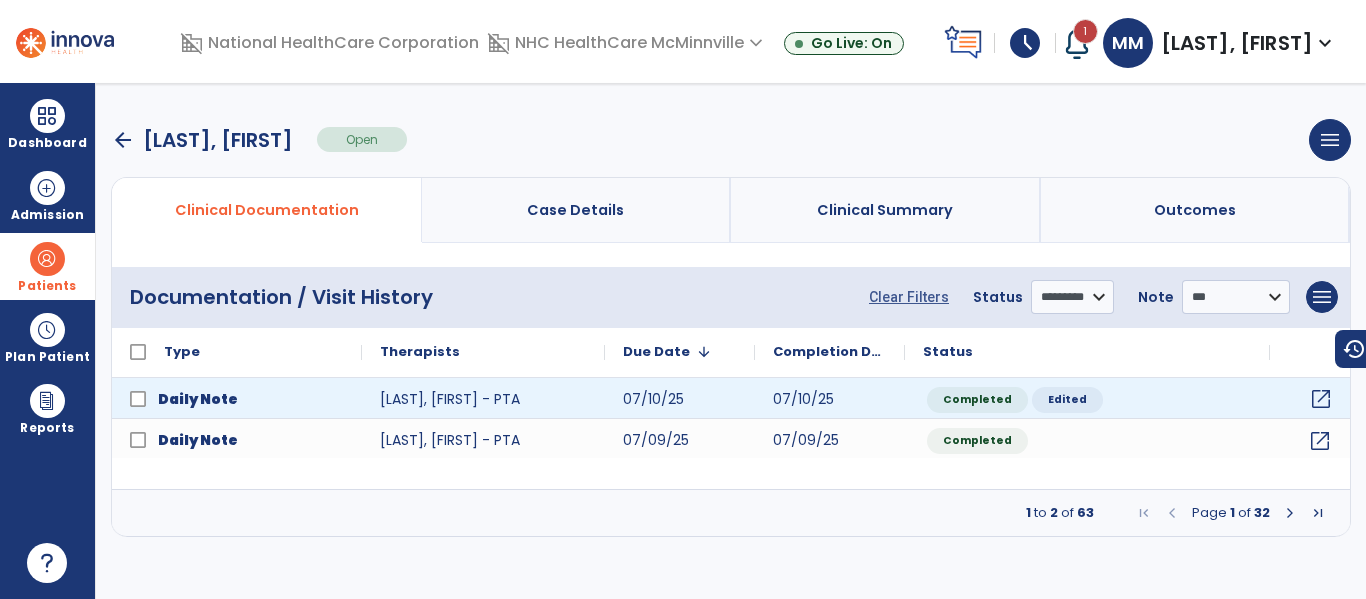 click on "open_in_new" 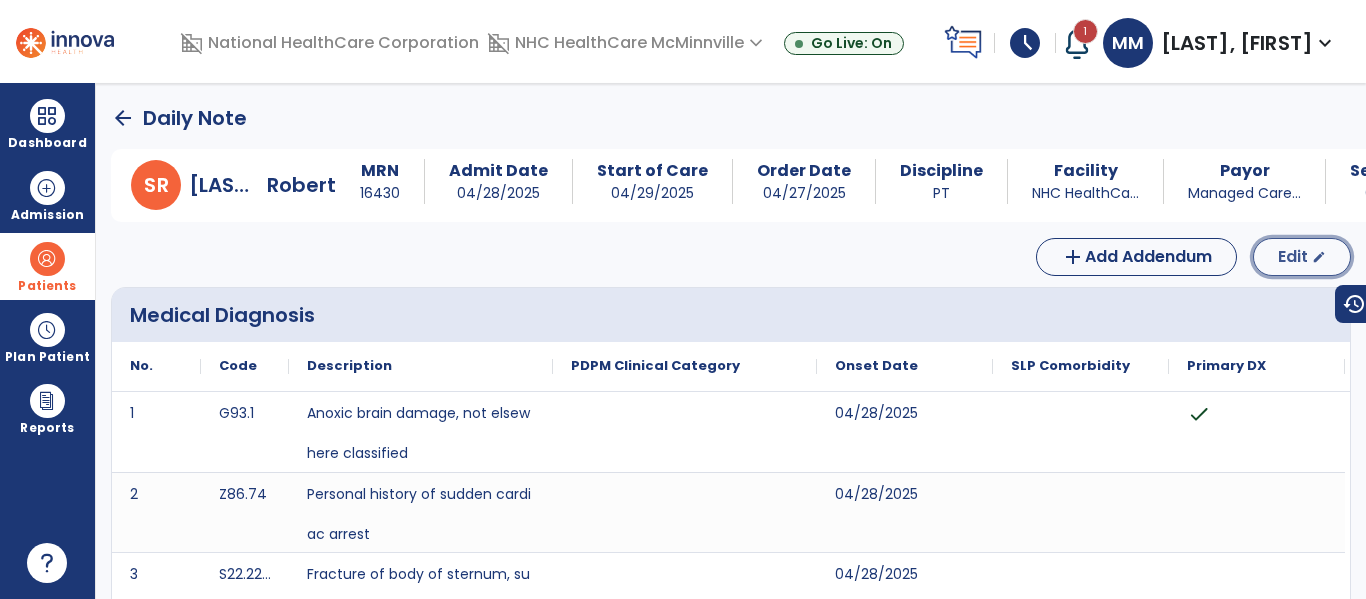 click on "Edit" 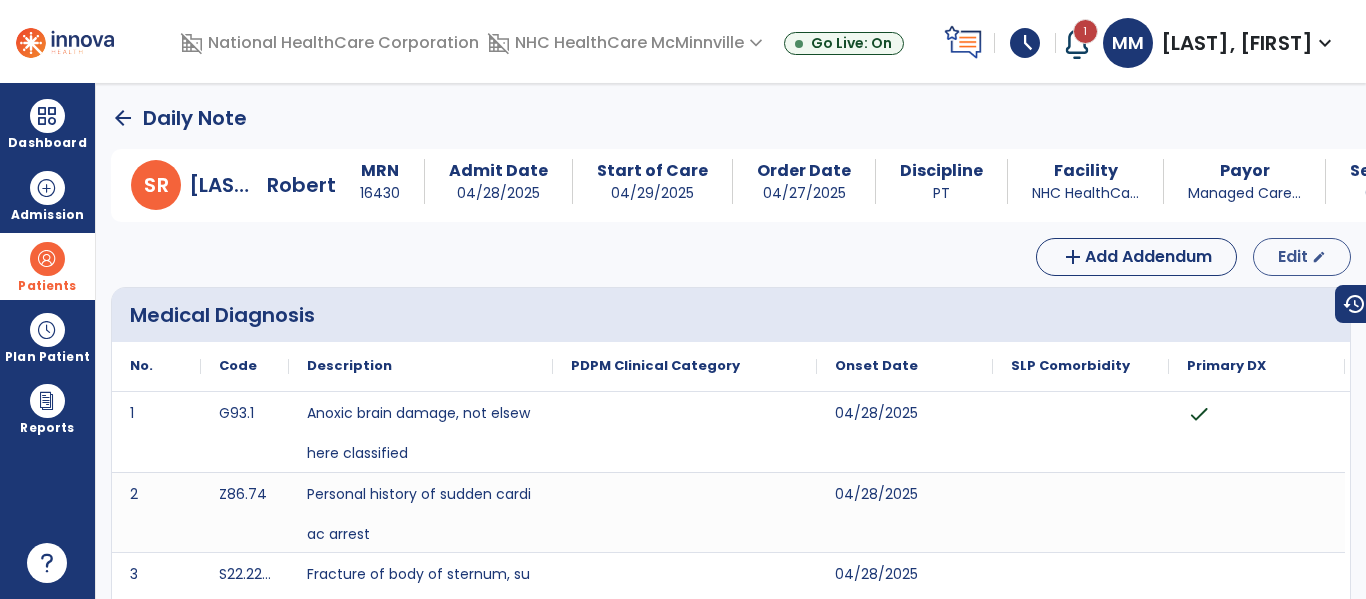 select on "*" 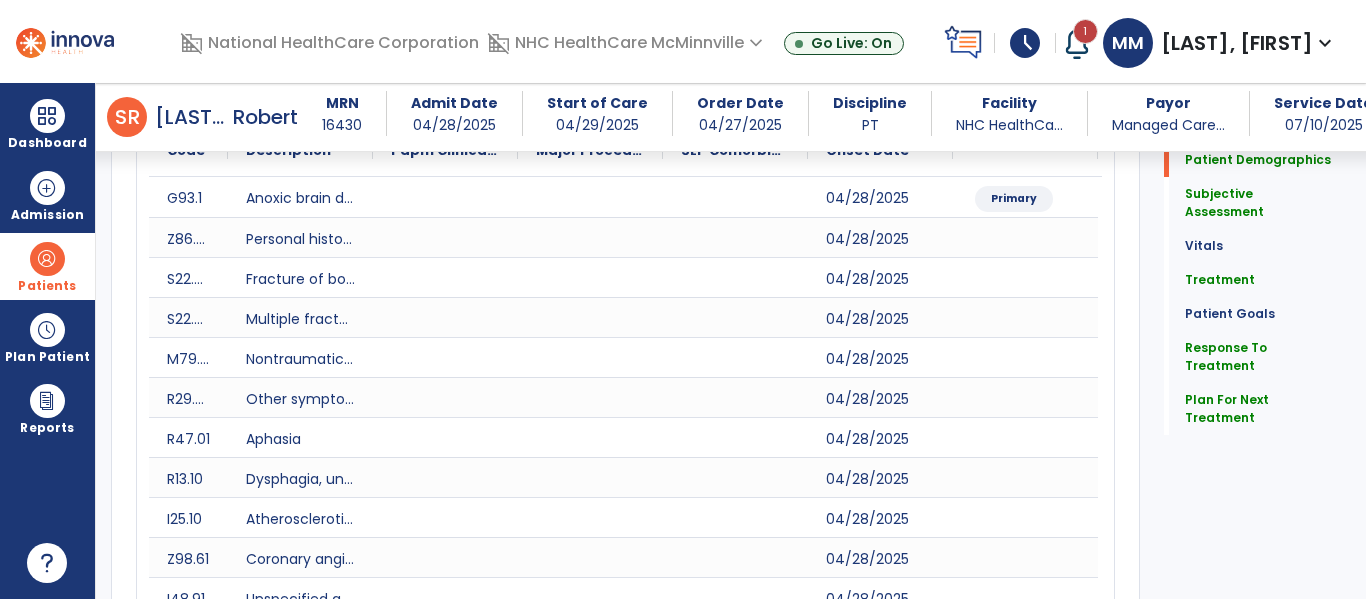 scroll, scrollTop: 0, scrollLeft: 0, axis: both 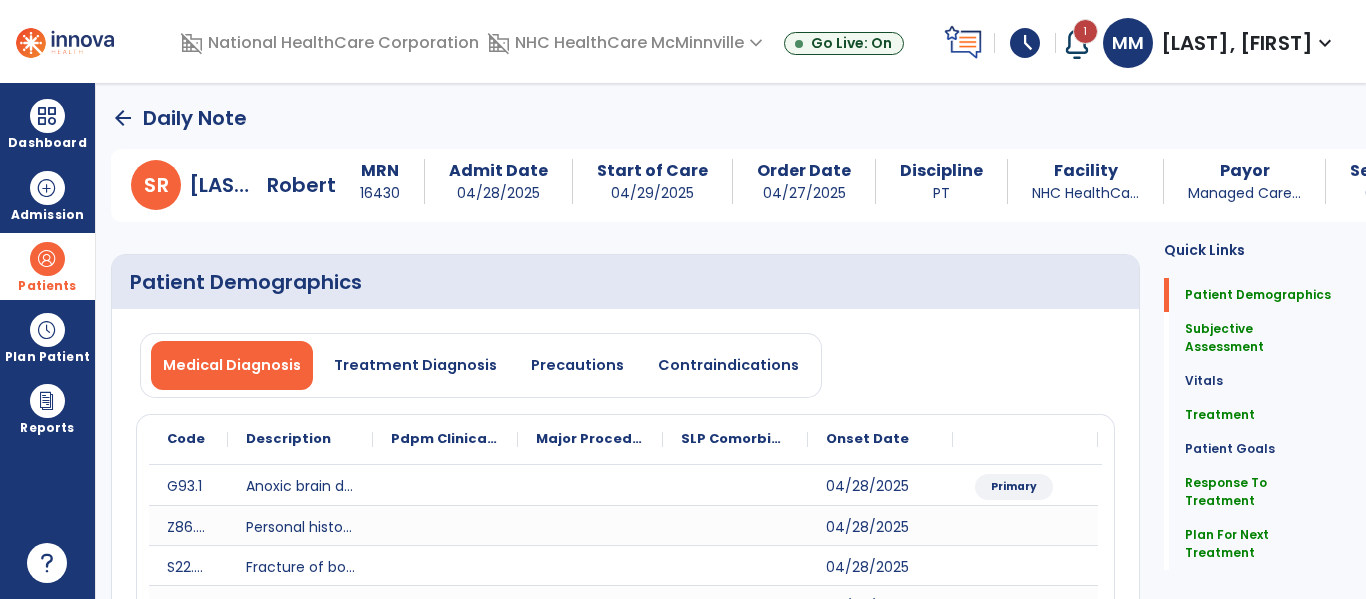 click at bounding box center (1077, 43) 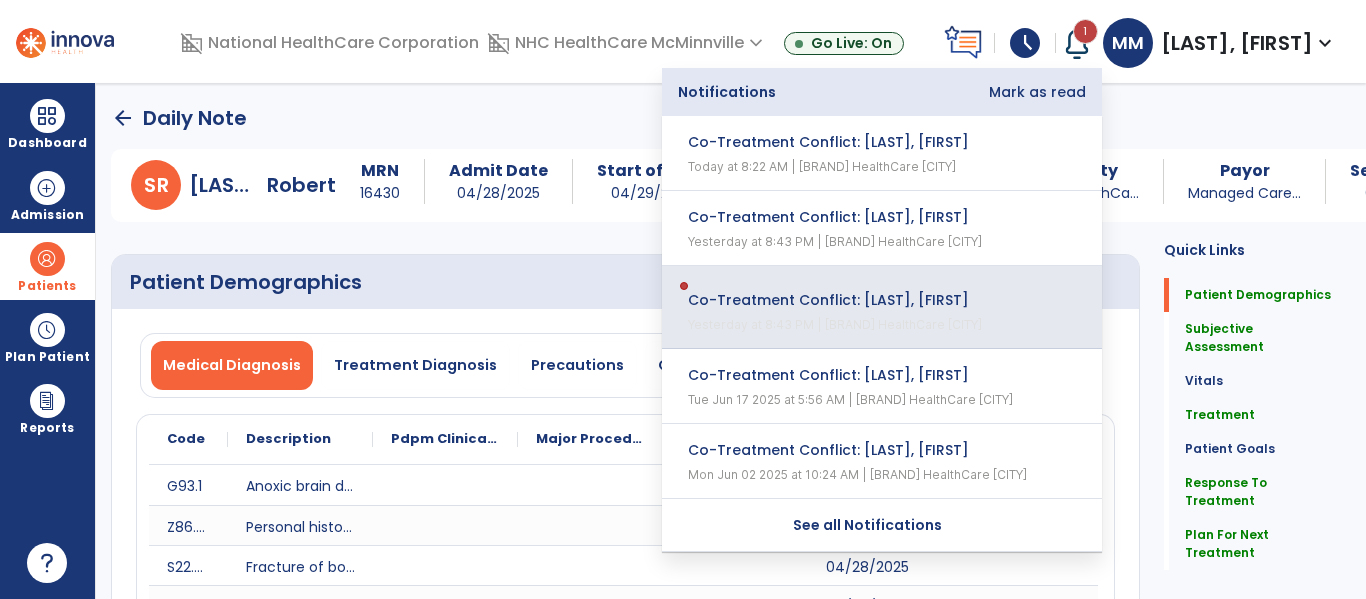 click on "Co-Treatment Conflict: [LAST], [FIRST]   - PTA" at bounding box center (868, 300) 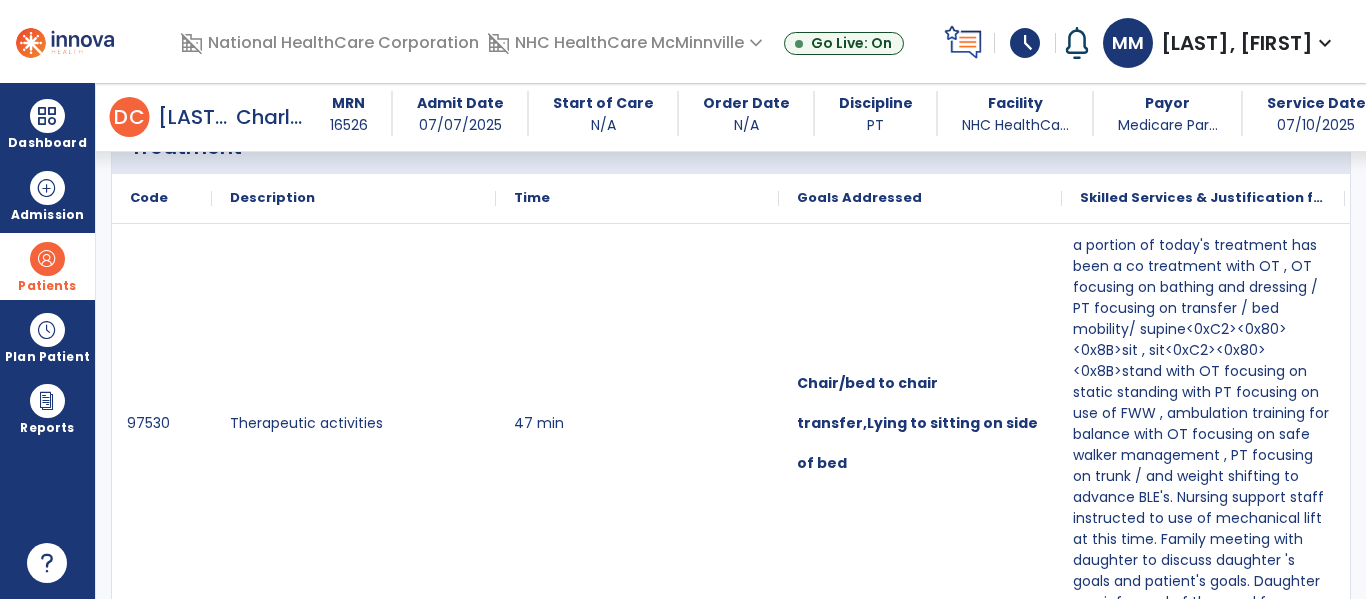 scroll, scrollTop: 0, scrollLeft: 0, axis: both 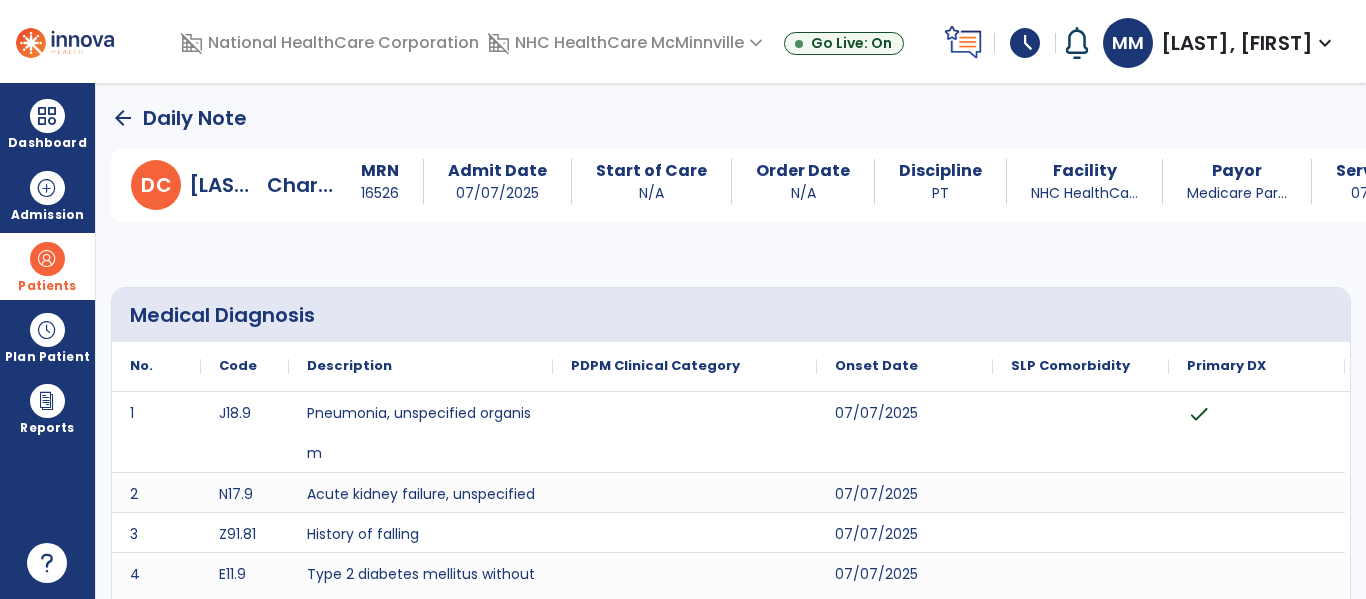 click on "07/10/2025" at bounding box center [1390, 193] 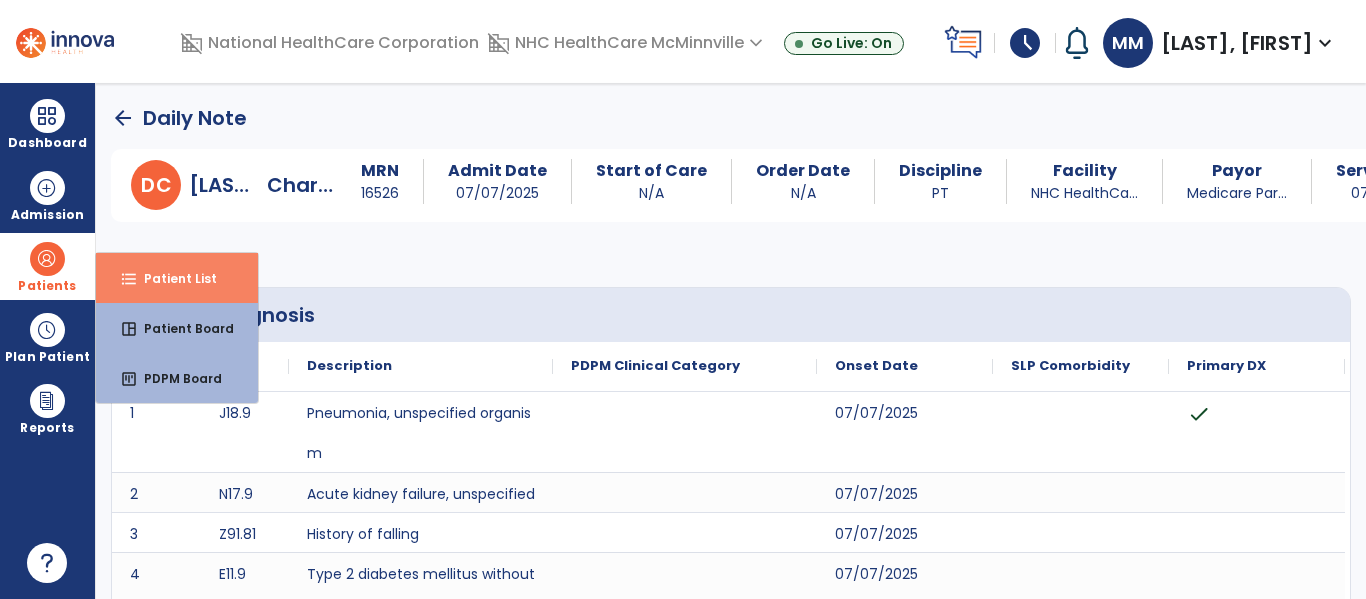 click on "format_list_bulleted  Patient List" at bounding box center (177, 278) 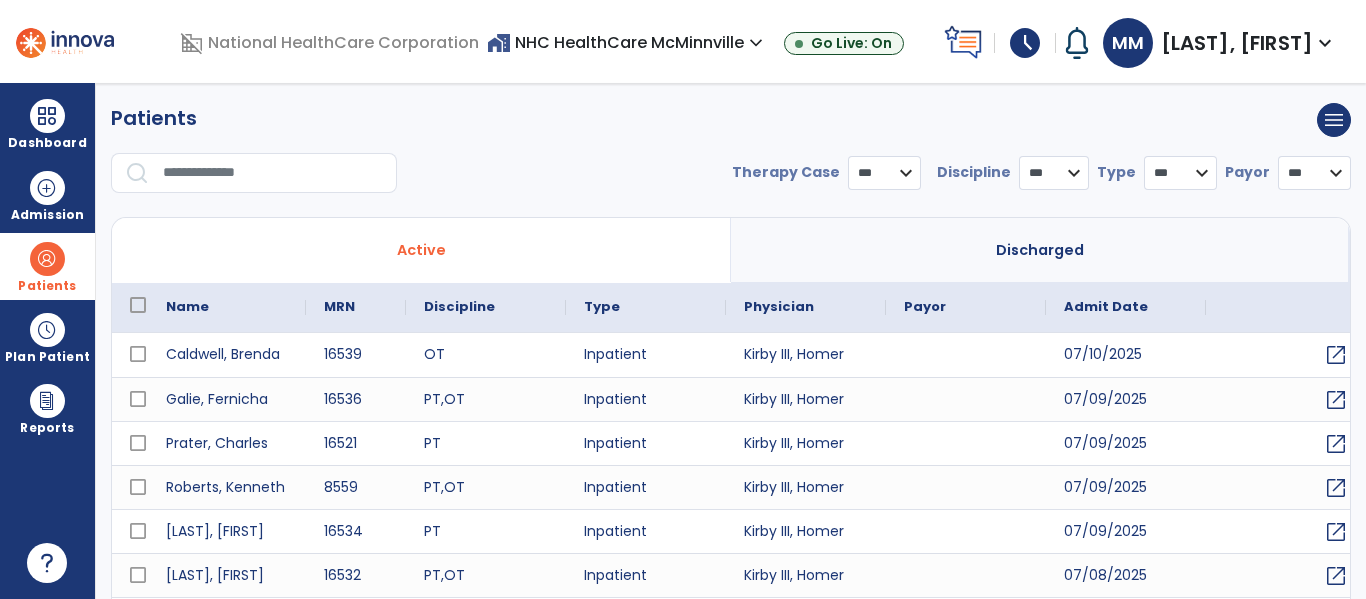 select on "***" 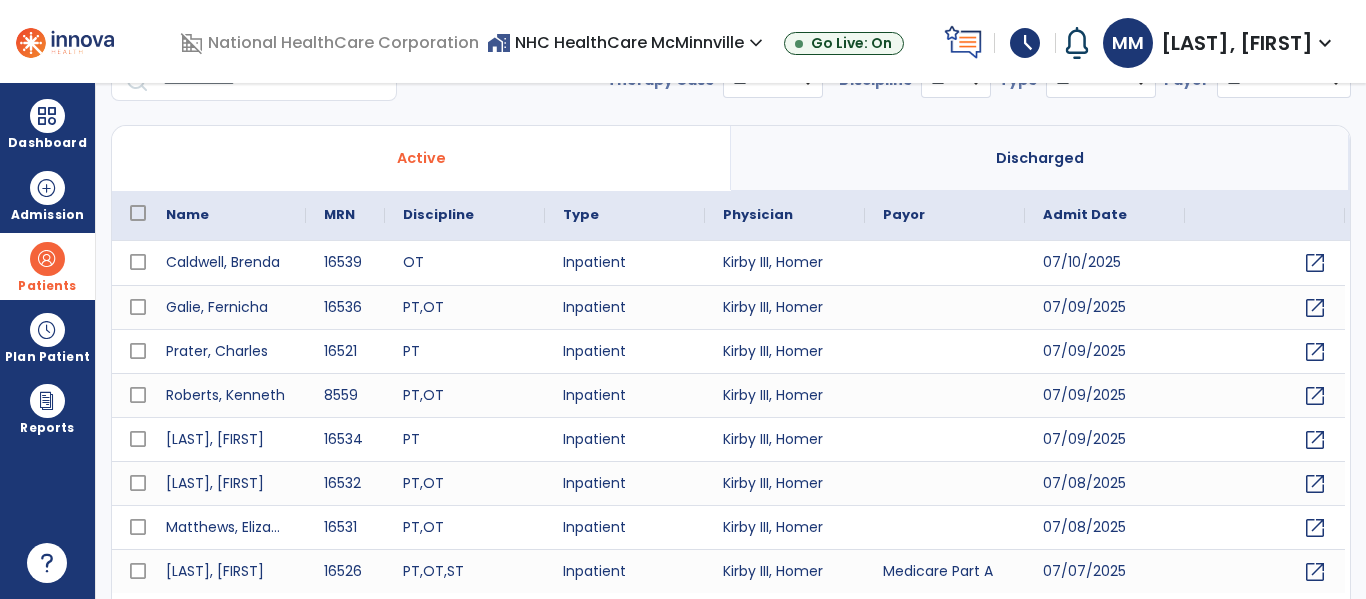 scroll, scrollTop: 144, scrollLeft: 0, axis: vertical 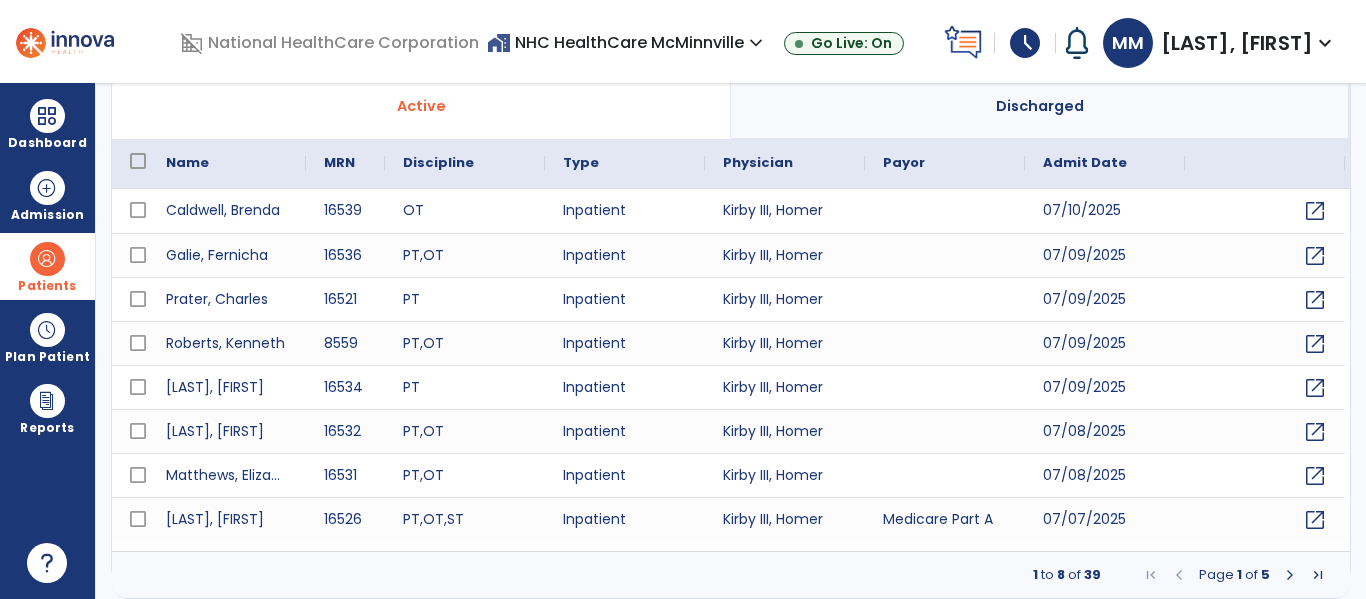 click at bounding box center (1290, 575) 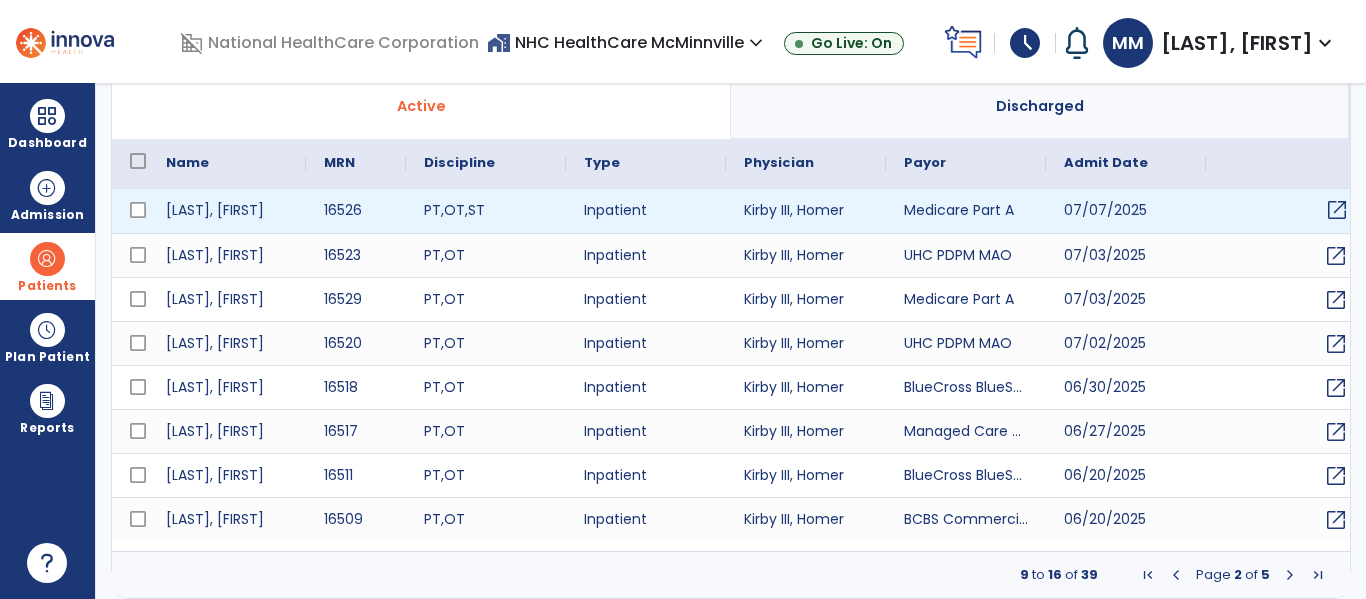 click on "open_in_new" at bounding box center (1337, 210) 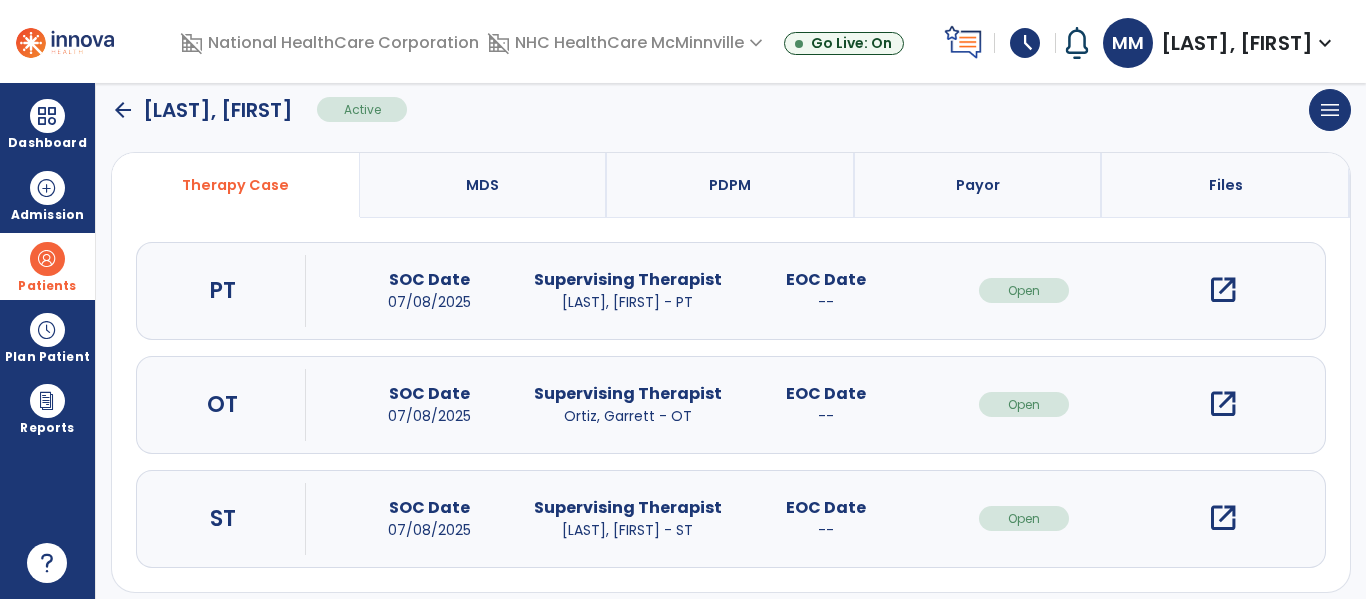 click on "open_in_new" at bounding box center [1223, 290] 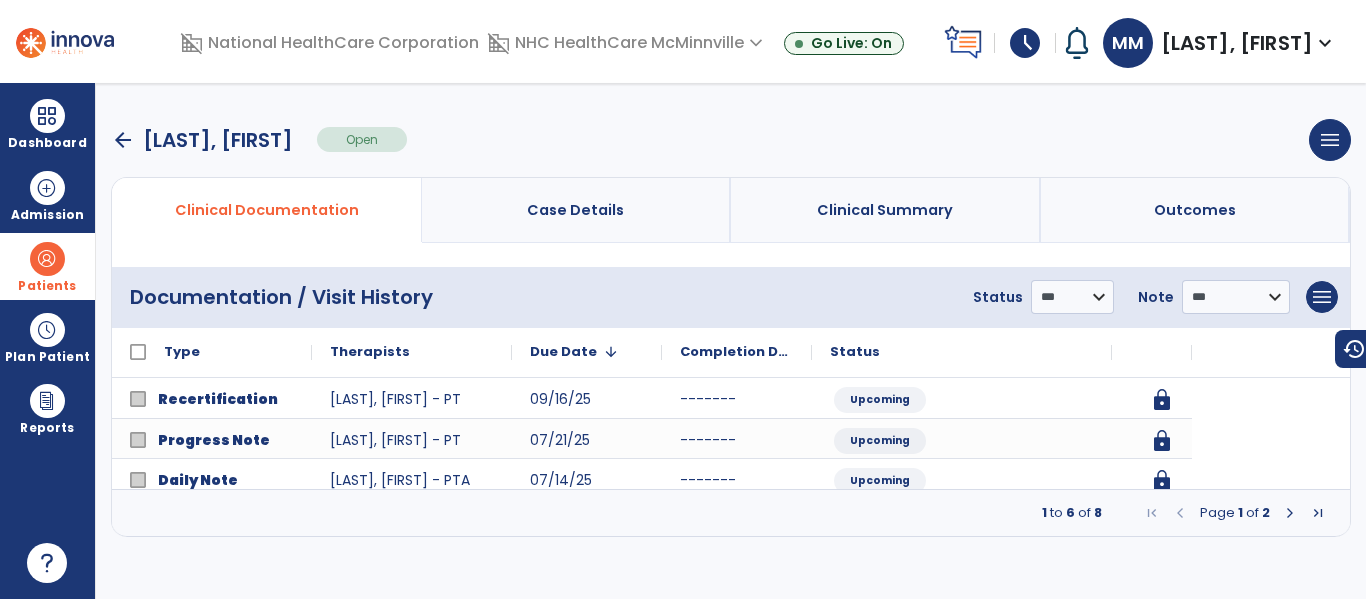 scroll, scrollTop: 0, scrollLeft: 0, axis: both 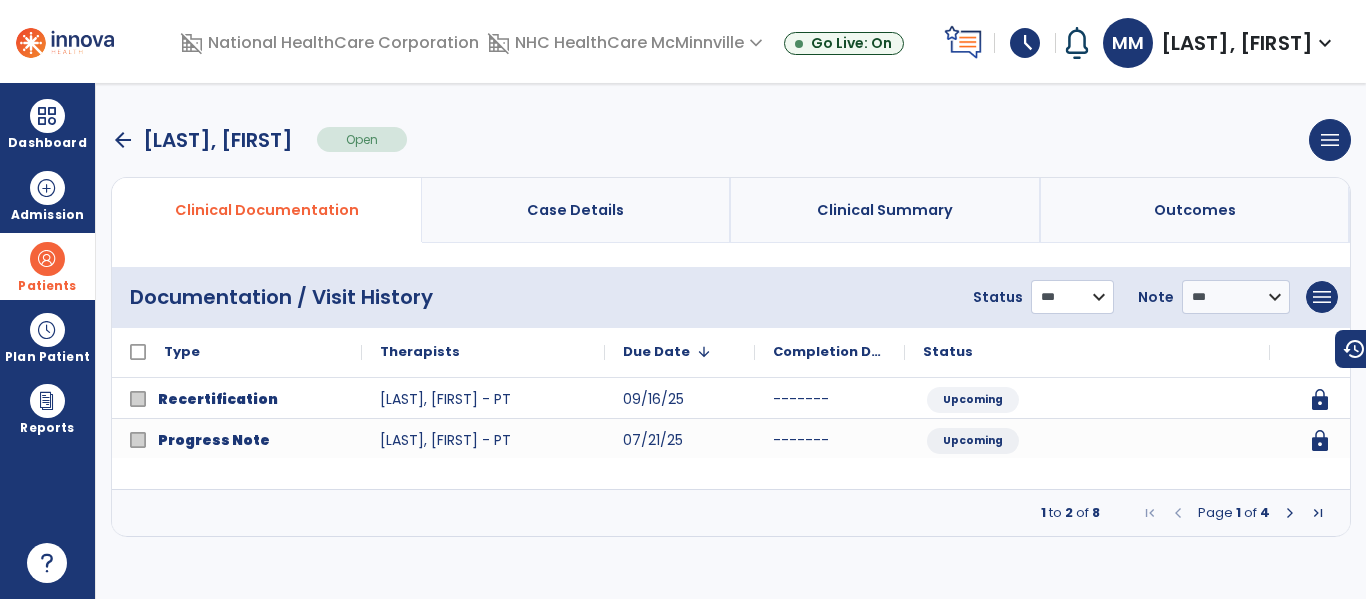 click on "**********" at bounding box center [1072, 297] 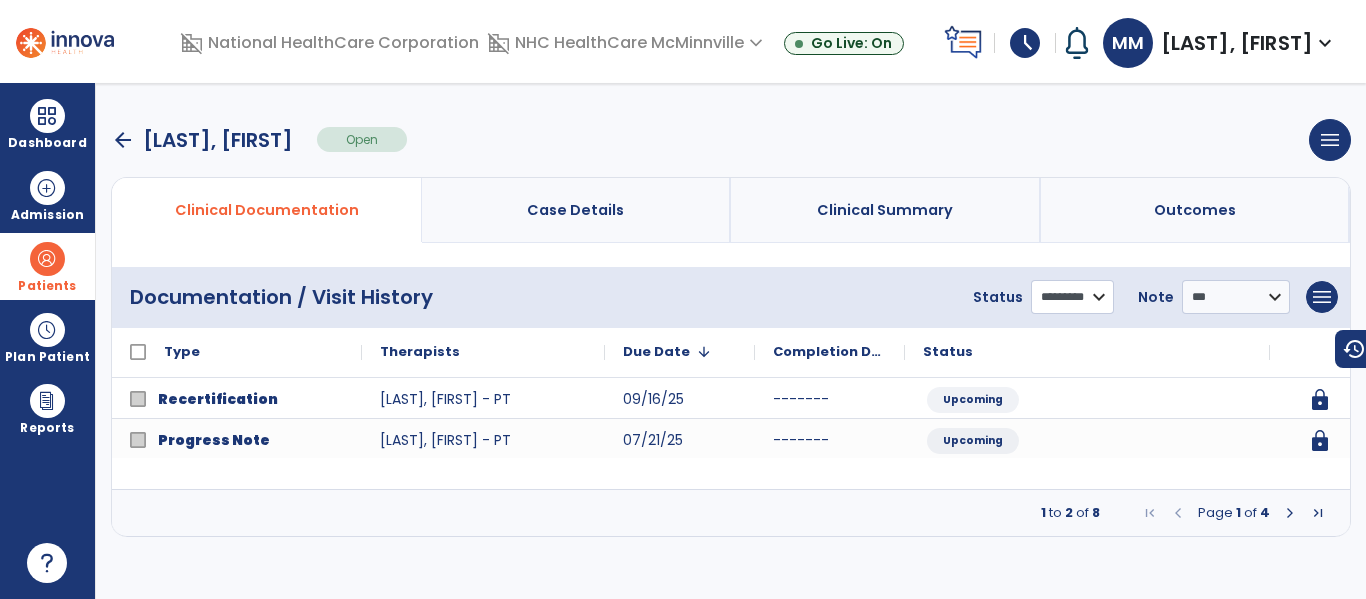 click on "**********" at bounding box center (1072, 297) 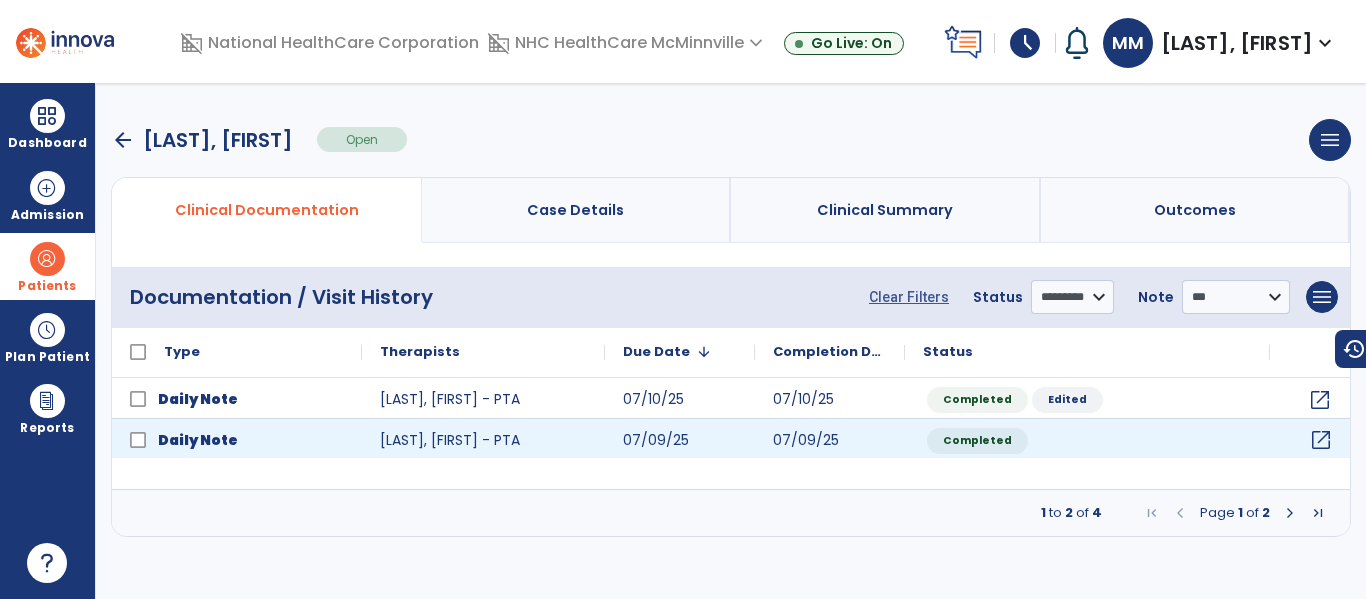 click on "open_in_new" 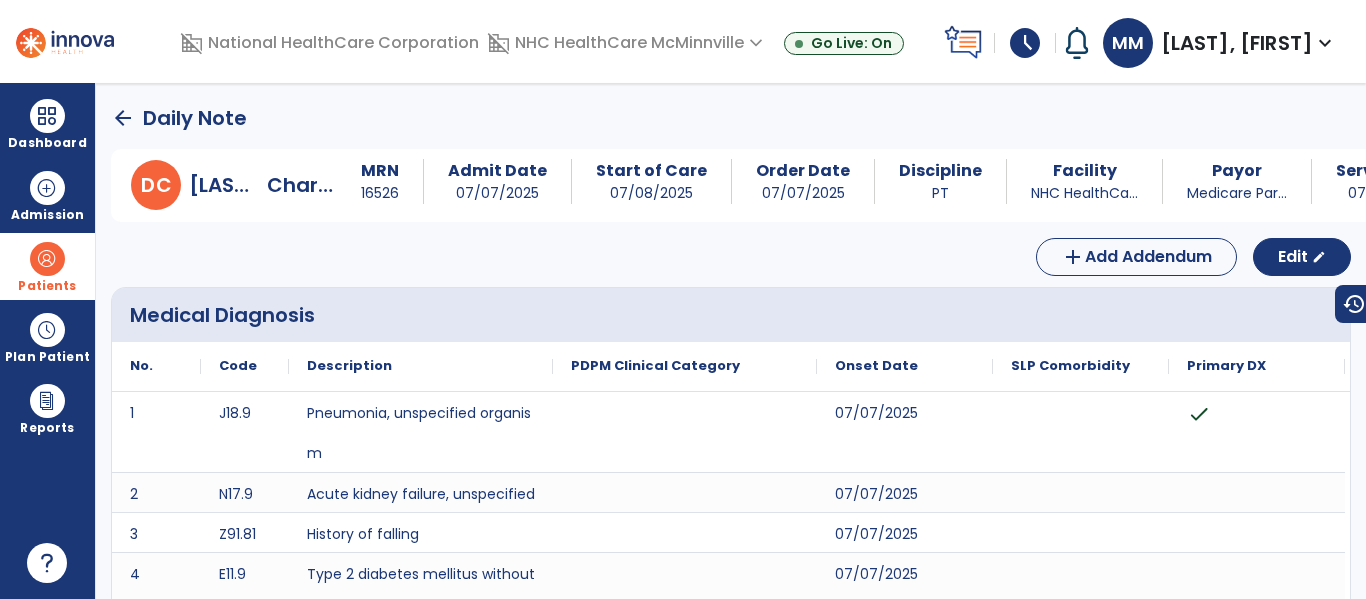 click on "Edit  edit" 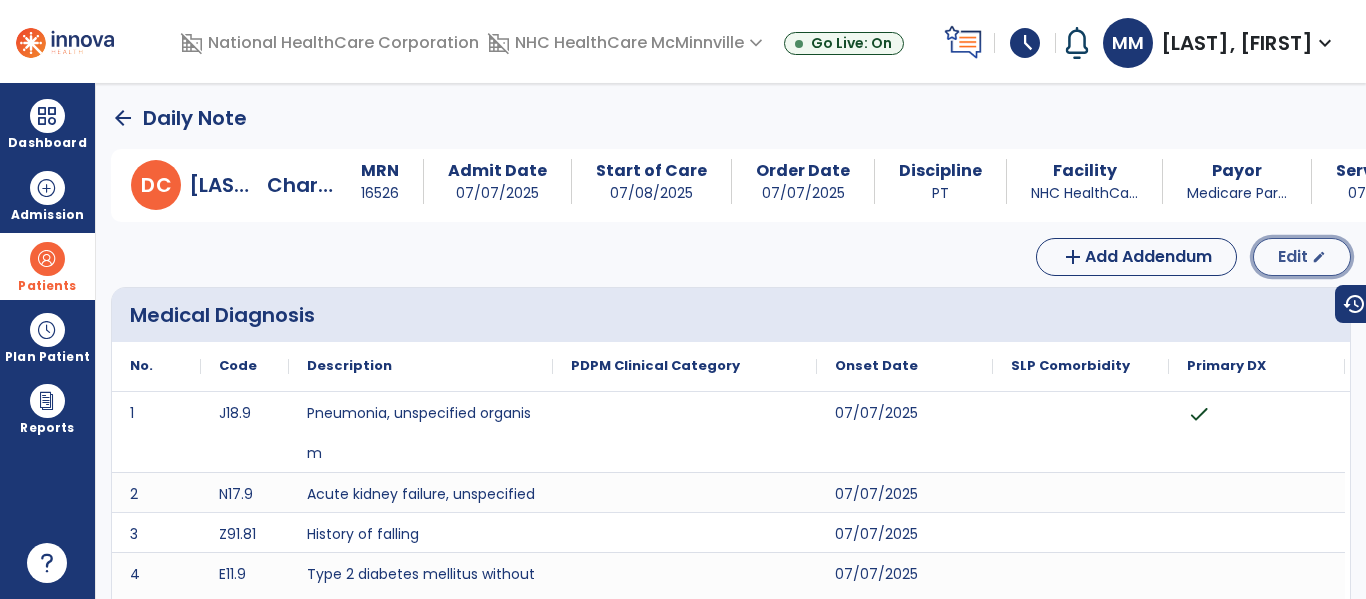 click on "Edit" 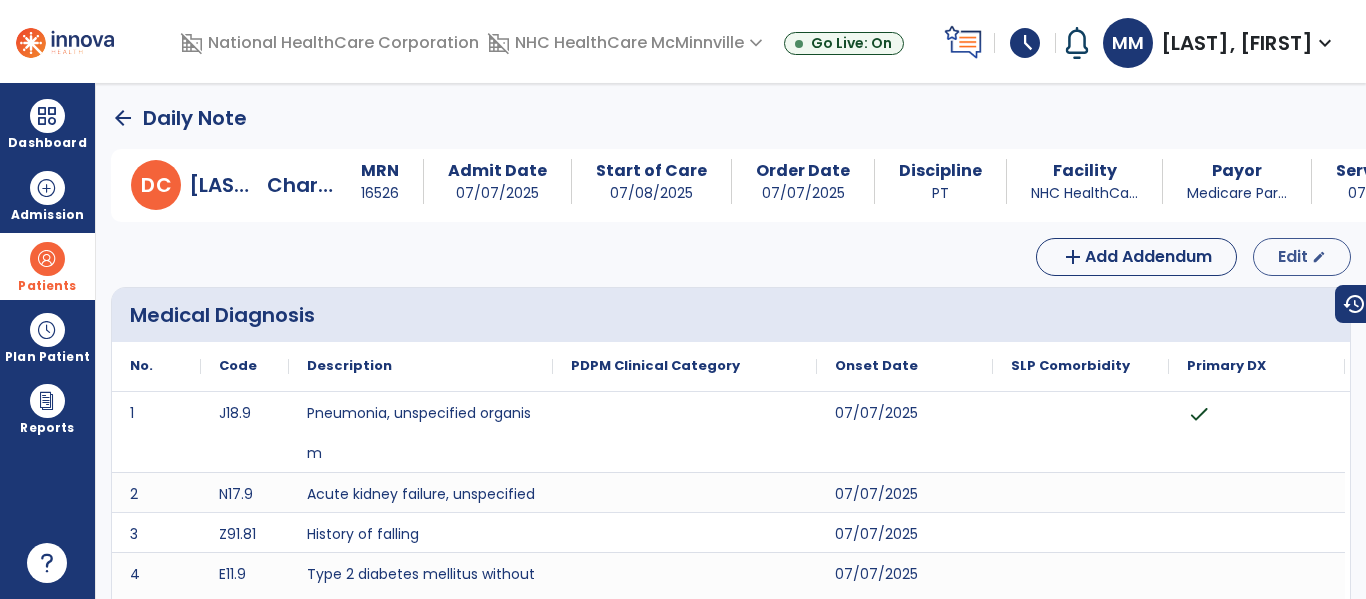select on "*" 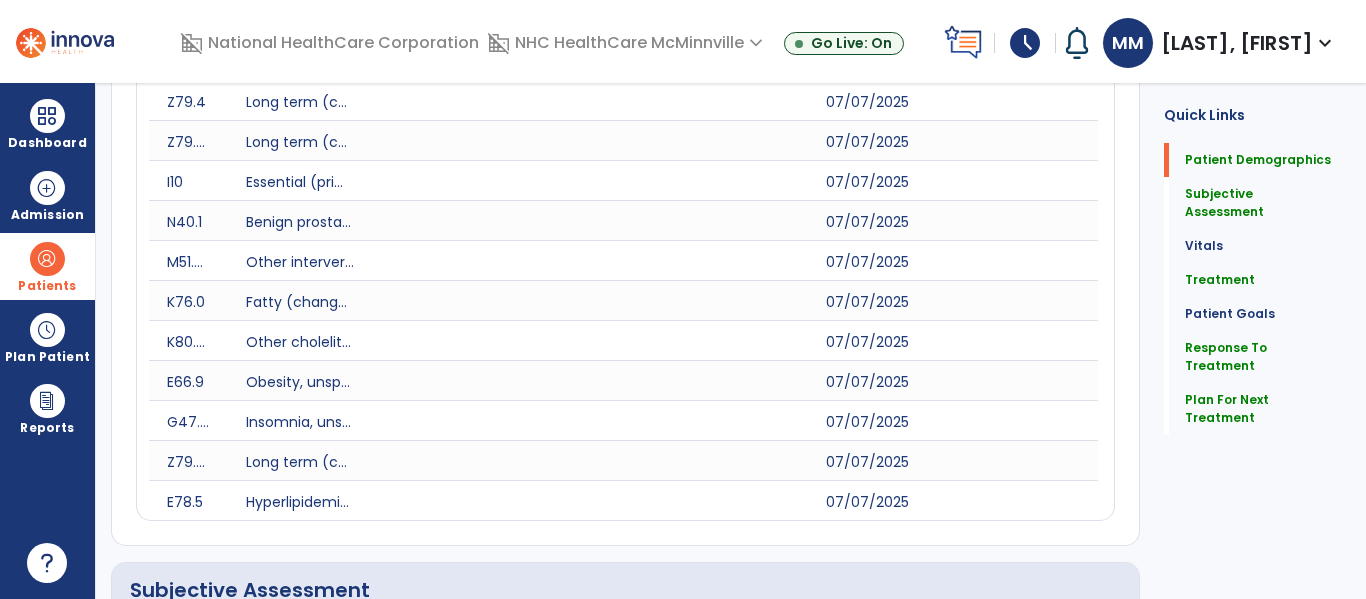 scroll, scrollTop: 0, scrollLeft: 0, axis: both 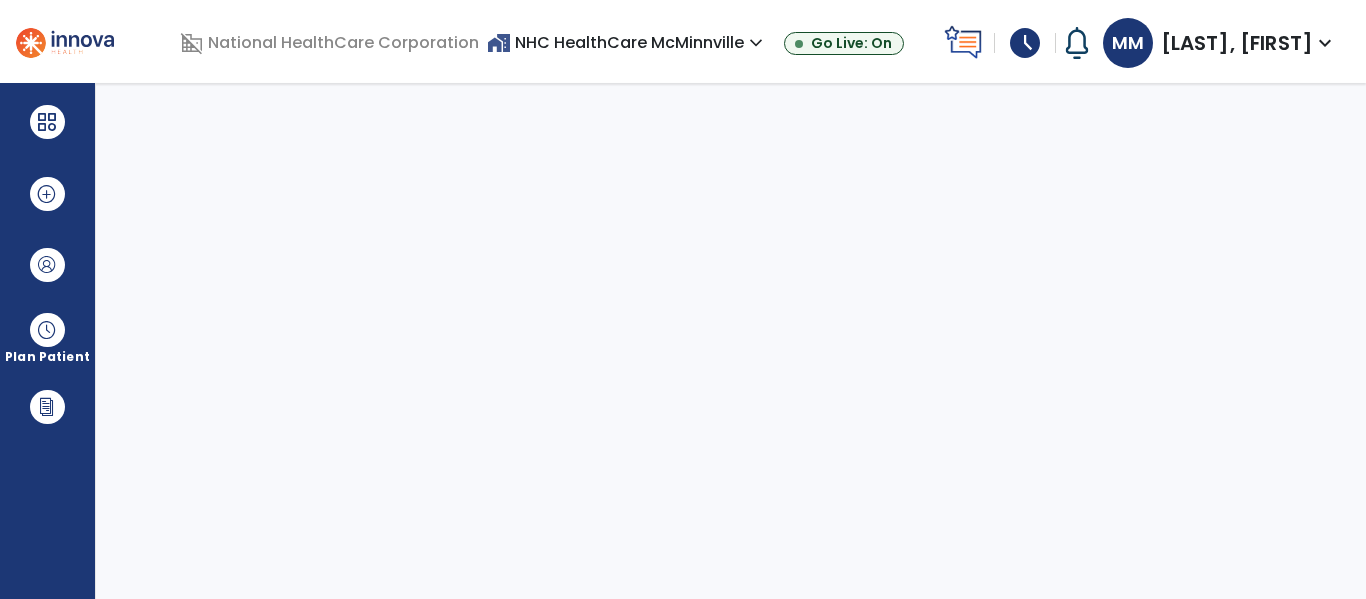 select on "****" 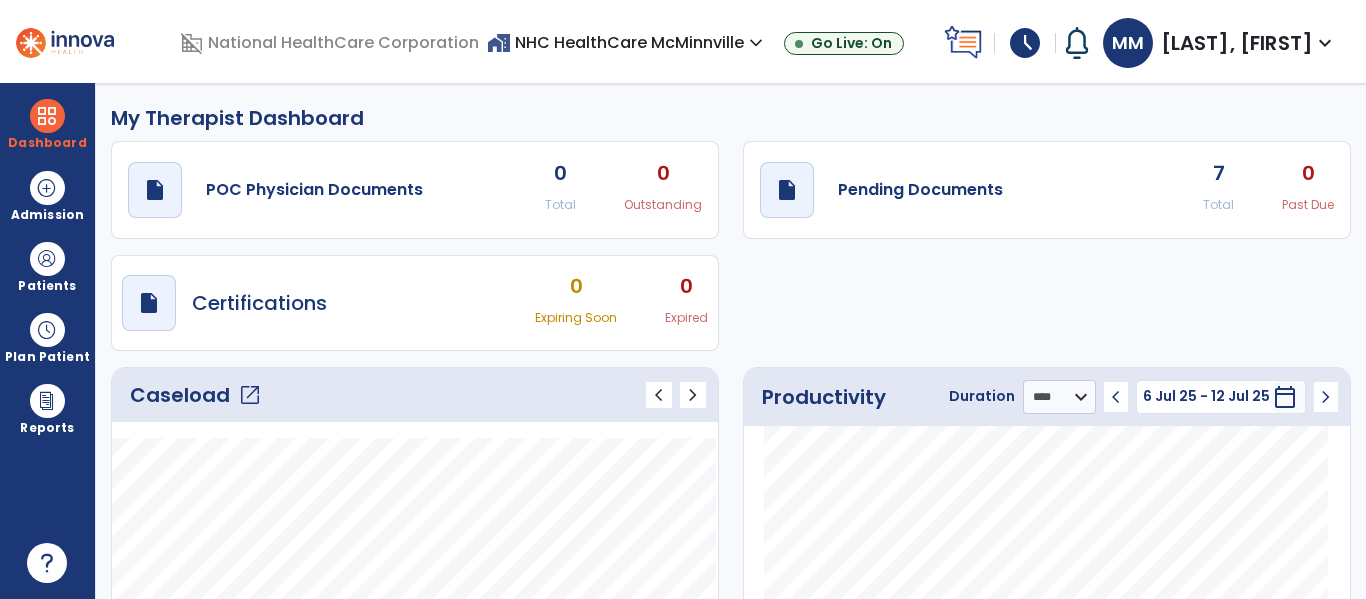 click on "schedule" at bounding box center [1025, 43] 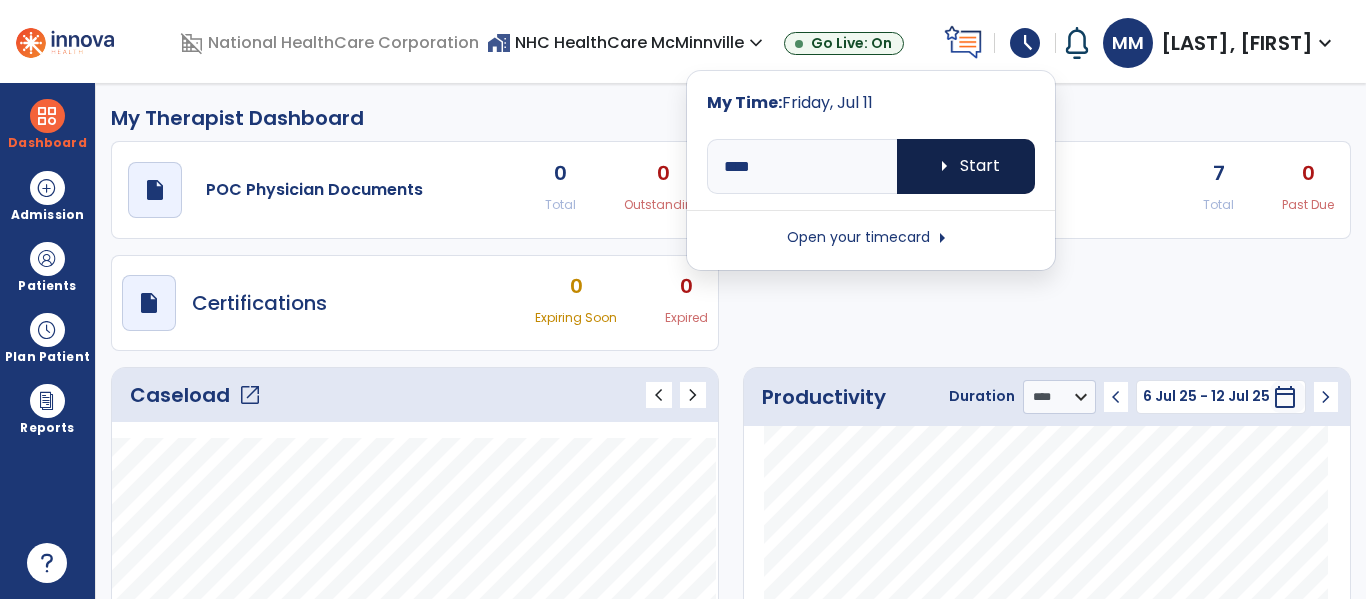 click on "arrow_right  Start" at bounding box center (966, 166) 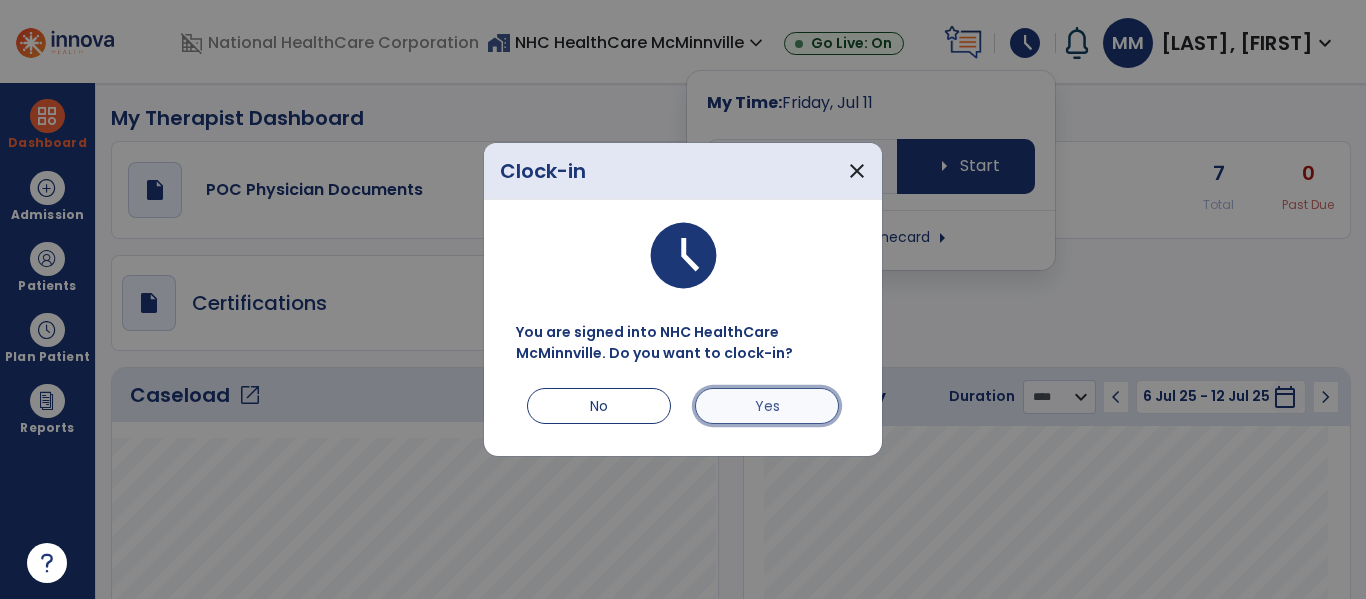 click on "Yes" at bounding box center [767, 406] 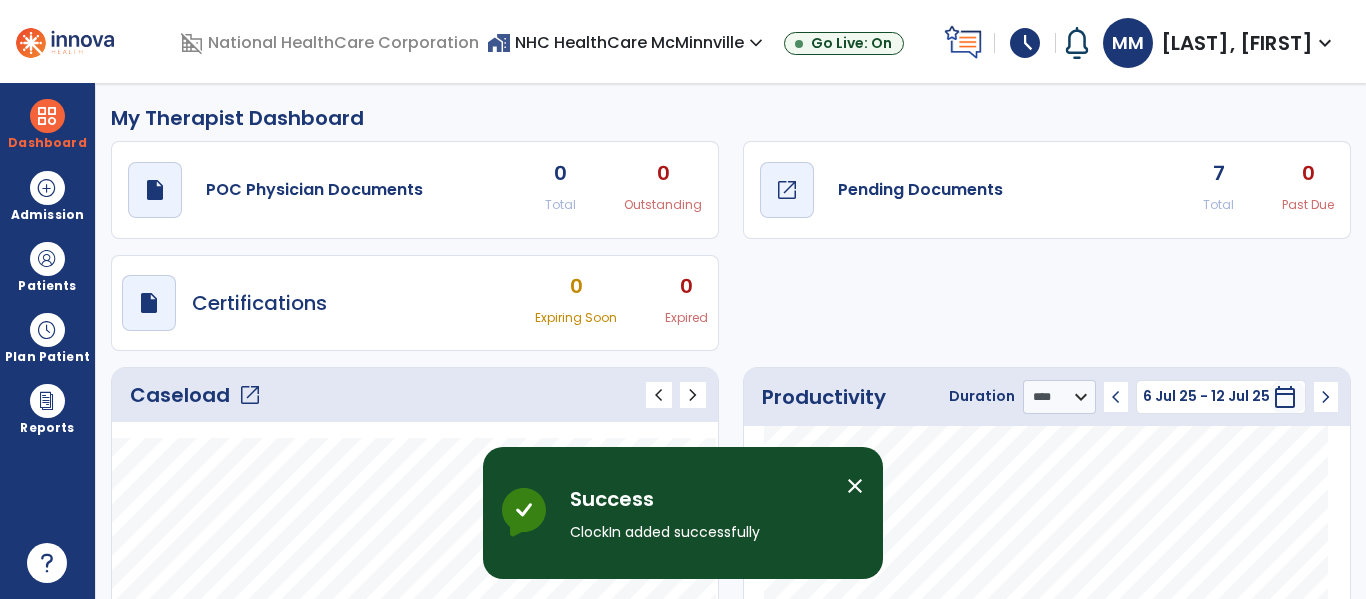 click on "open_in_new" 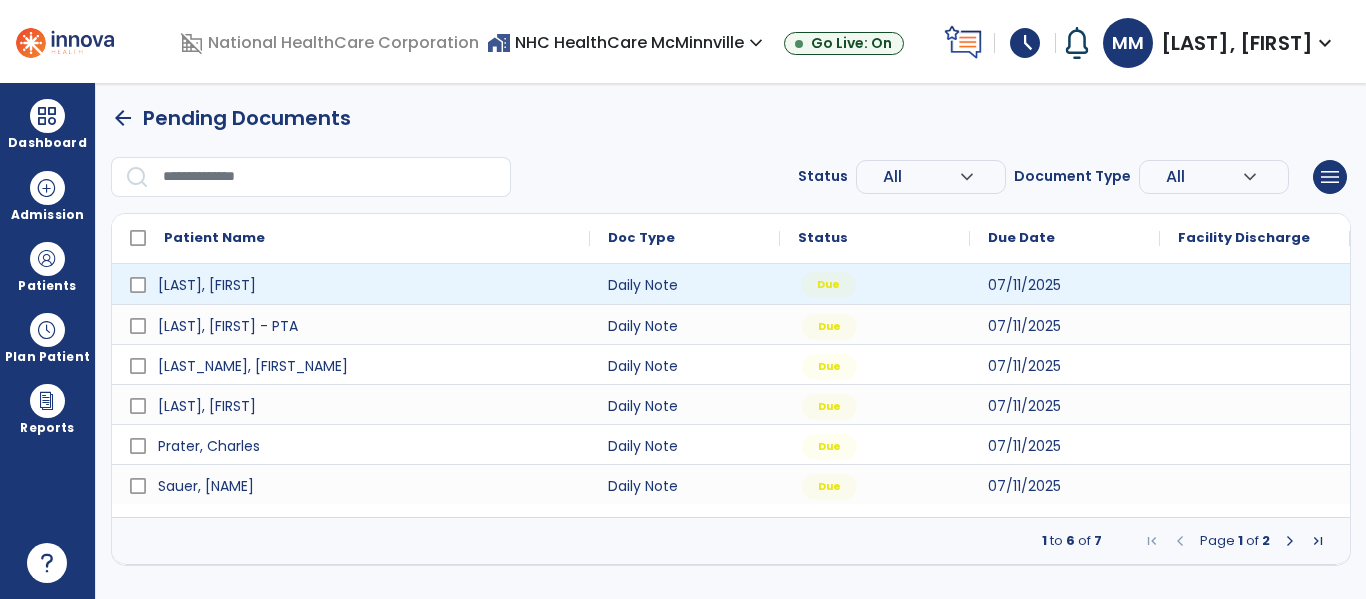 click on "Due" at bounding box center (875, 284) 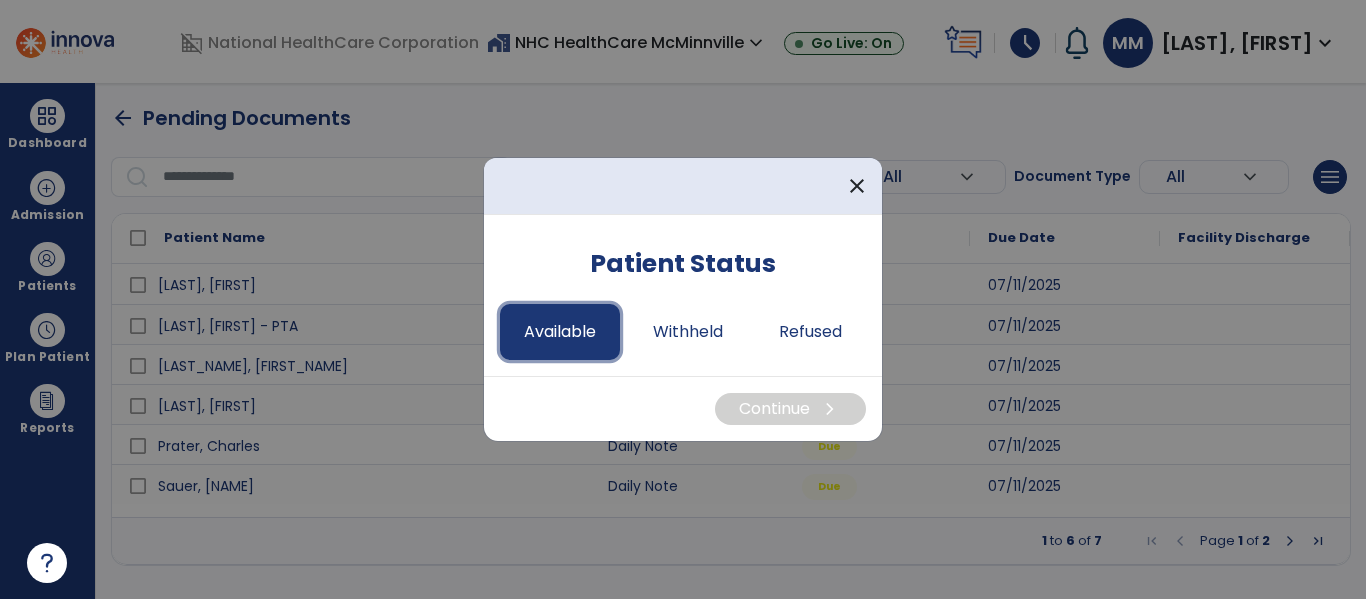 click on "Available" at bounding box center [560, 332] 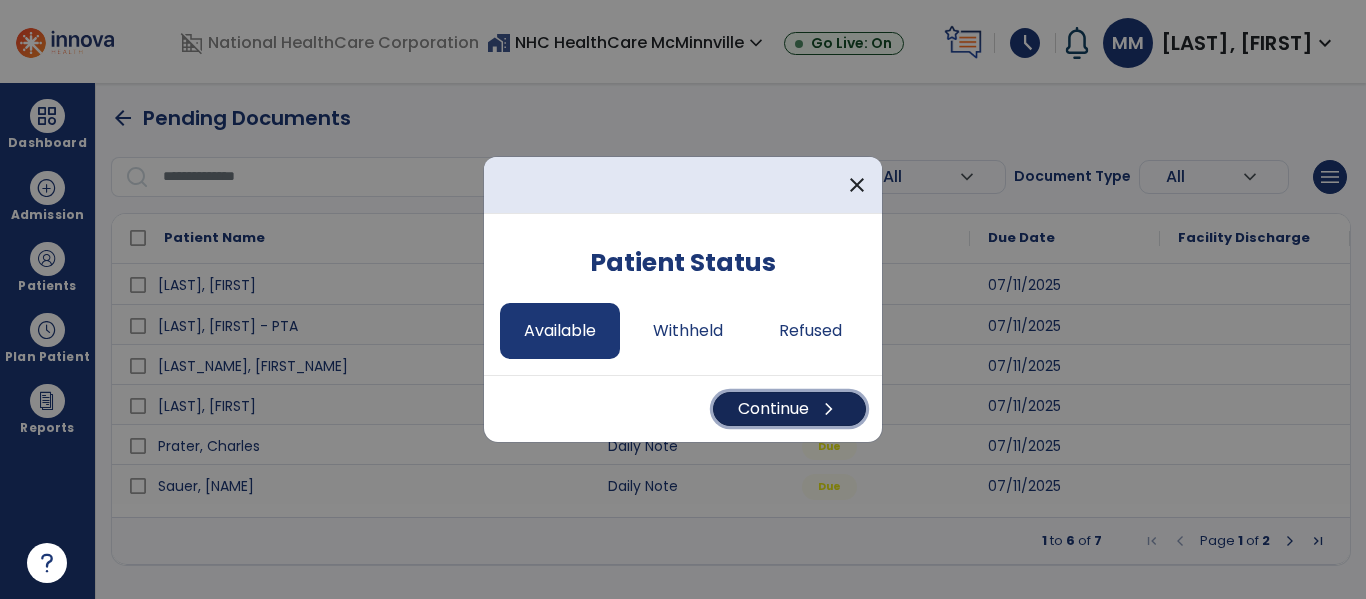 click on "Continue   chevron_right" at bounding box center [789, 409] 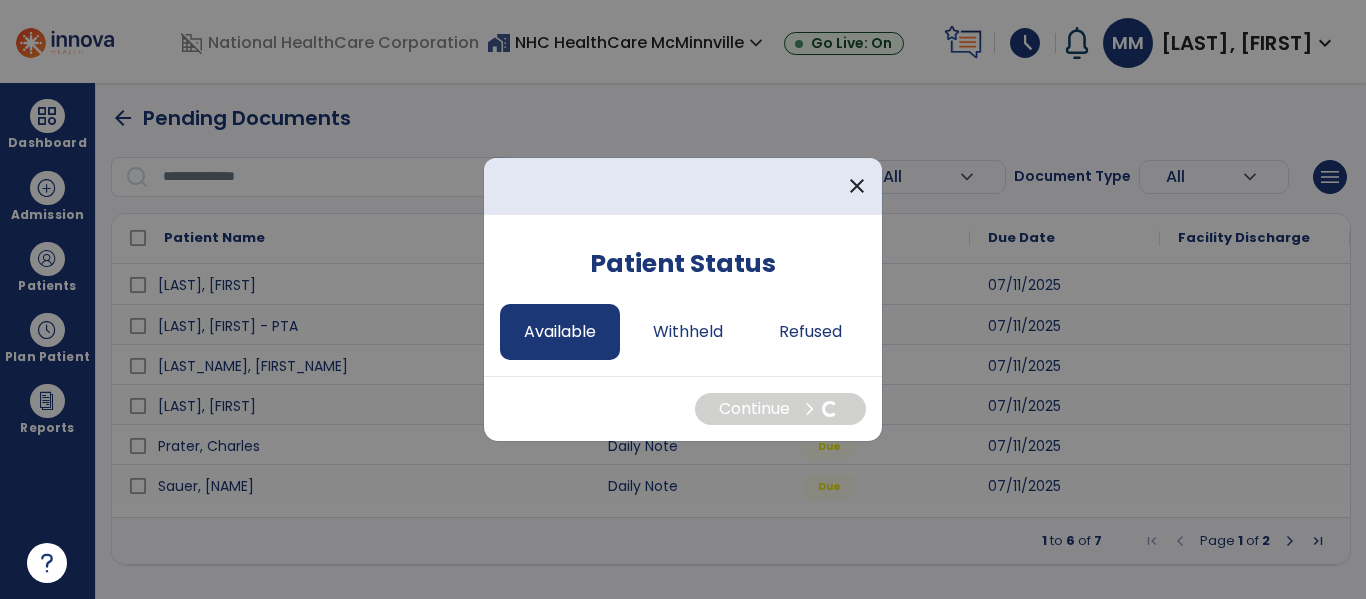 select on "*" 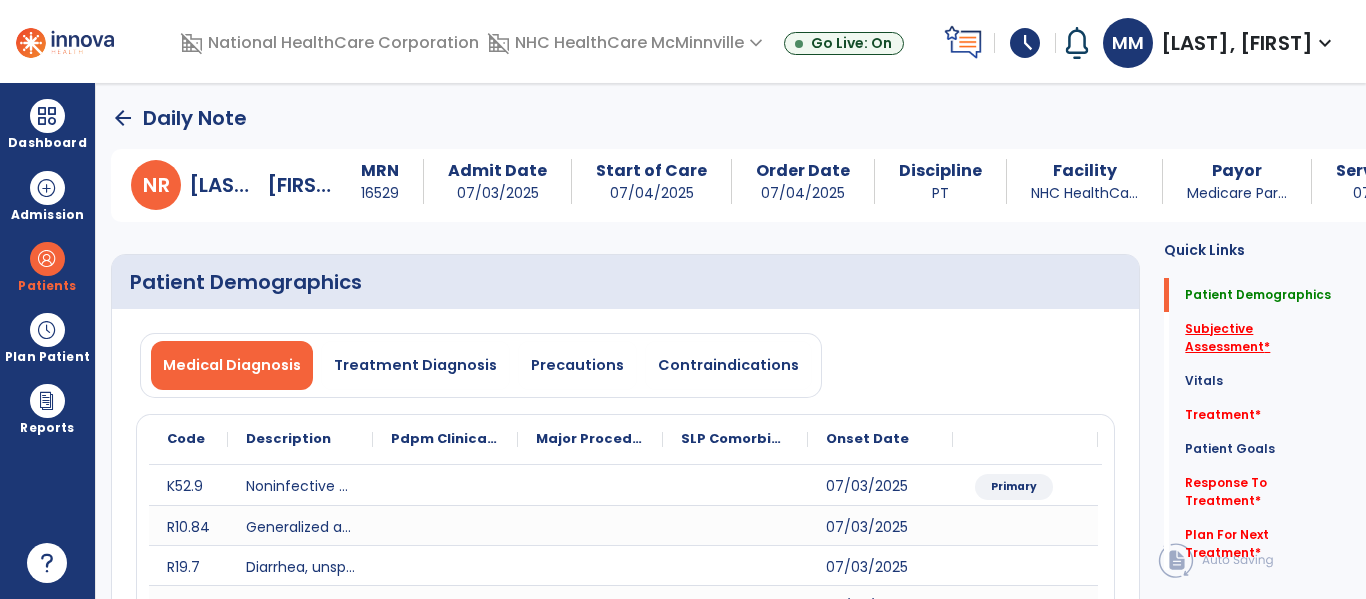 click on "Subjective Assessment   *" 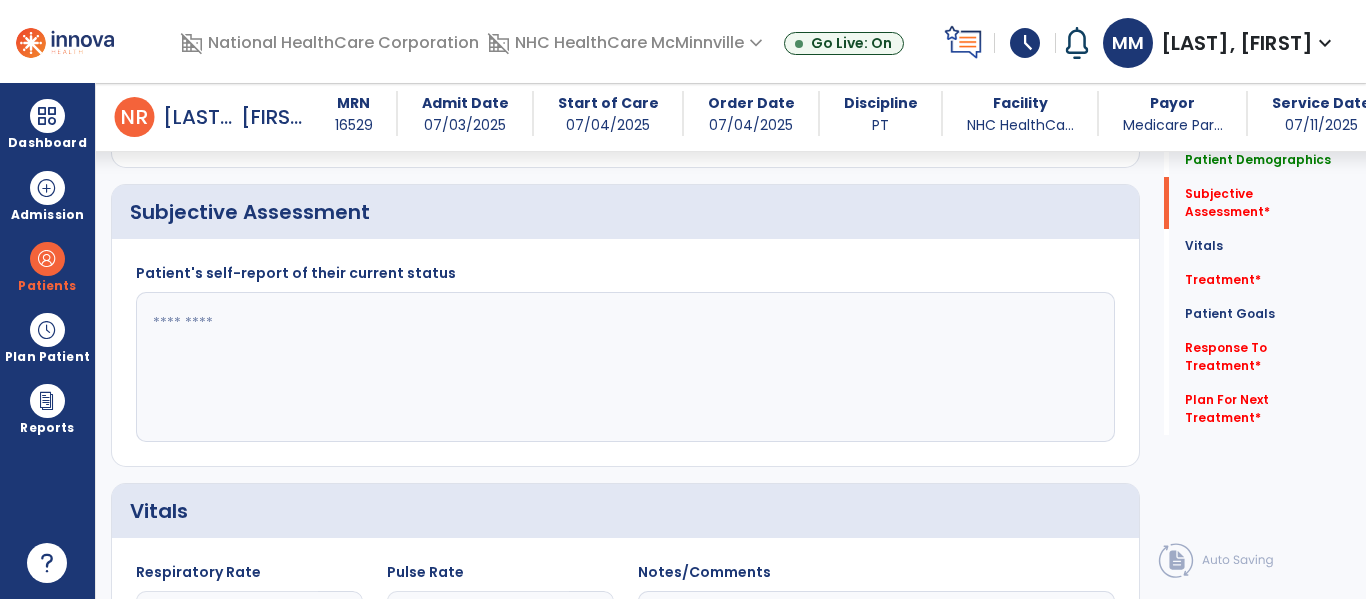 scroll, scrollTop: 907, scrollLeft: 0, axis: vertical 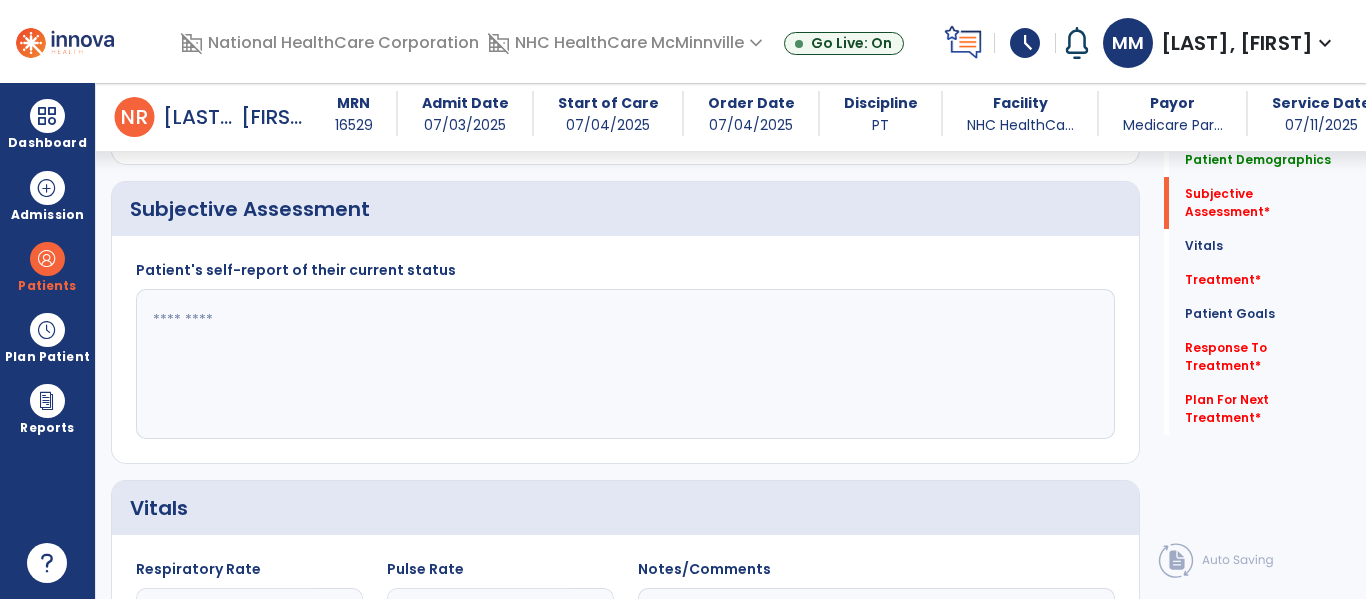 click 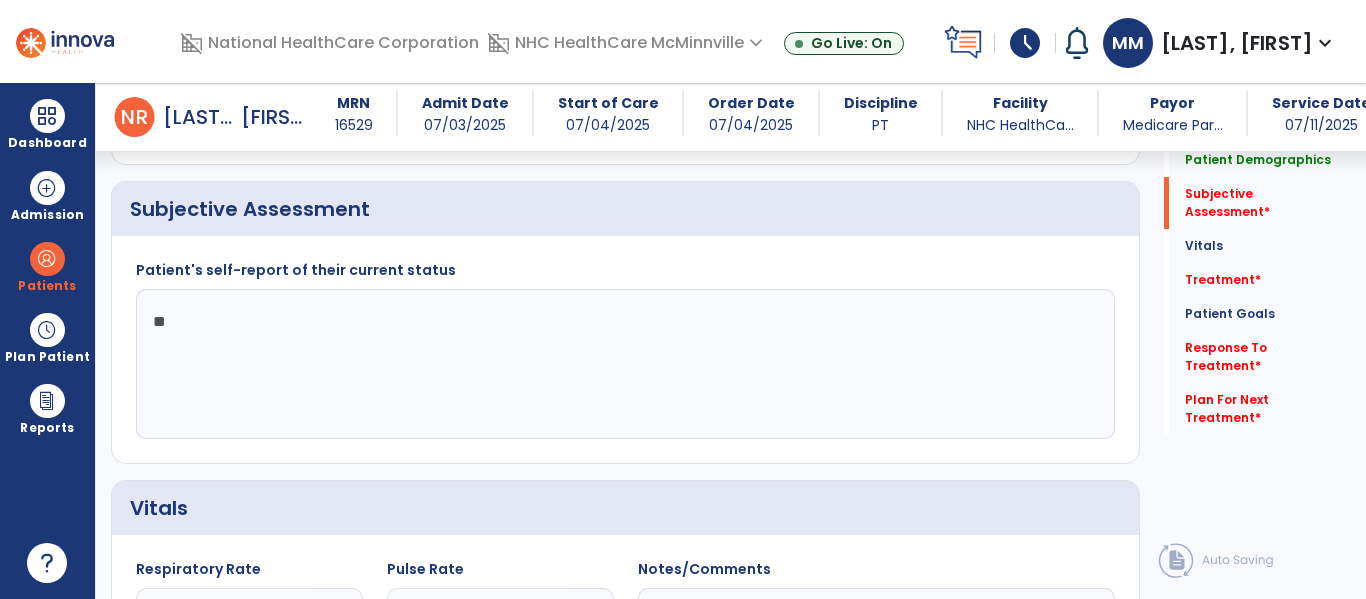 type on "*" 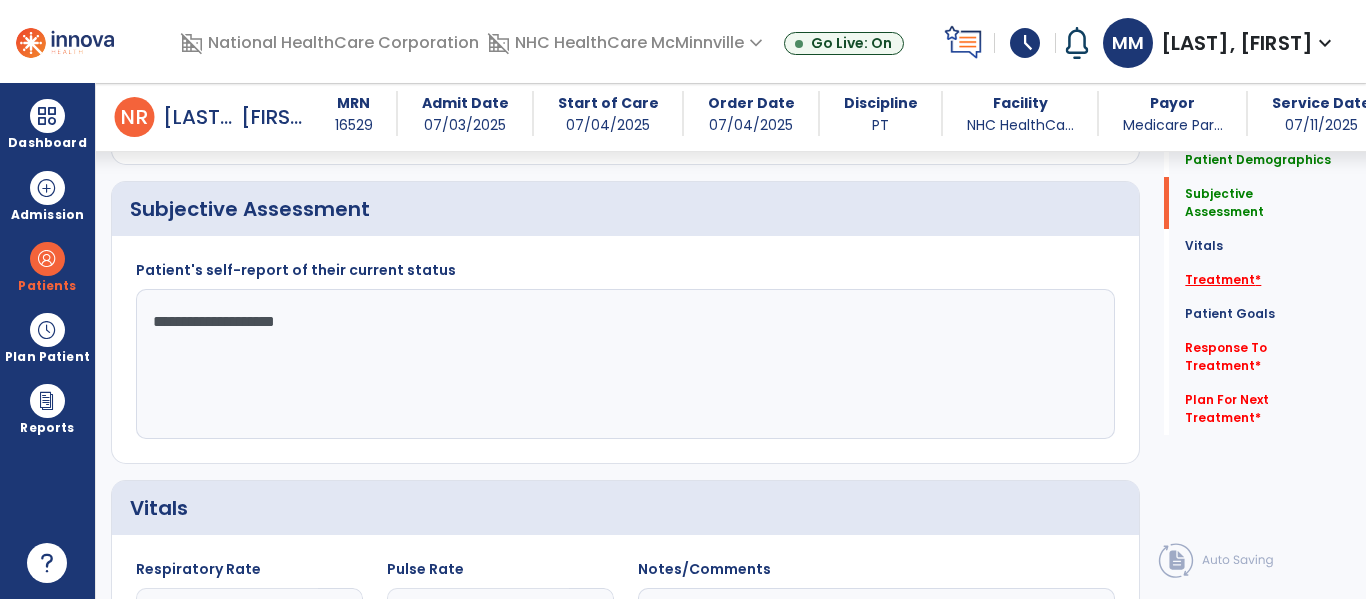 type on "**********" 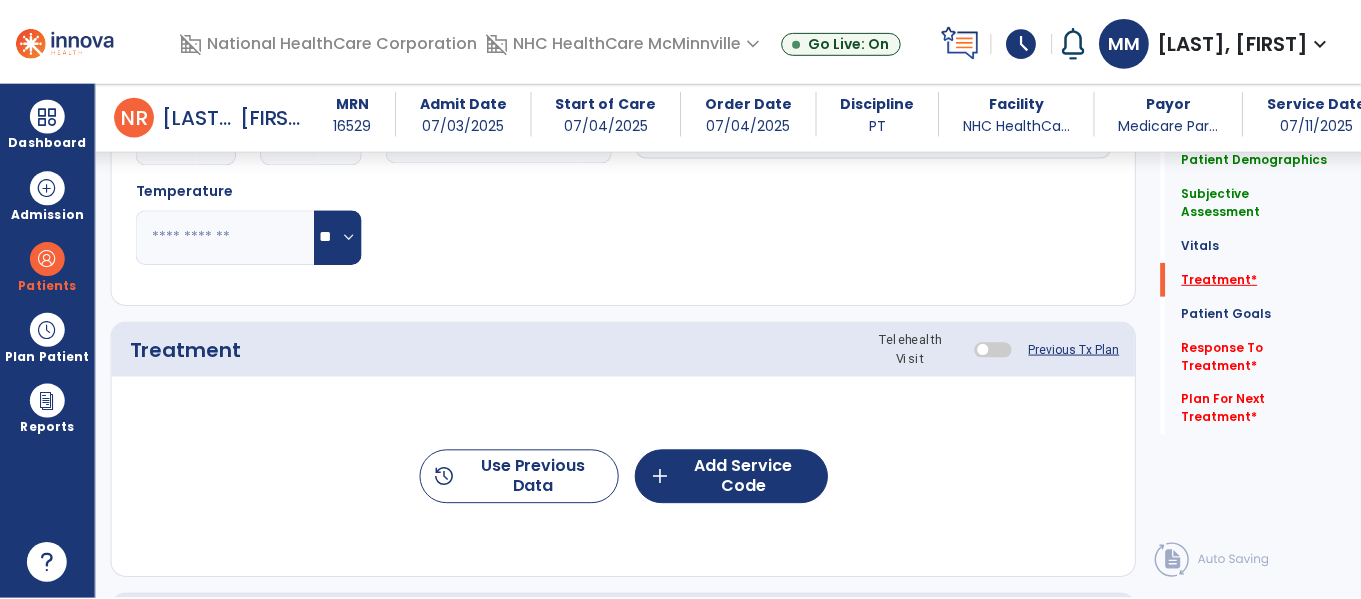 scroll, scrollTop: 1597, scrollLeft: 0, axis: vertical 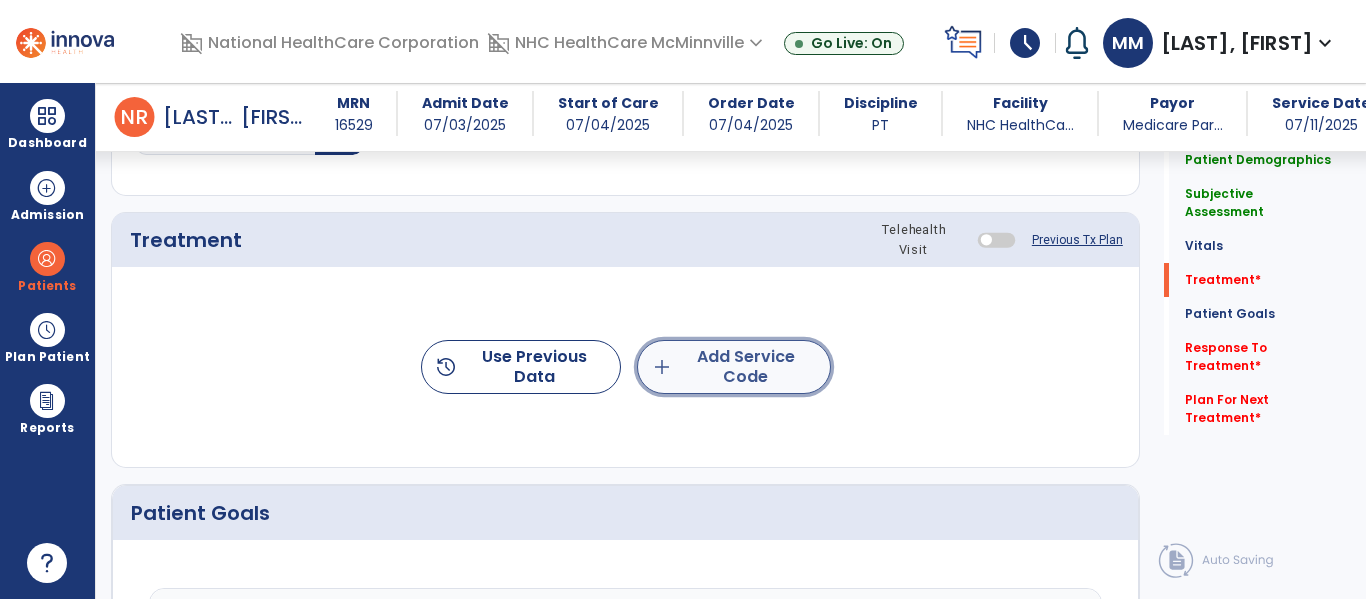 click on "add  Add Service Code" 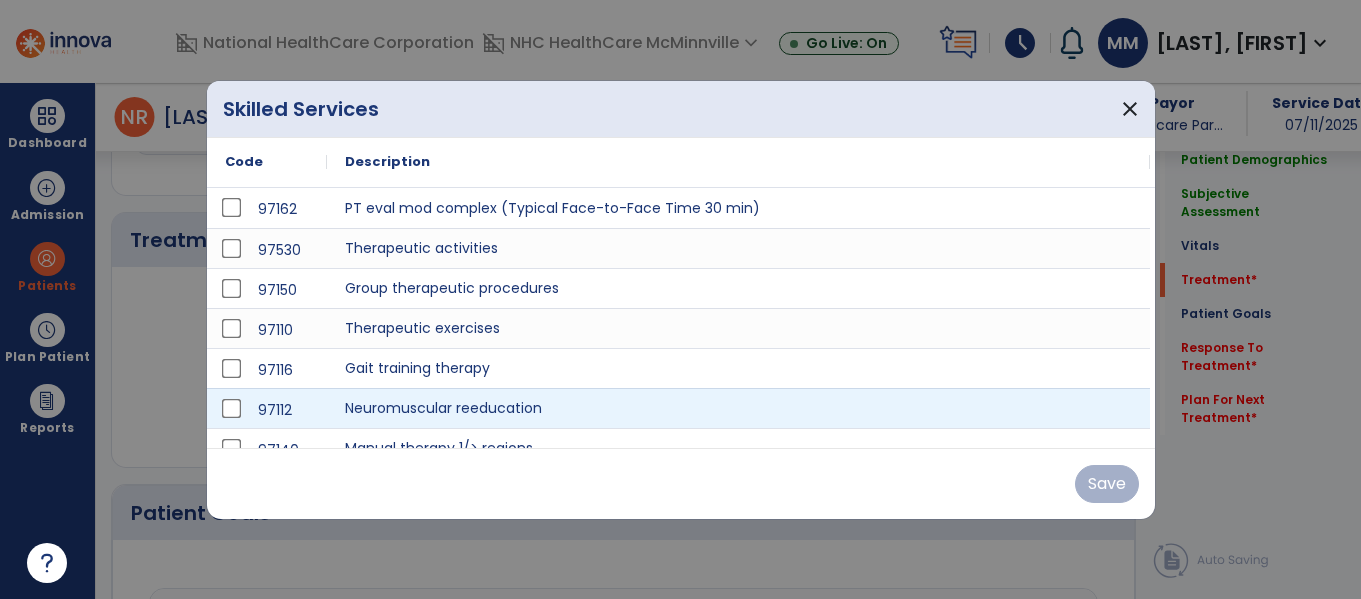 scroll, scrollTop: 1597, scrollLeft: 0, axis: vertical 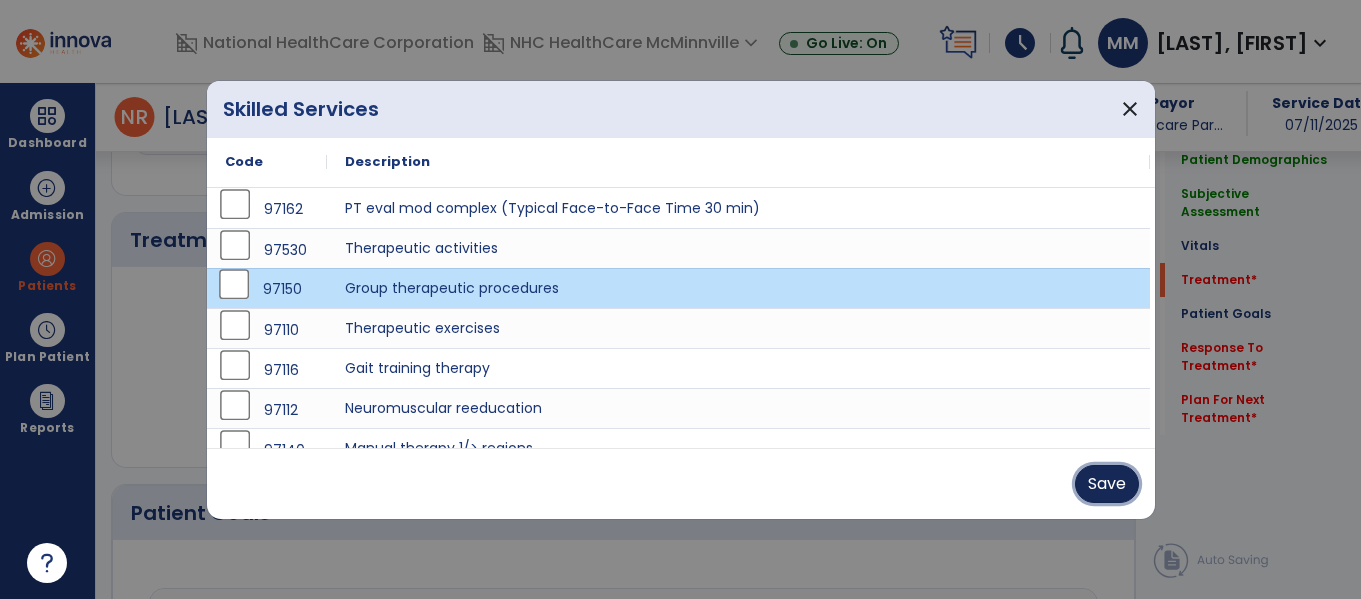 click on "Save" at bounding box center (1107, 484) 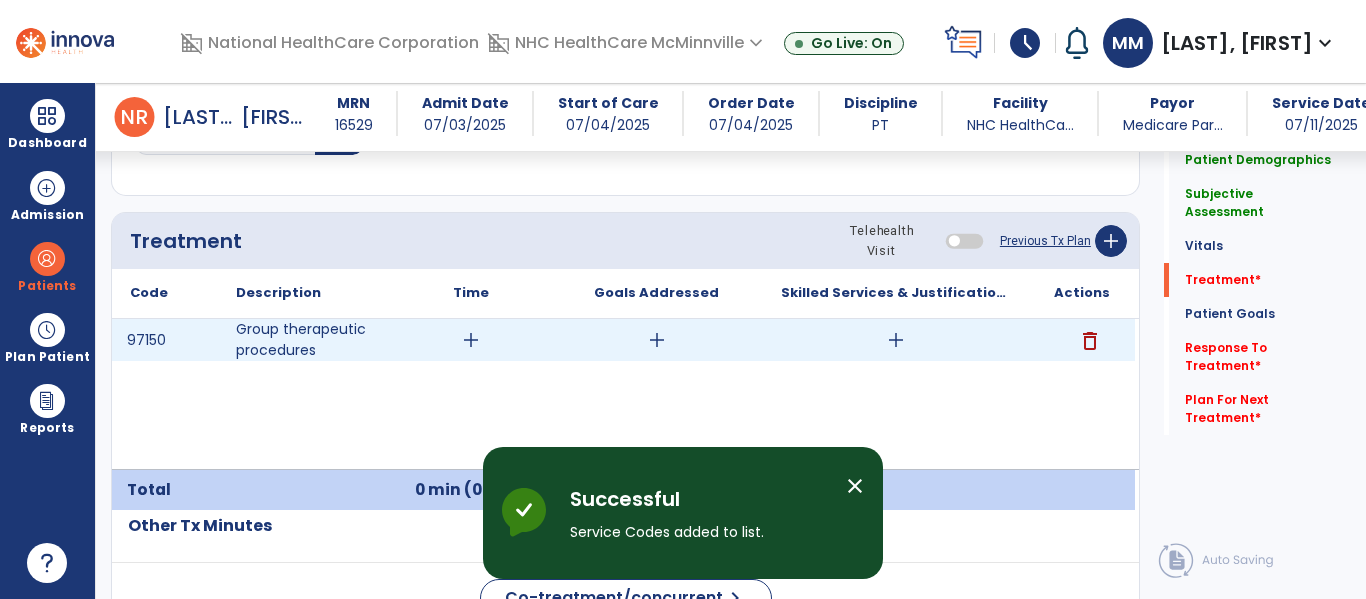 click on "add" at bounding box center [471, 340] 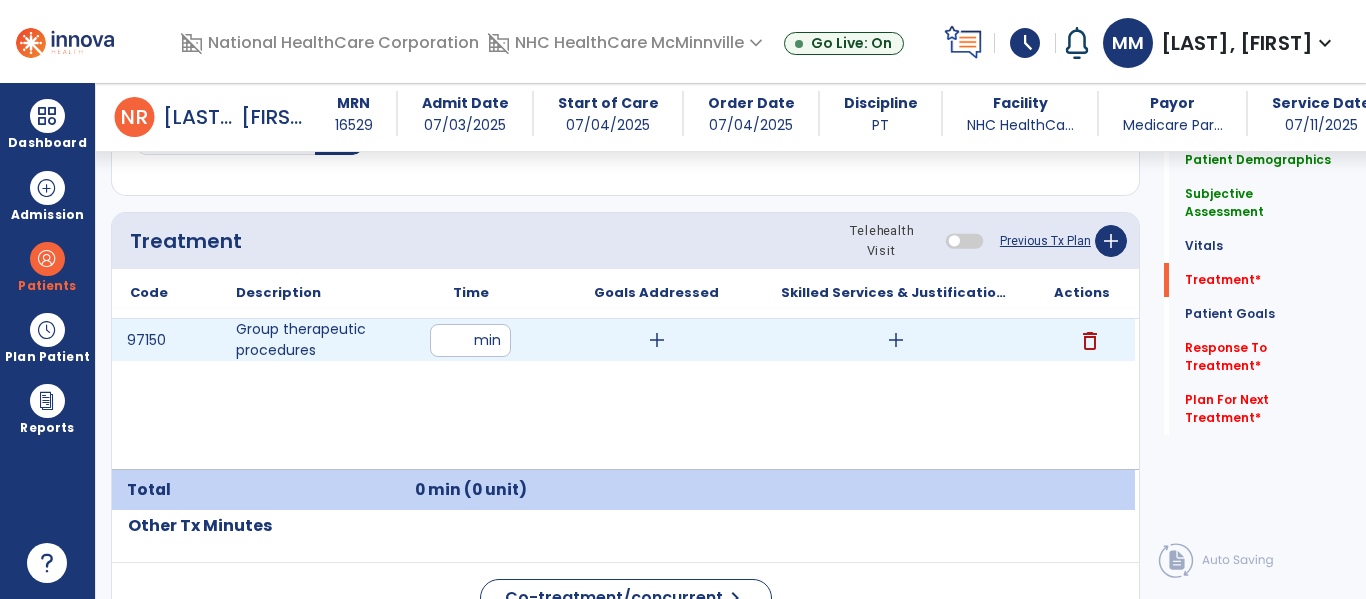 type on "**" 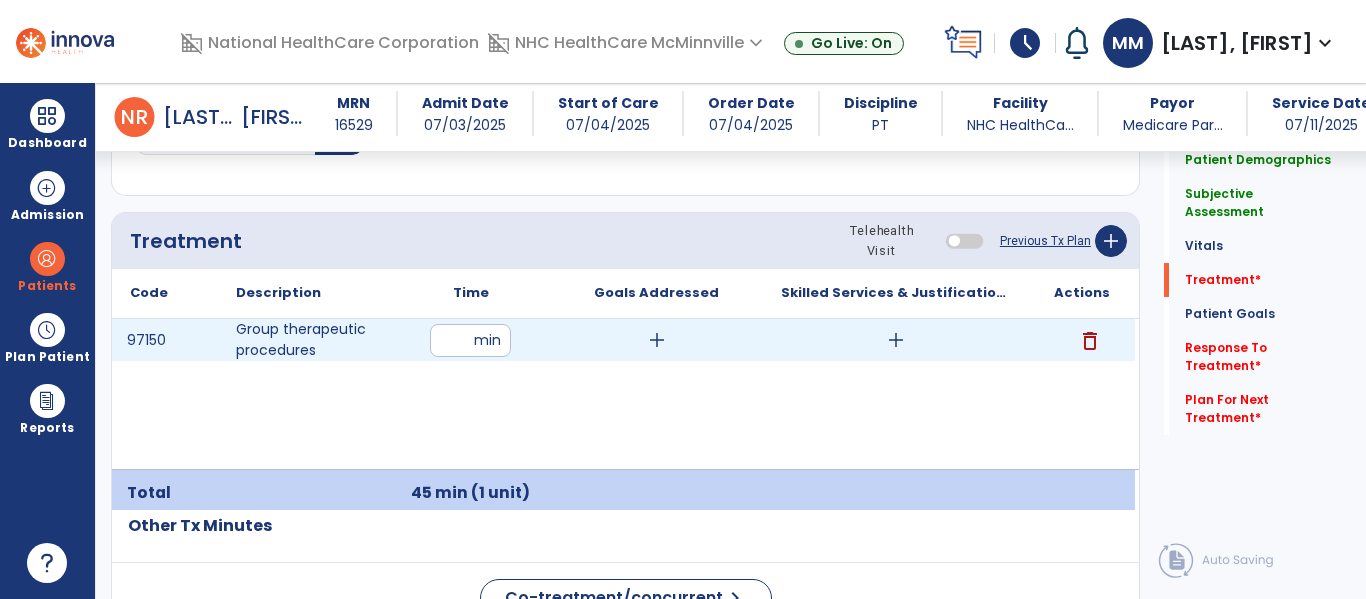 click on "add" at bounding box center [657, 340] 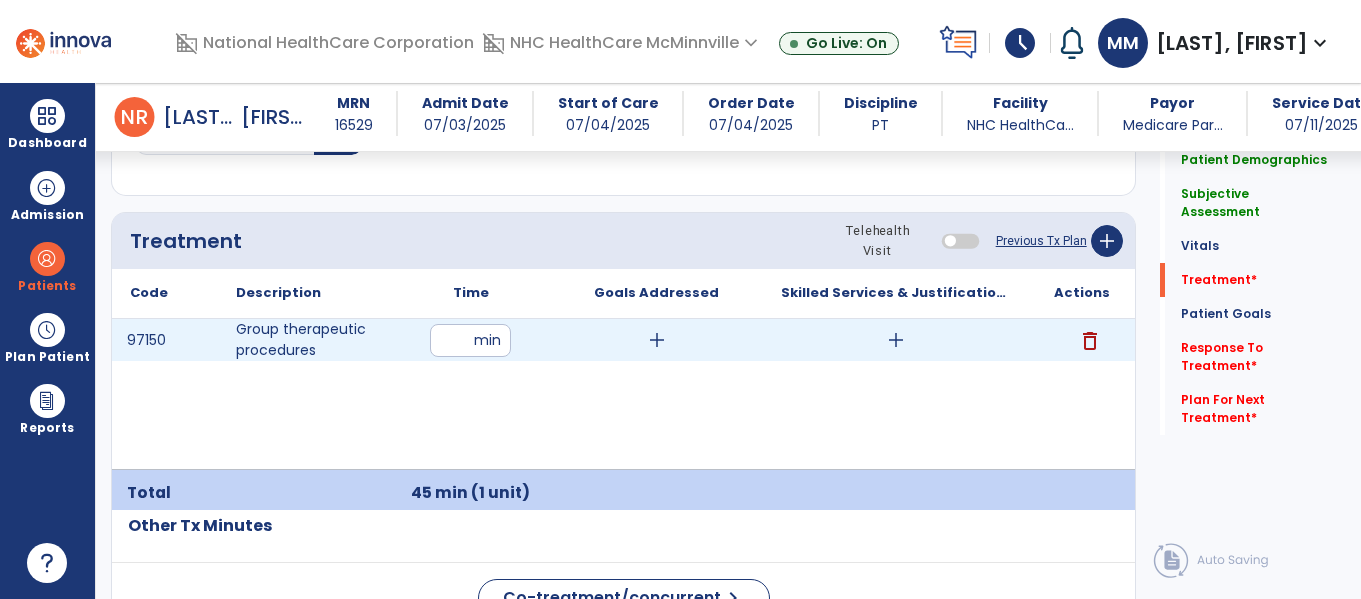 scroll, scrollTop: 1597, scrollLeft: 0, axis: vertical 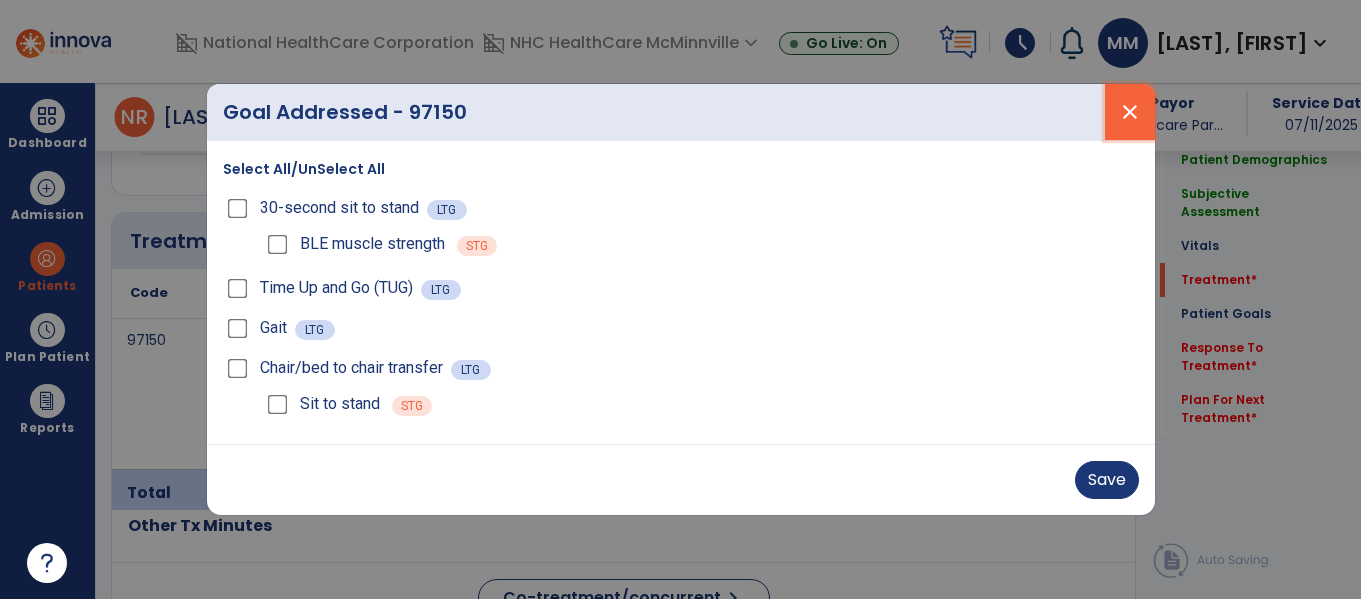 click on "close" at bounding box center [1130, 112] 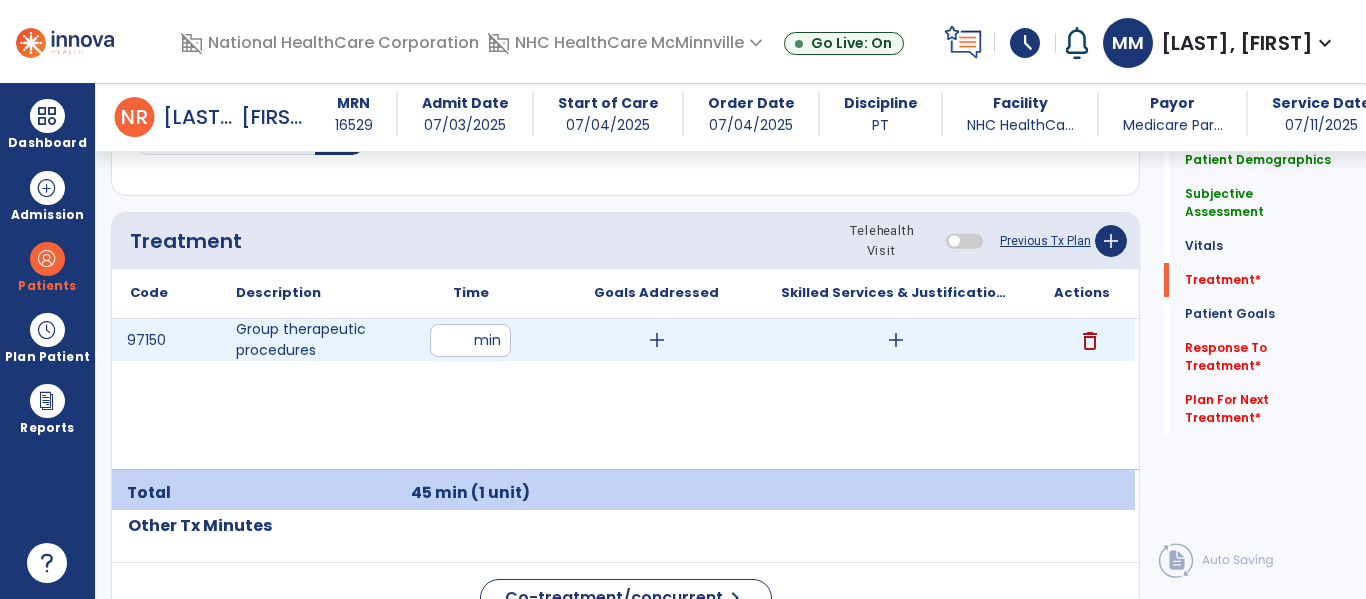 click on "add" at bounding box center [896, 340] 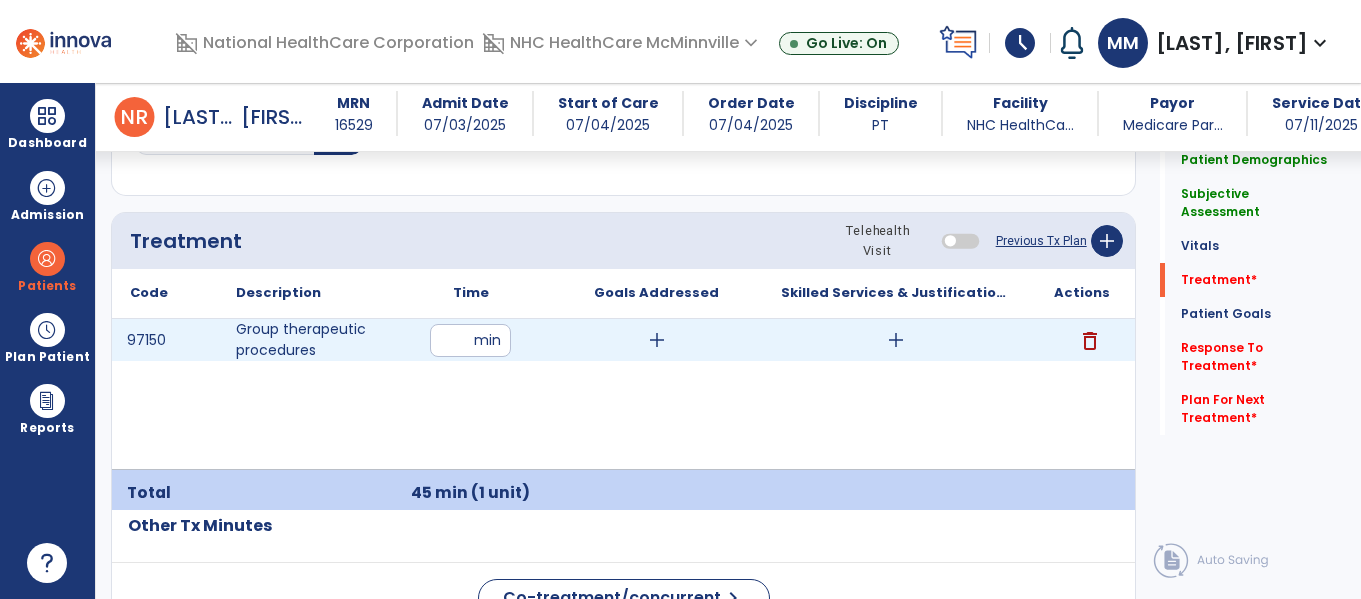 scroll, scrollTop: 1597, scrollLeft: 0, axis: vertical 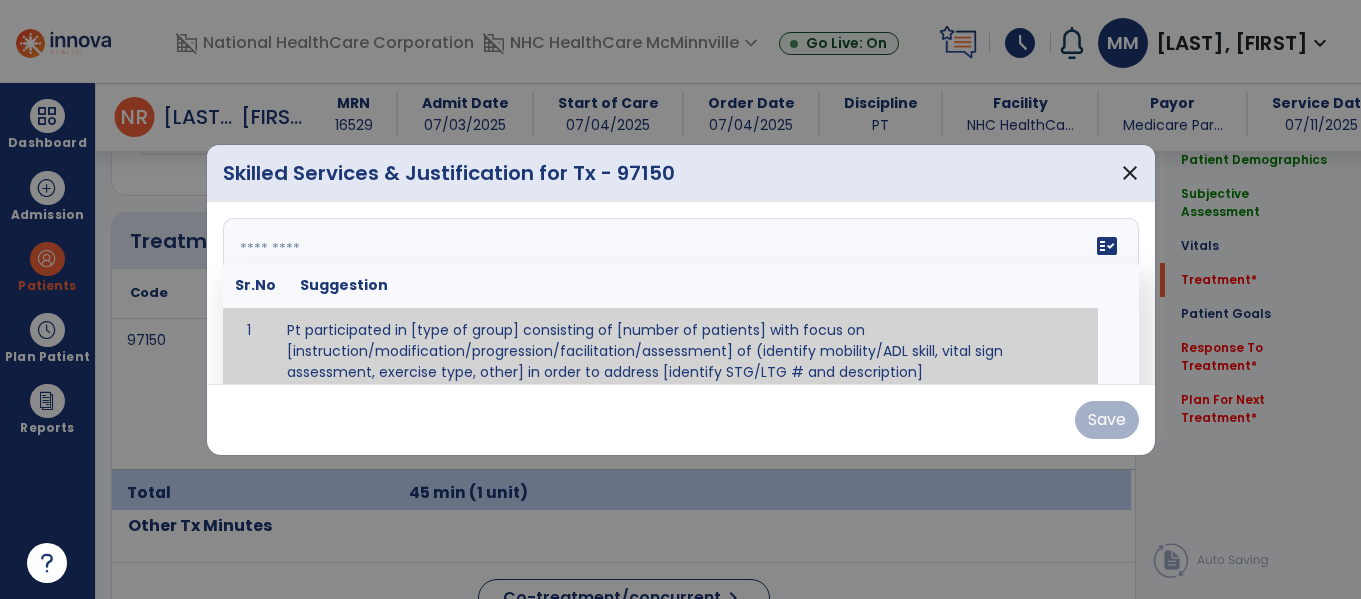 click on "fact_check  Sr.No Suggestion 1 Pt participated in [type of group] consisting of [number of patients] with focus on [instruction/modification/progression/facilitation/assessment] of (identify mobility/ADL skill, vital sign assessment, exercise type, other] in order to address [identify STG/LTG # and description]" at bounding box center (681, 293) 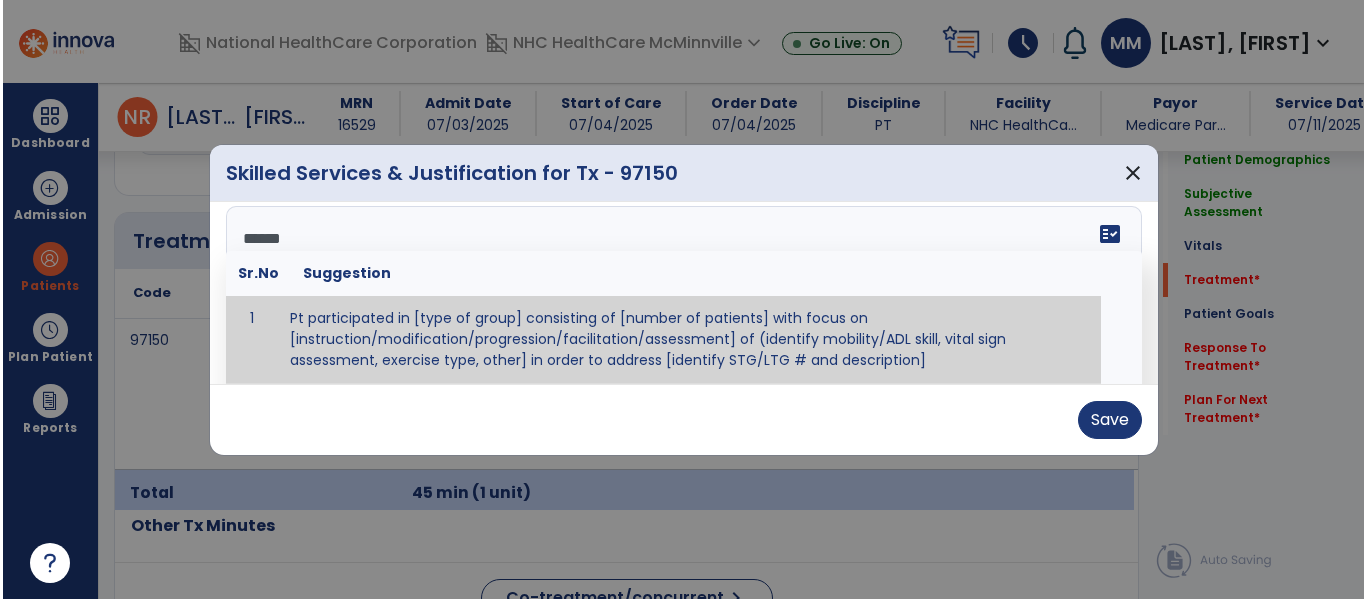 scroll, scrollTop: 0, scrollLeft: 0, axis: both 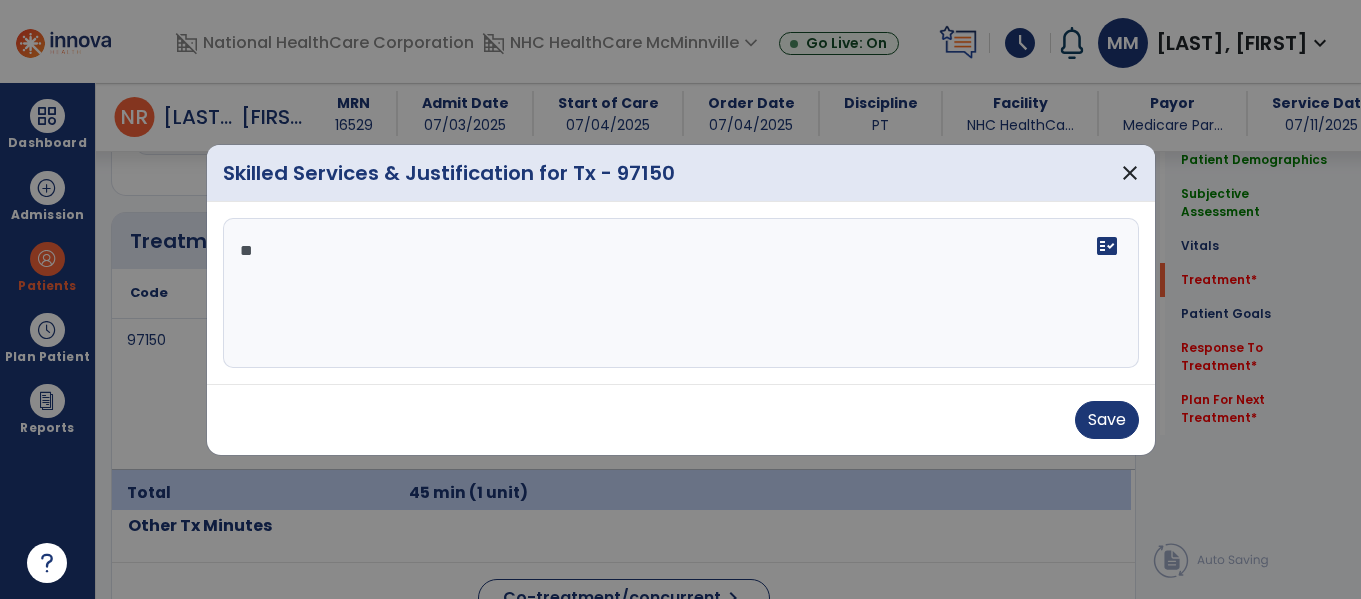 type on "*" 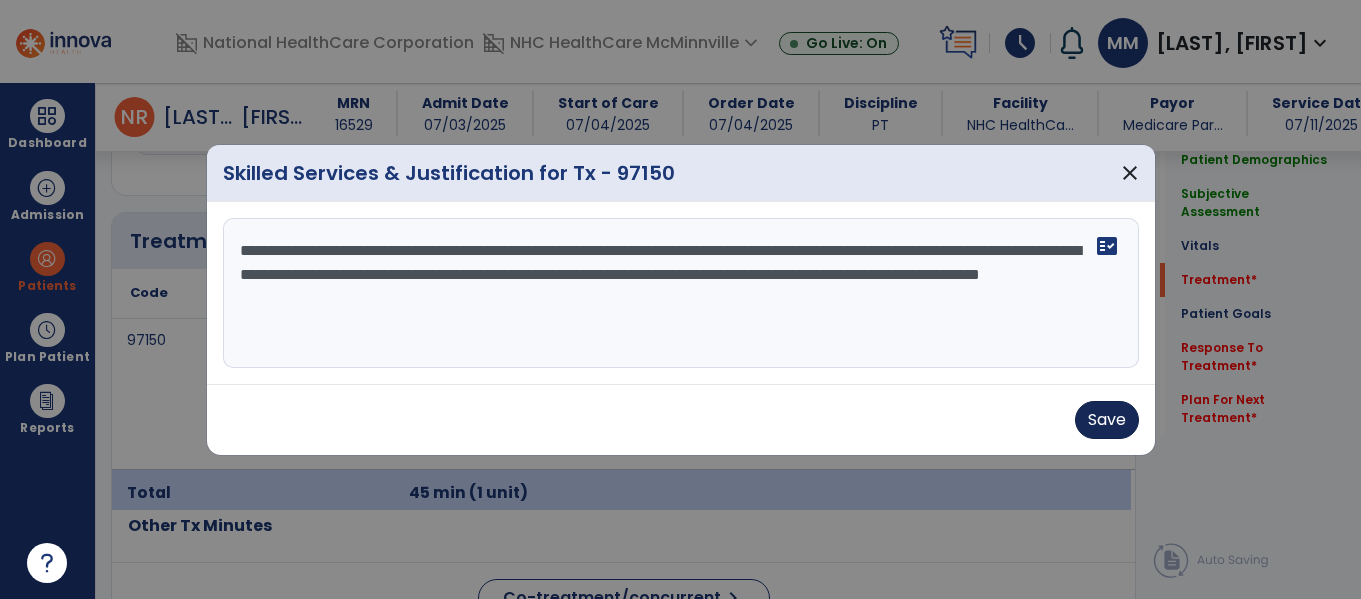 type on "**********" 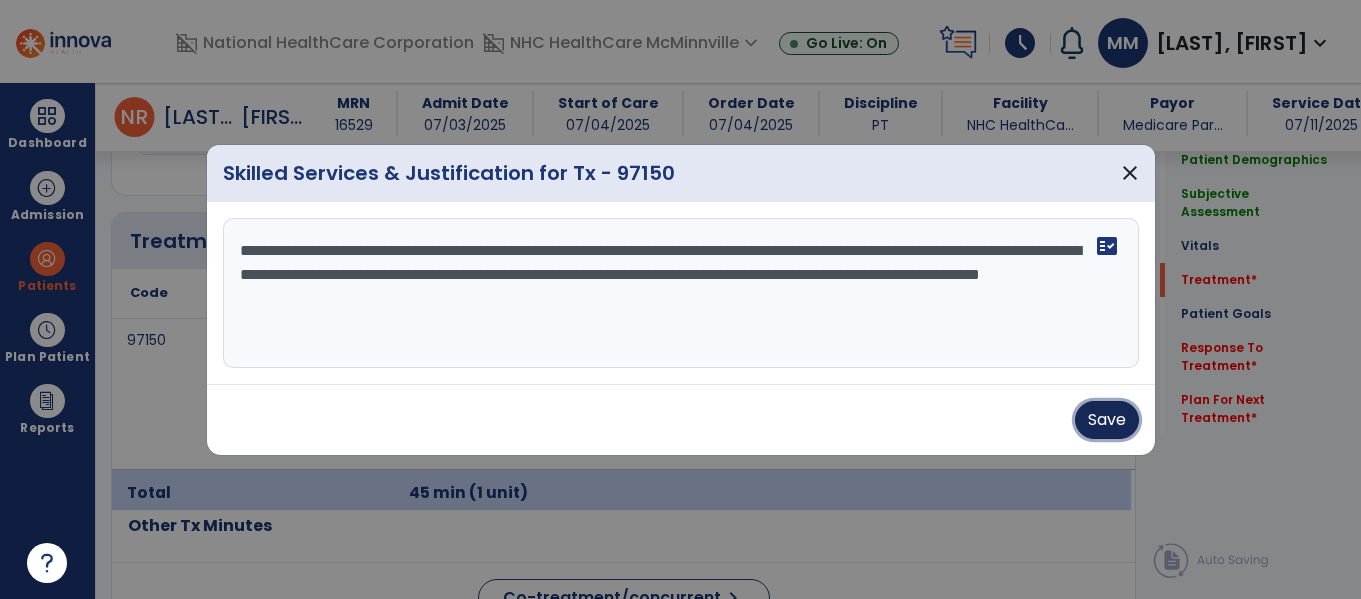 click on "Save" at bounding box center [1107, 420] 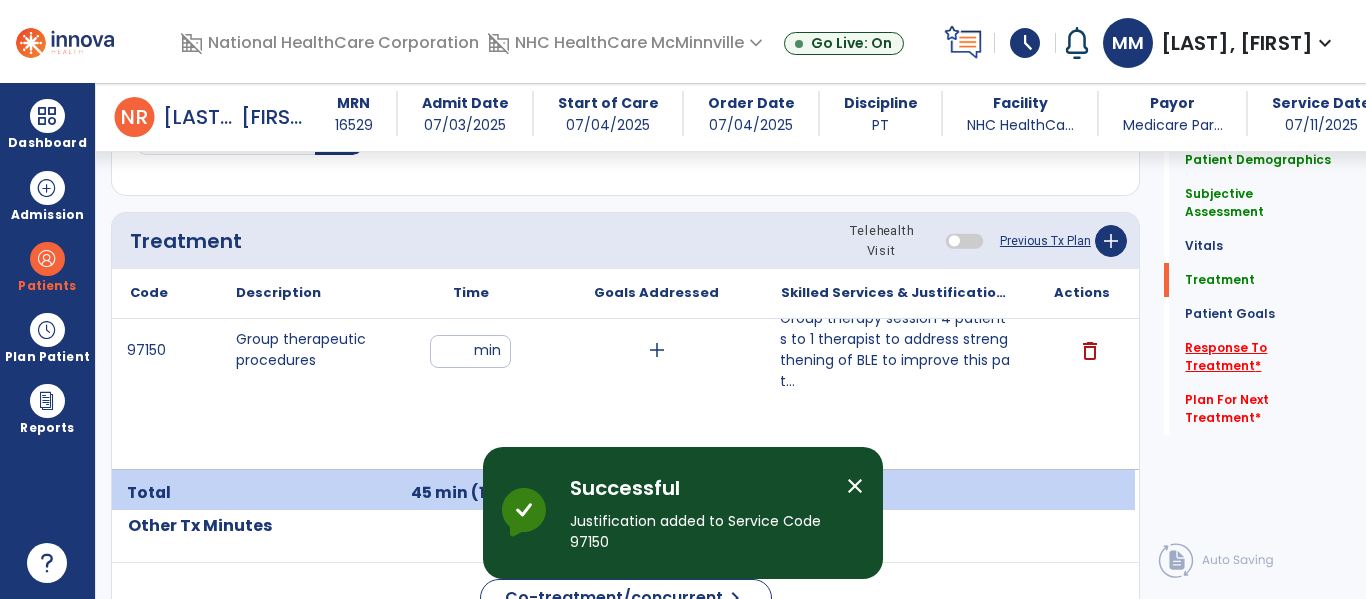 click on "Response To Treatment   *" 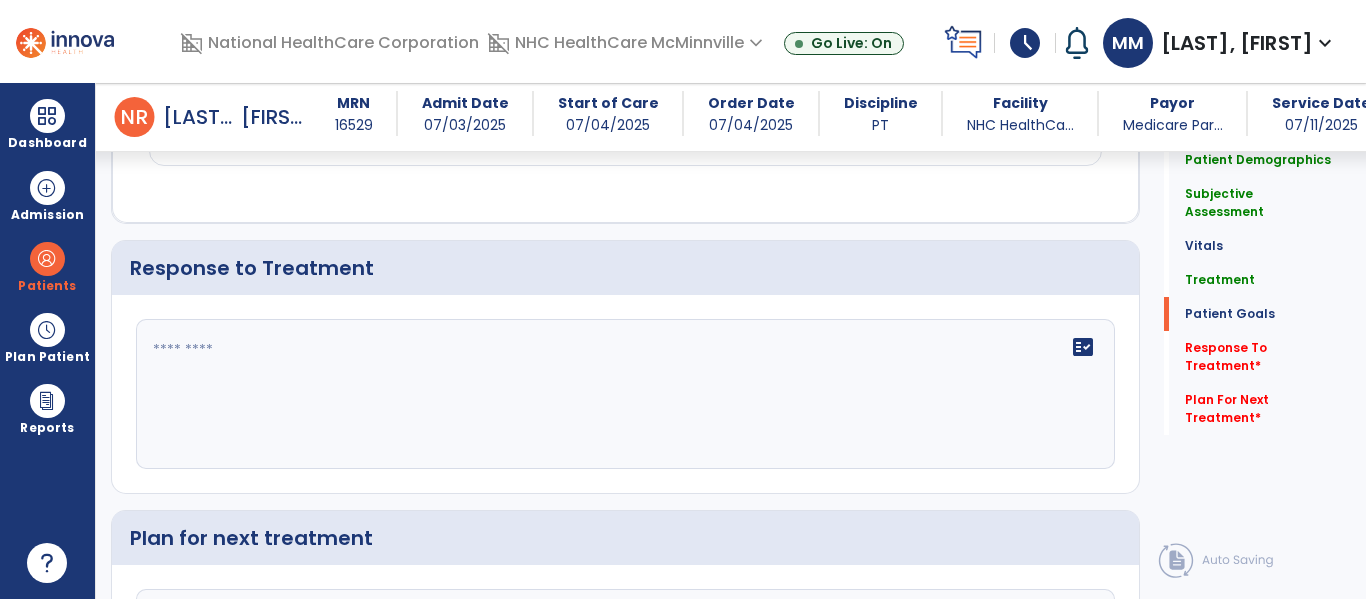 scroll, scrollTop: 3259, scrollLeft: 0, axis: vertical 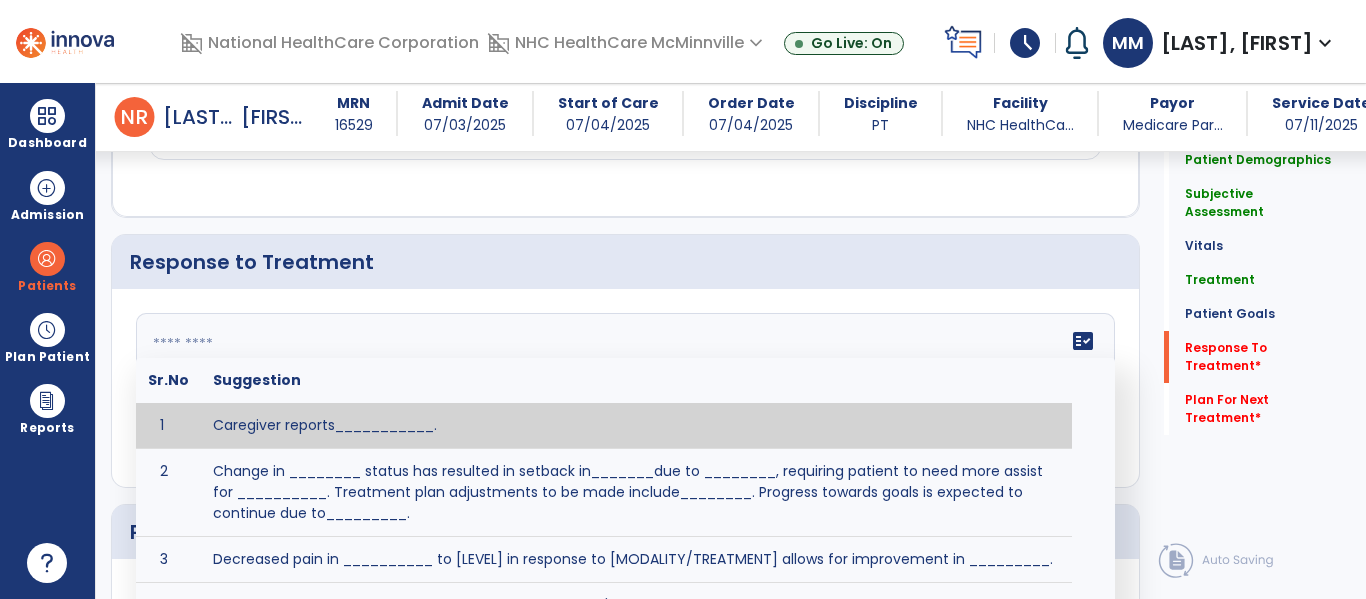 click on "fact_check  Sr.No Suggestion 1 Caregiver reports___________. 2 Change in ________ status has resulted in setback in_______due to ________, requiring patient to need more assist for __________.   Treatment plan adjustments to be made include________.  Progress towards goals is expected to continue due to_________. 3 Decreased pain in __________ to [LEVEL] in response to [MODALITY/TREATMENT] allows for improvement in _________. 4 Functional gains in _______ have impacted the patient's ability to perform_________ with a reduction in assist levels to_________. 5 Functional progress this week has been significant due to__________. 6 Gains in ________ have improved the patient's ability to perform ______with decreased levels of assist to___________. 7 Improvement in ________allows patient to tolerate higher levels of challenges in_________. 8 Pain in [AREA] has decreased to [LEVEL] in response to [TREATMENT/MODALITY], allowing fore ease in completing__________. 9 10 11 12 13 14 15 16 17 18 19 20 21" 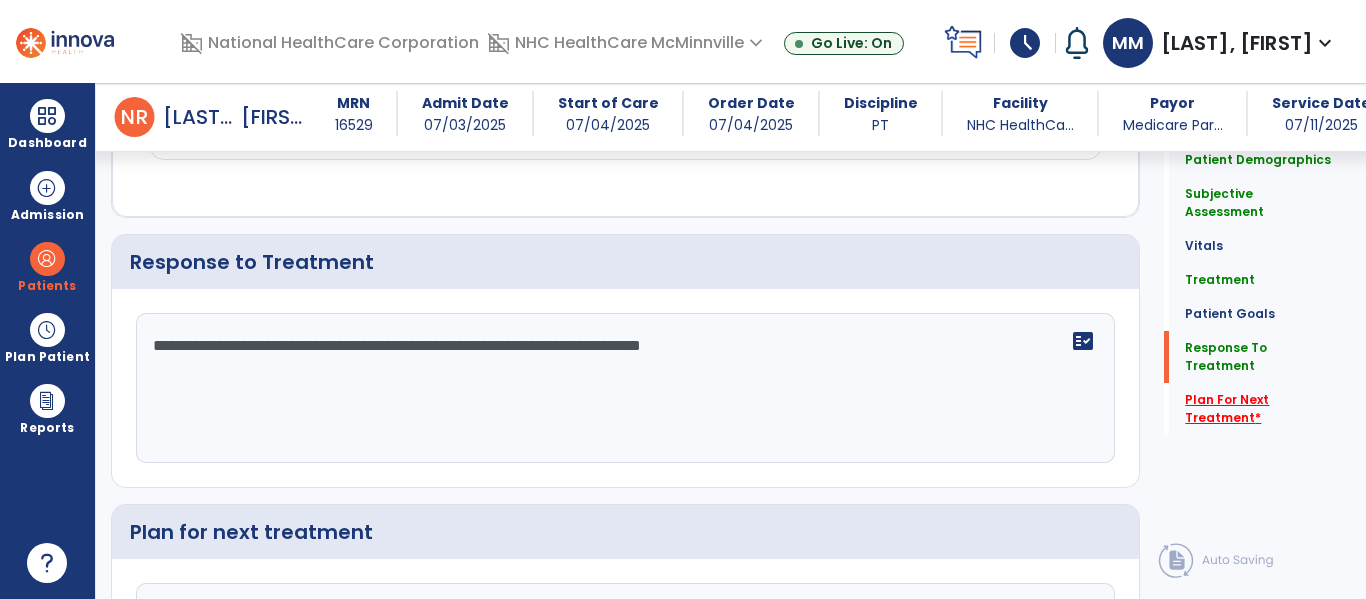 type on "**********" 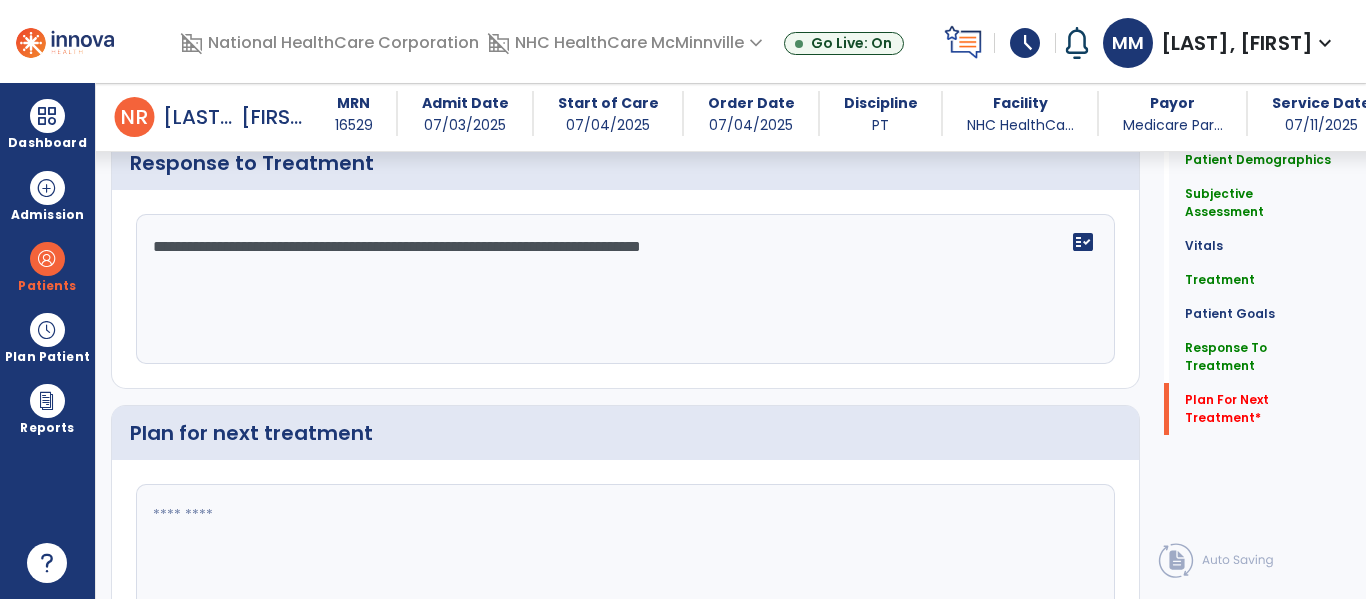 scroll, scrollTop: 3464, scrollLeft: 0, axis: vertical 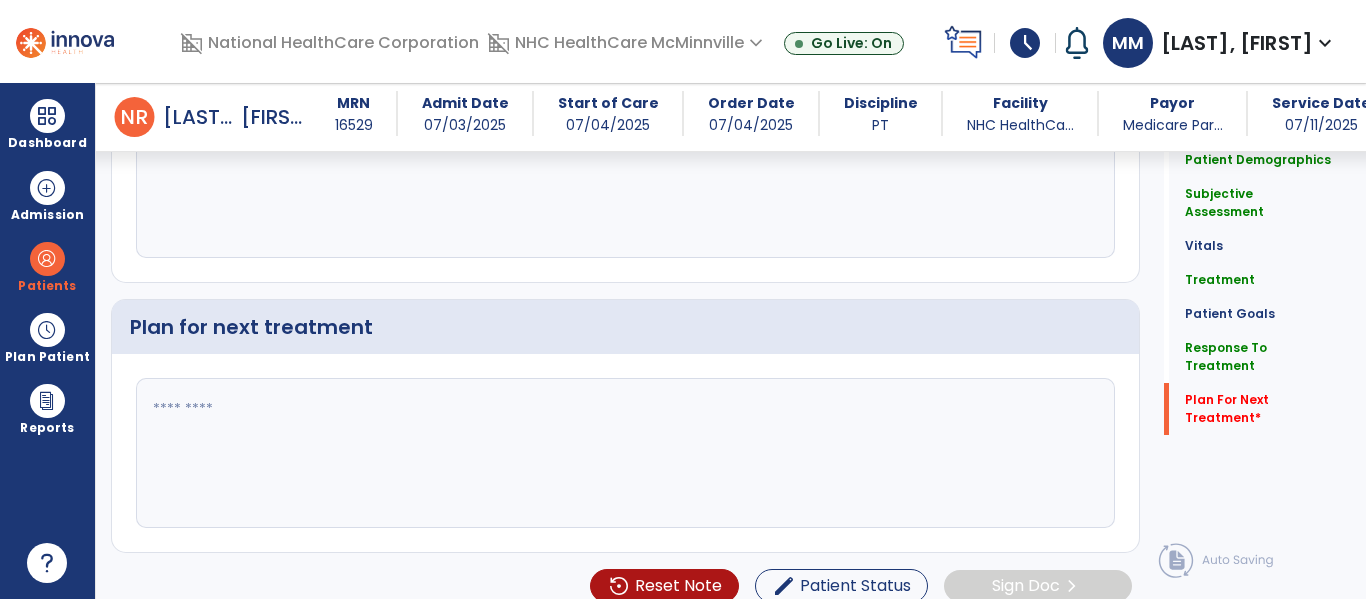 click 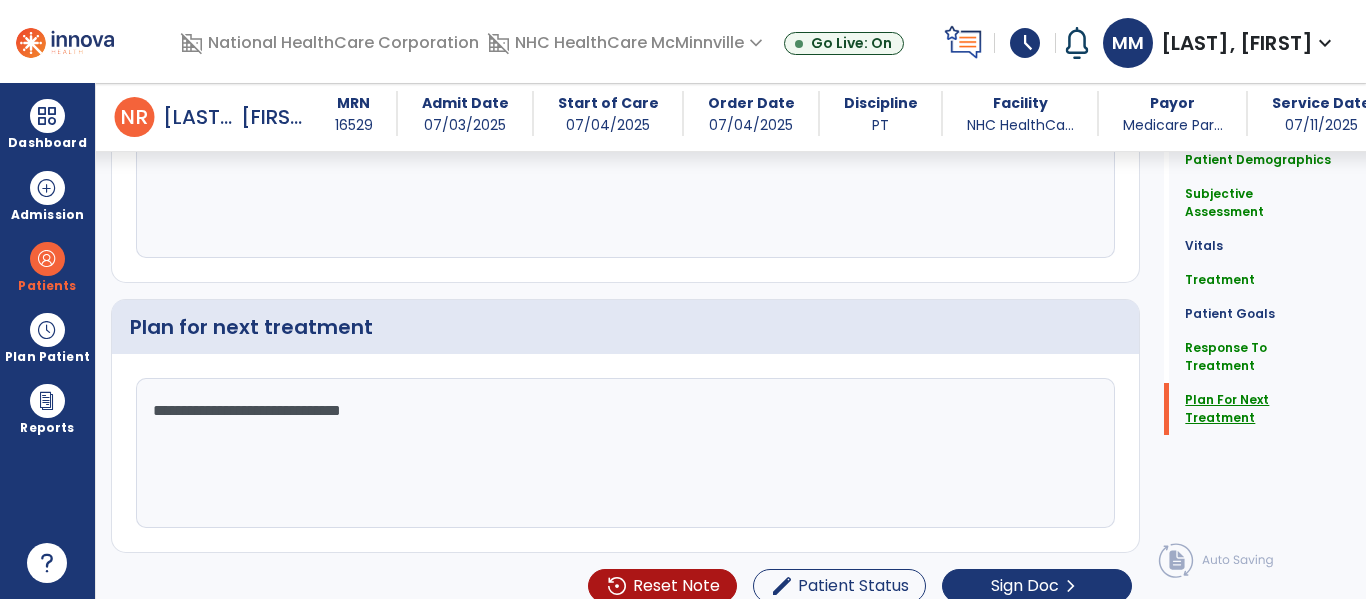 type on "**********" 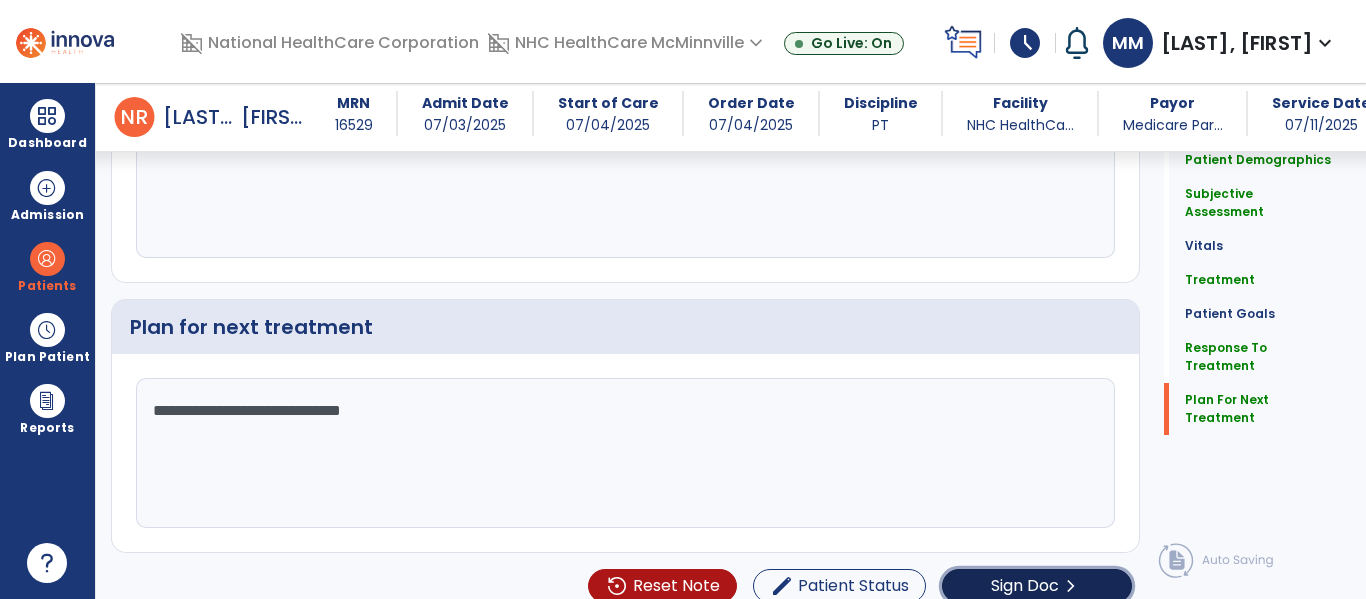 click on "chevron_right" 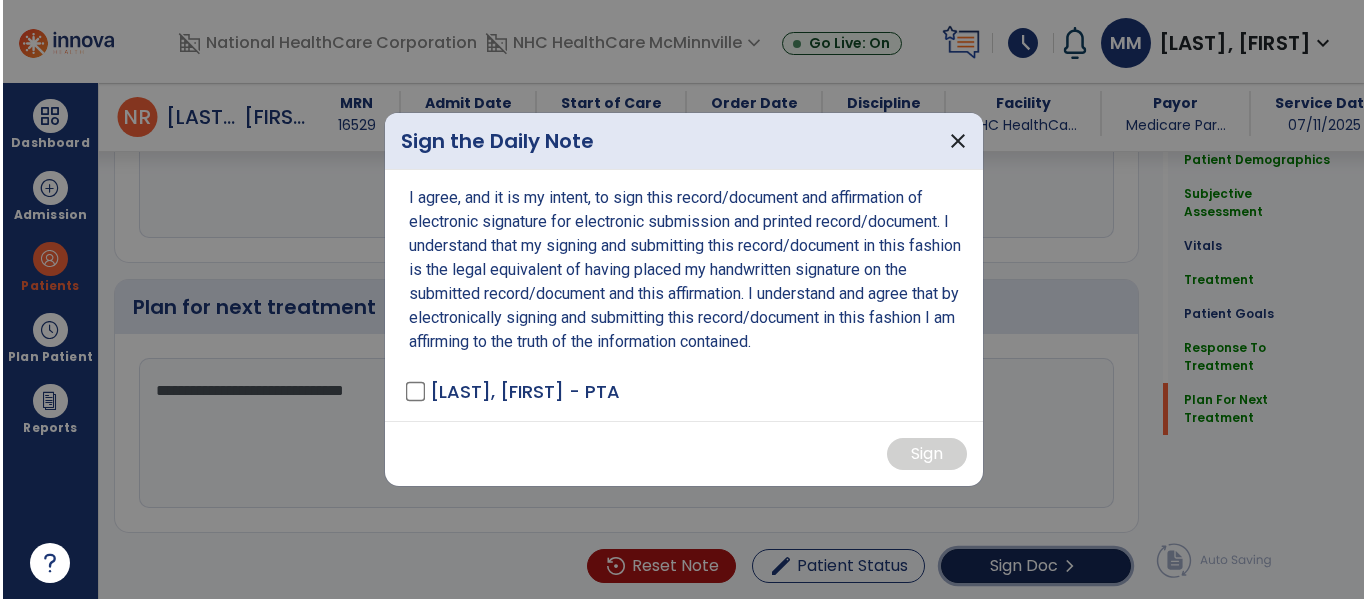 scroll, scrollTop: 3485, scrollLeft: 0, axis: vertical 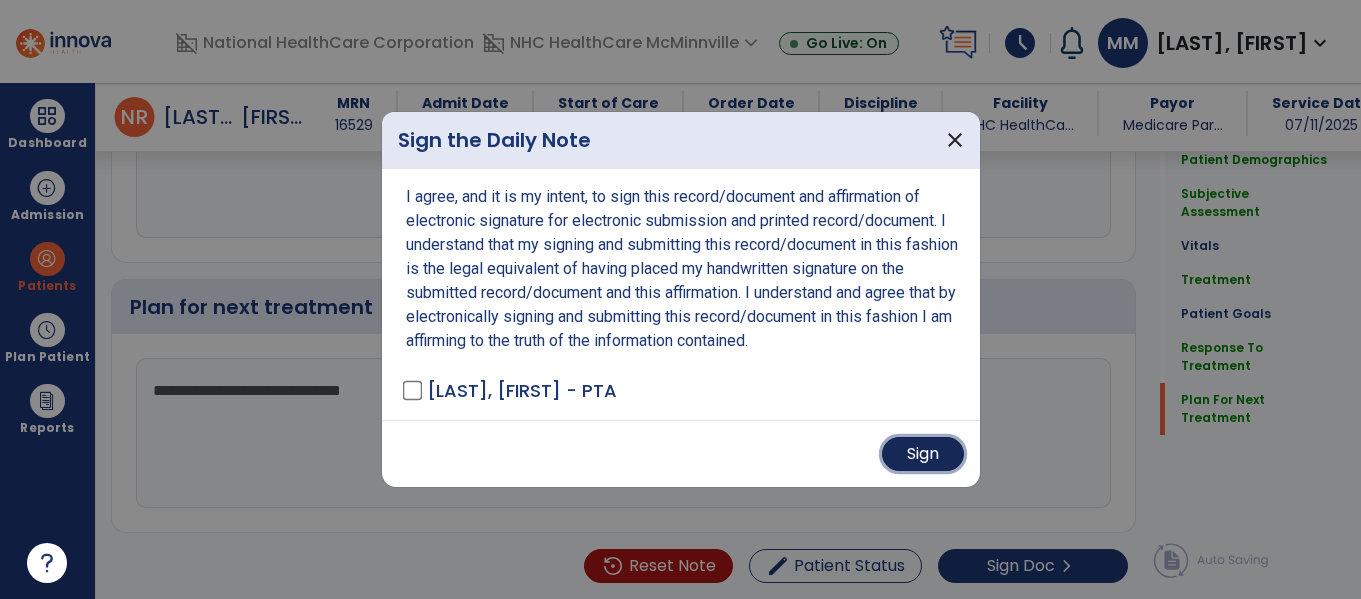 click on "Sign" at bounding box center (923, 454) 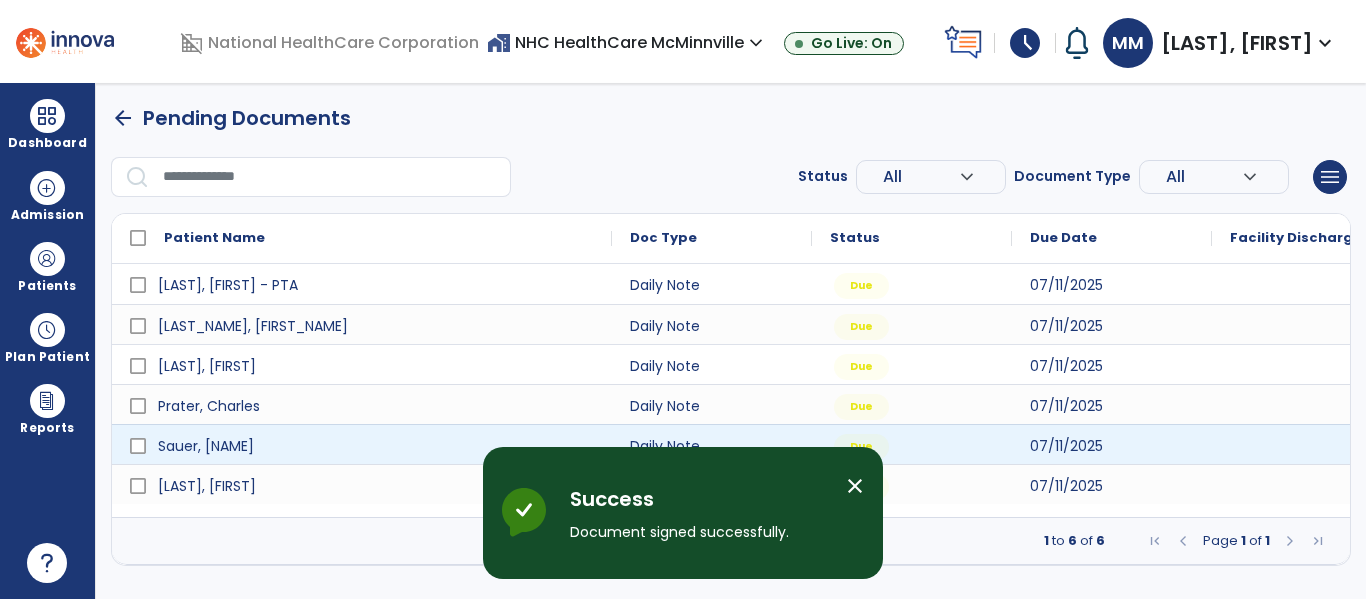 scroll, scrollTop: 0, scrollLeft: 0, axis: both 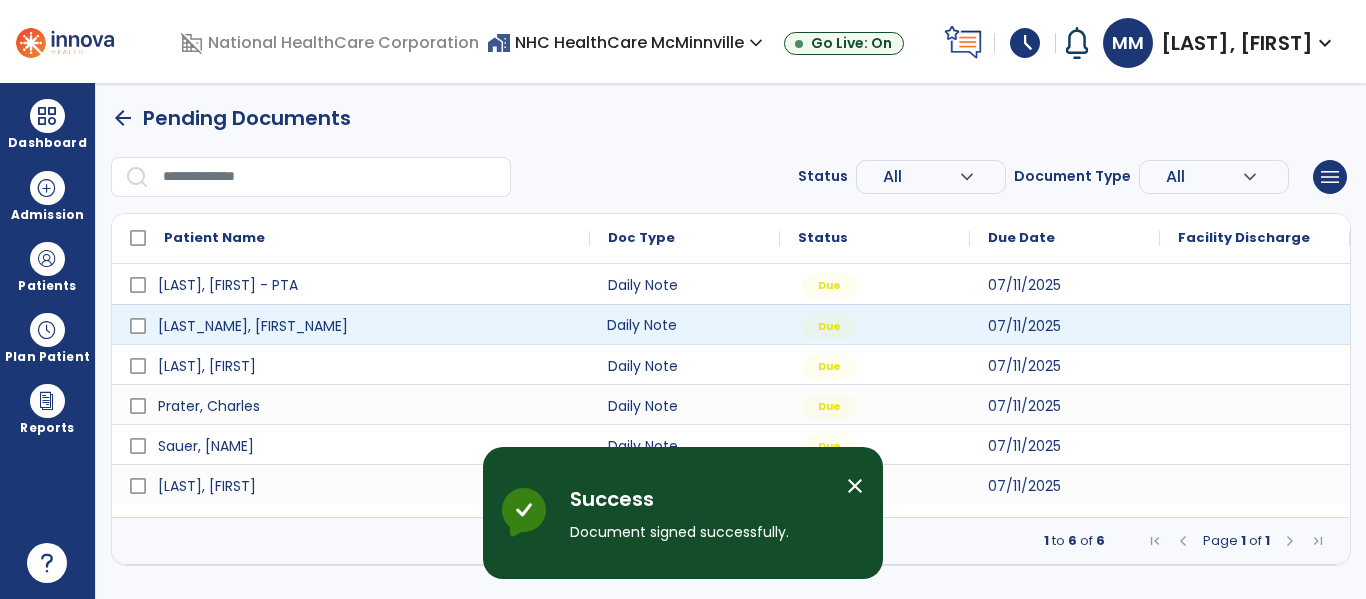 click on "Daily Note" at bounding box center (685, 324) 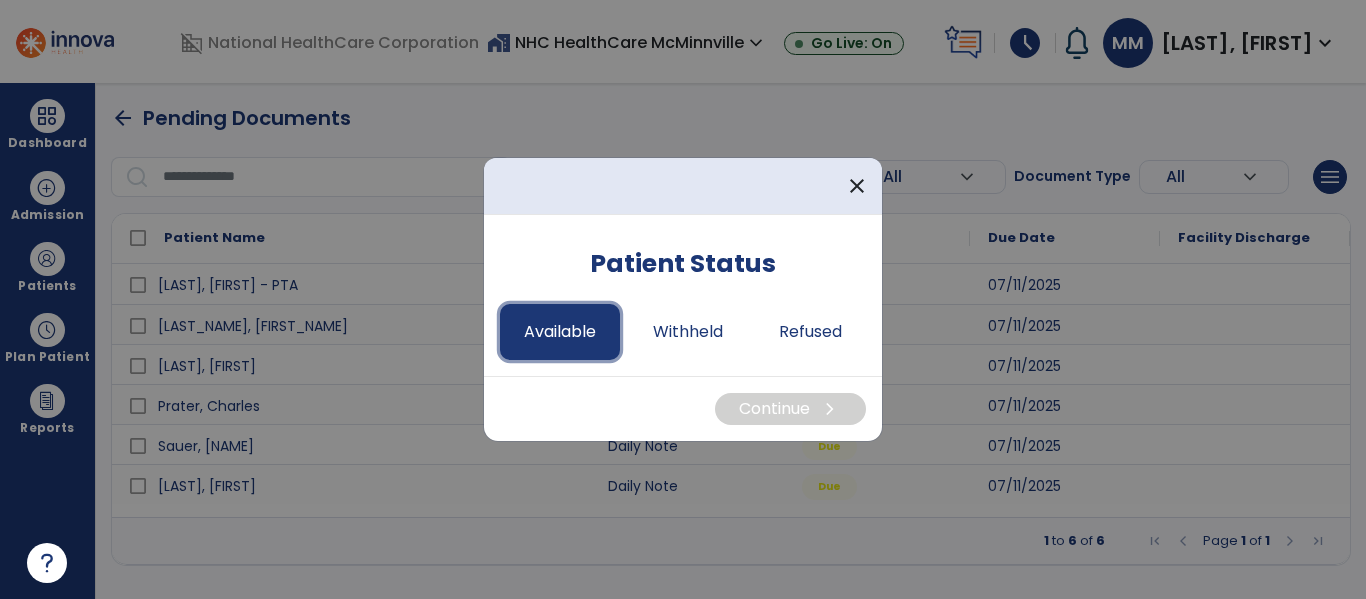click on "Available" at bounding box center (560, 332) 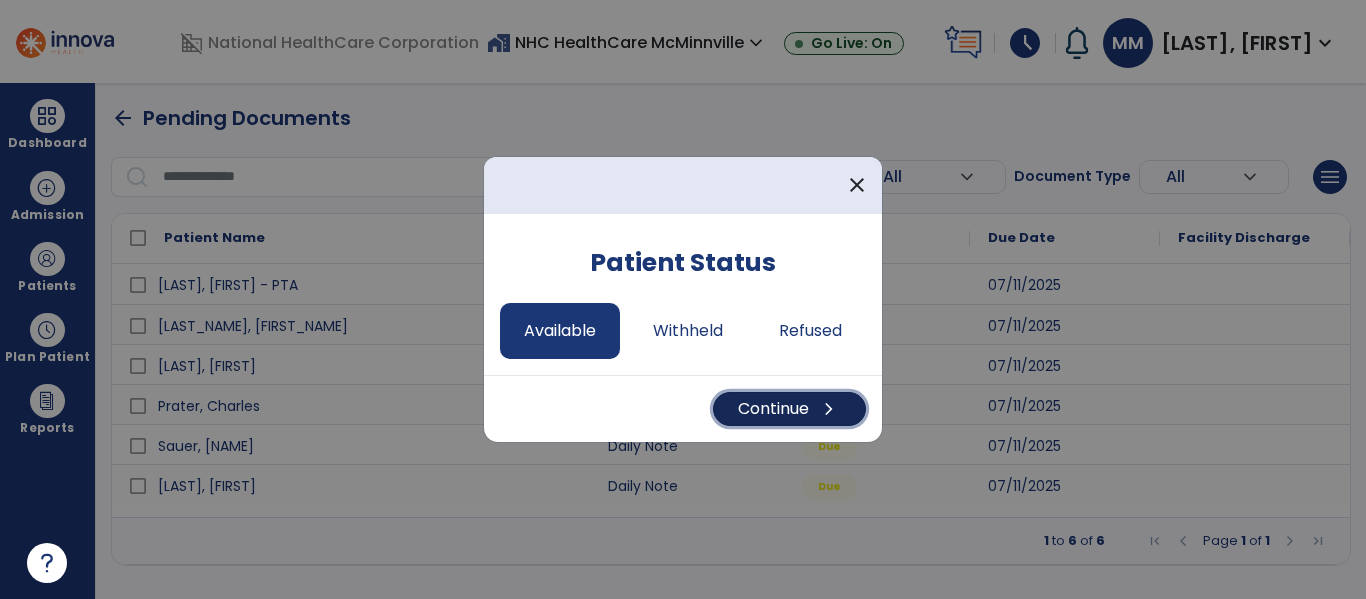 click on "Continue   chevron_right" at bounding box center [789, 409] 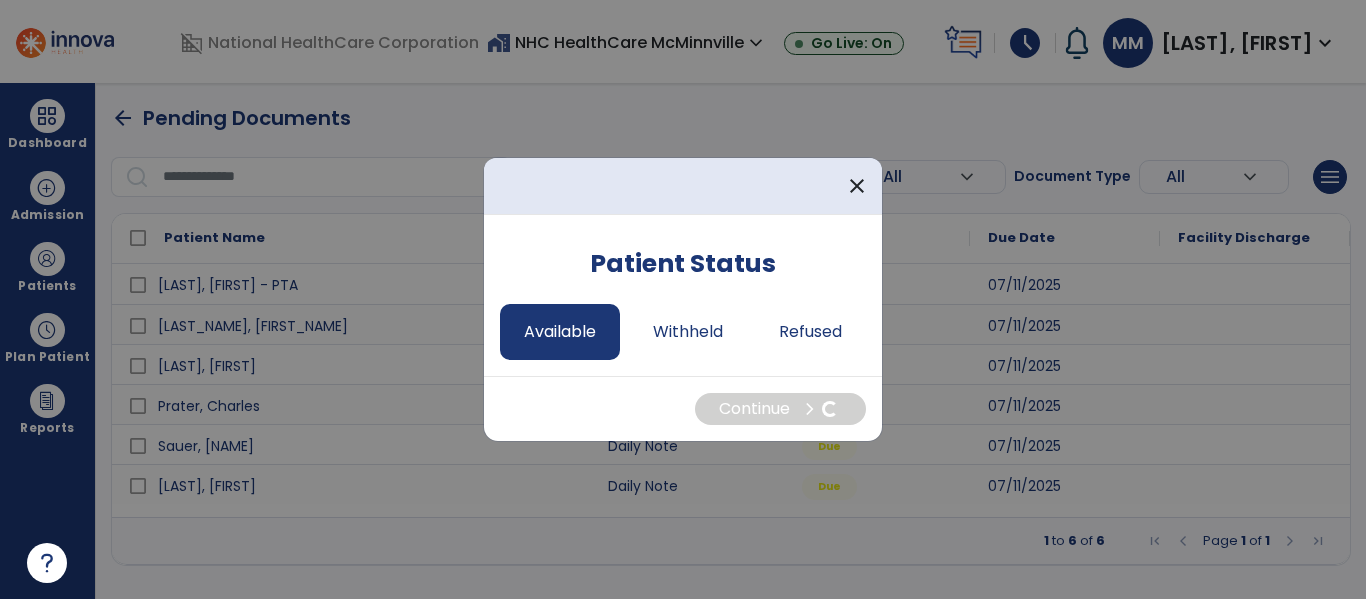 select on "*" 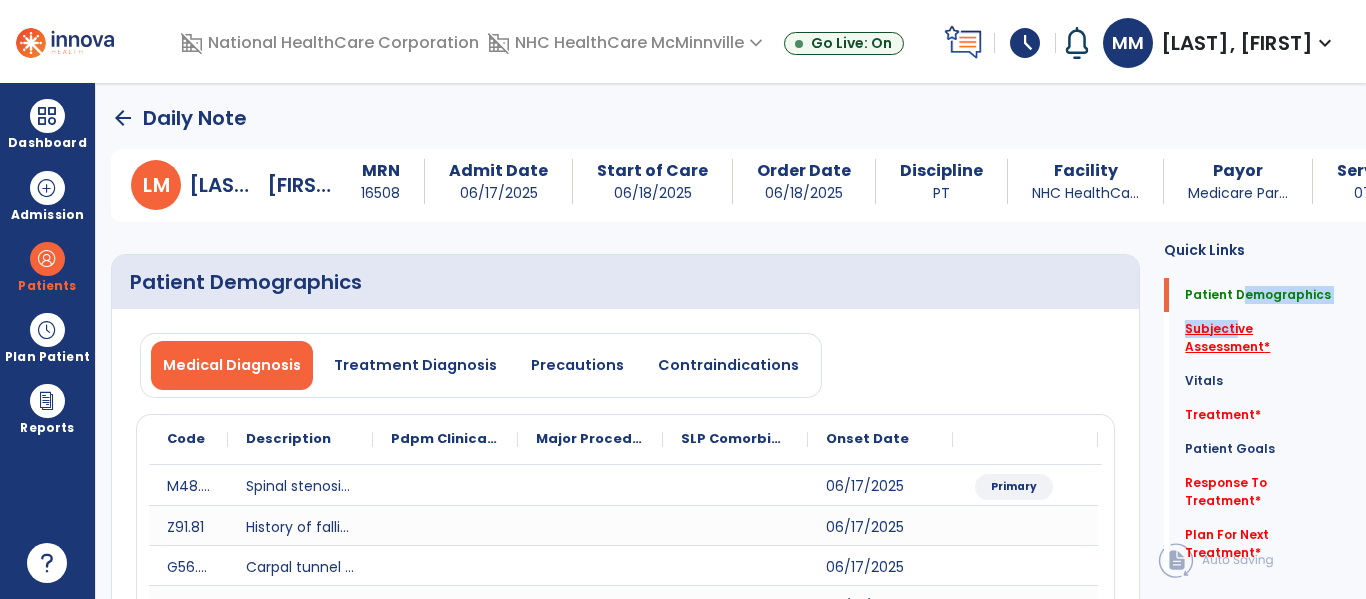 drag, startPoint x: 1227, startPoint y: 285, endPoint x: 1227, endPoint y: 323, distance: 38 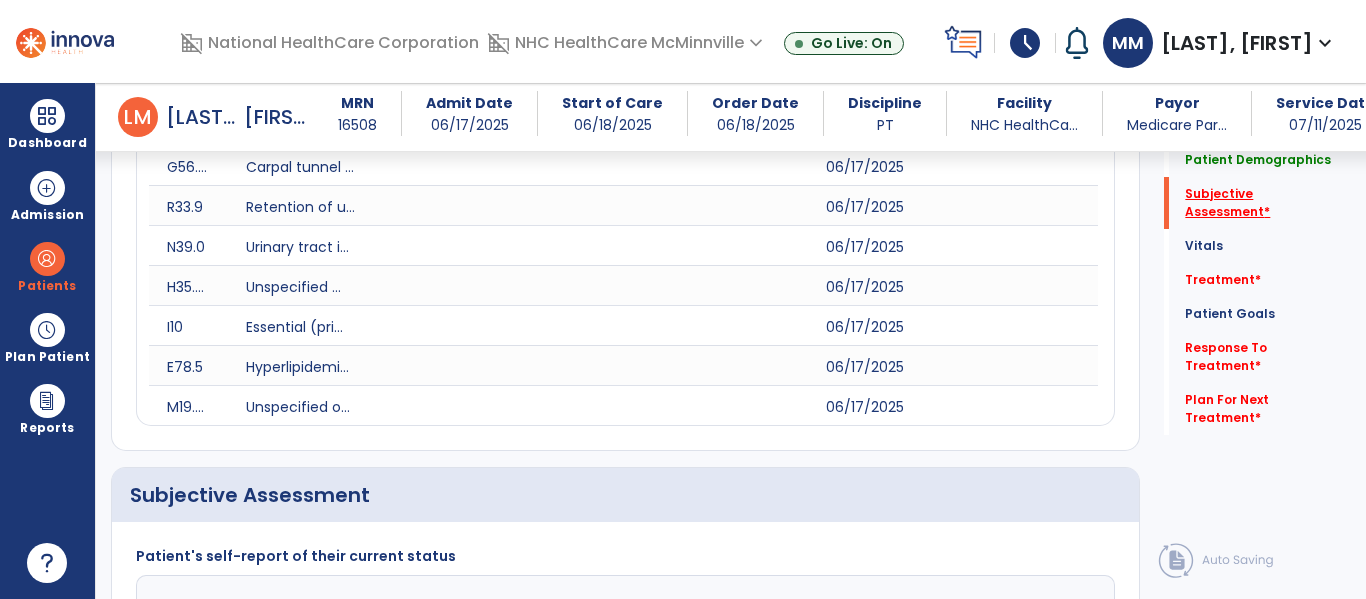 scroll, scrollTop: 667, scrollLeft: 0, axis: vertical 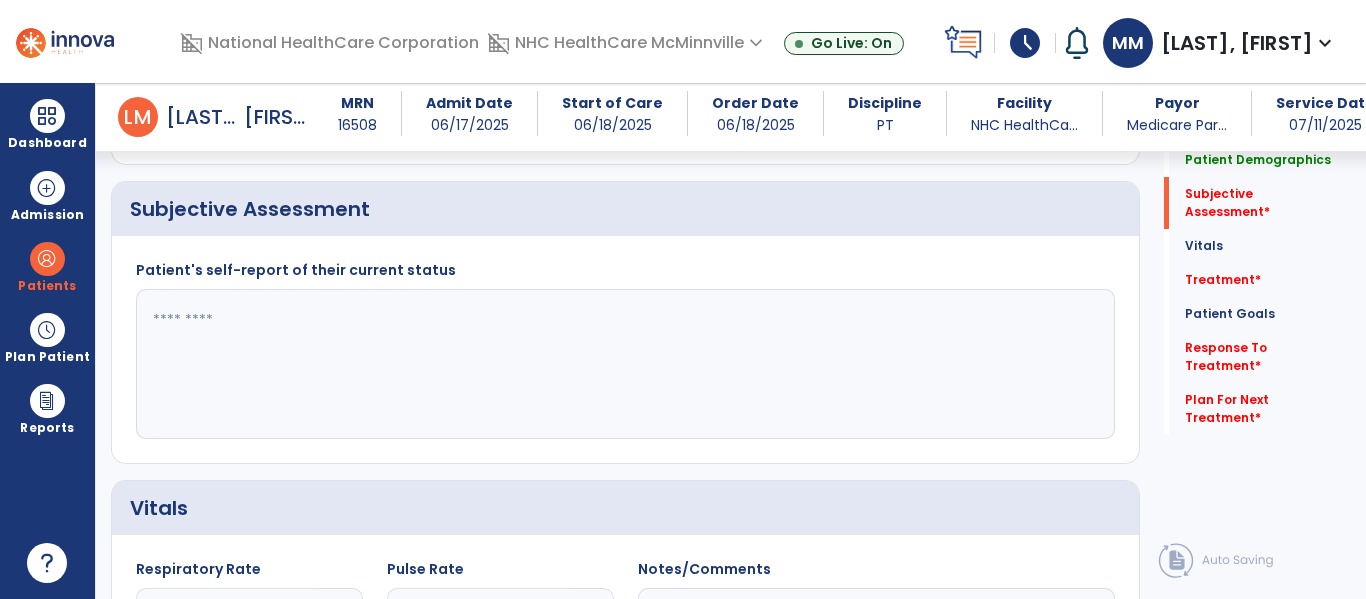 click 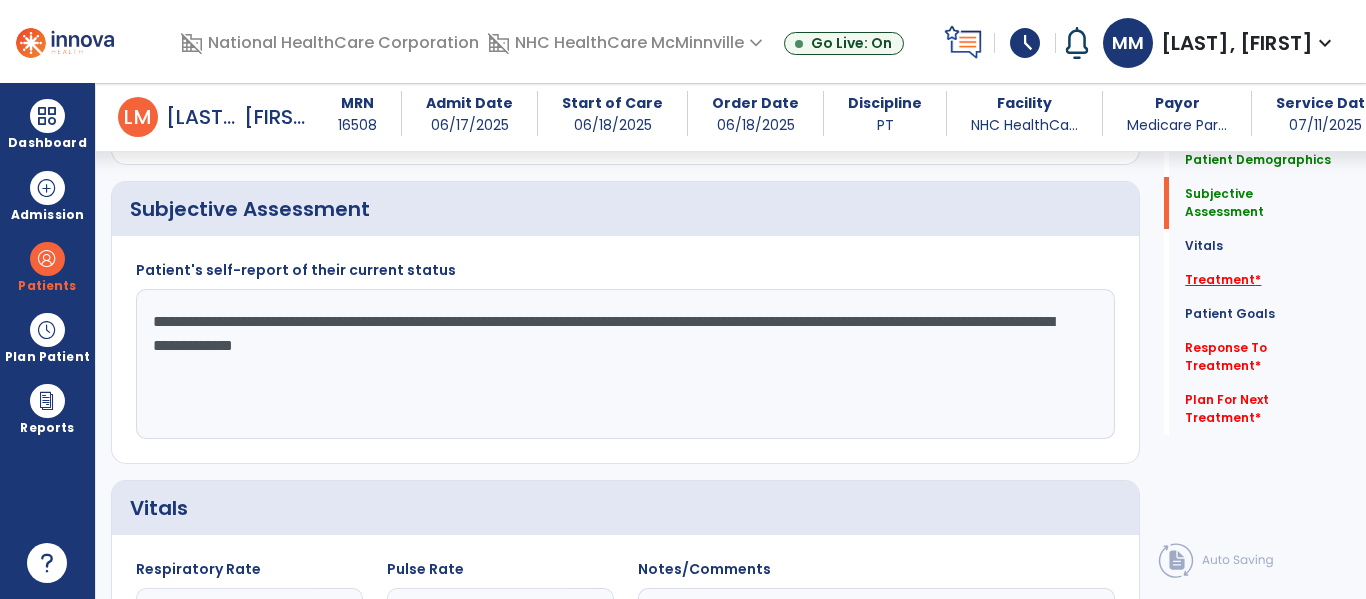 type on "**********" 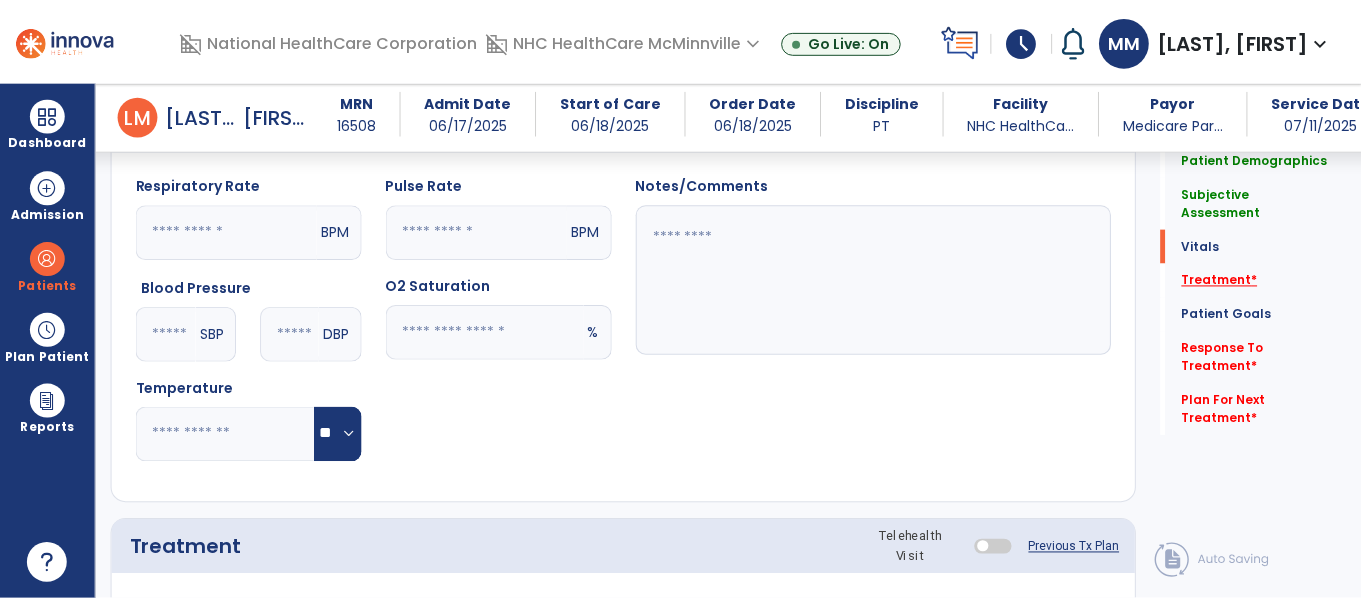 scroll, scrollTop: 1357, scrollLeft: 0, axis: vertical 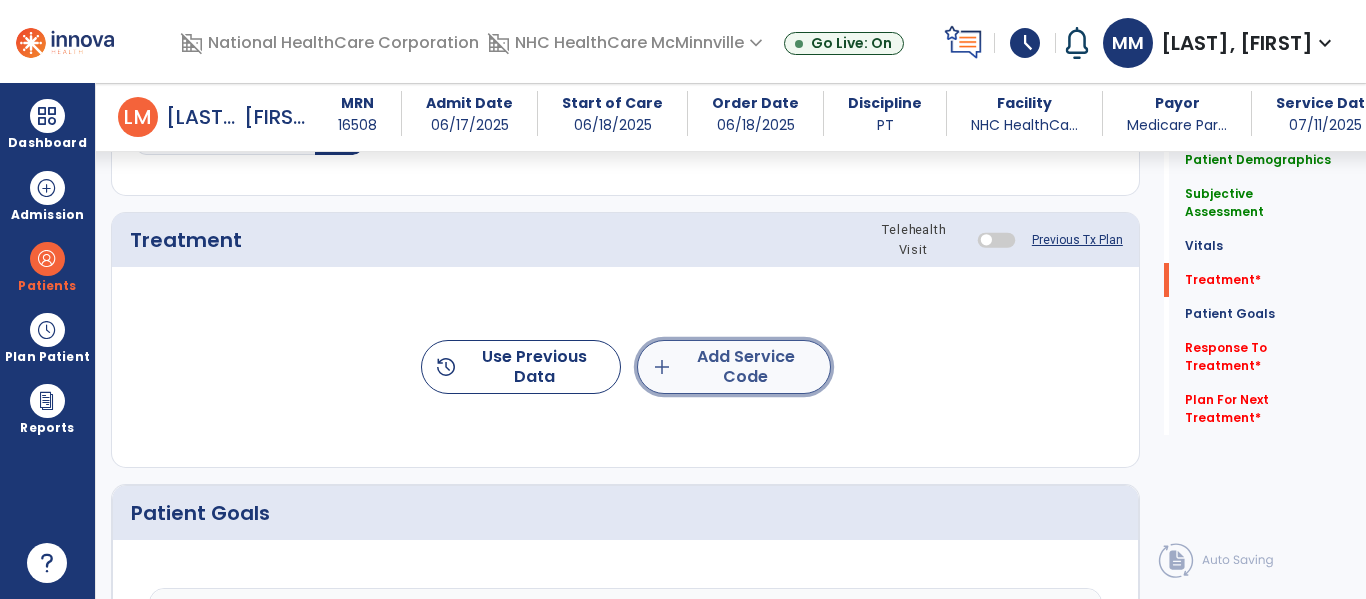 click on "add  Add Service Code" 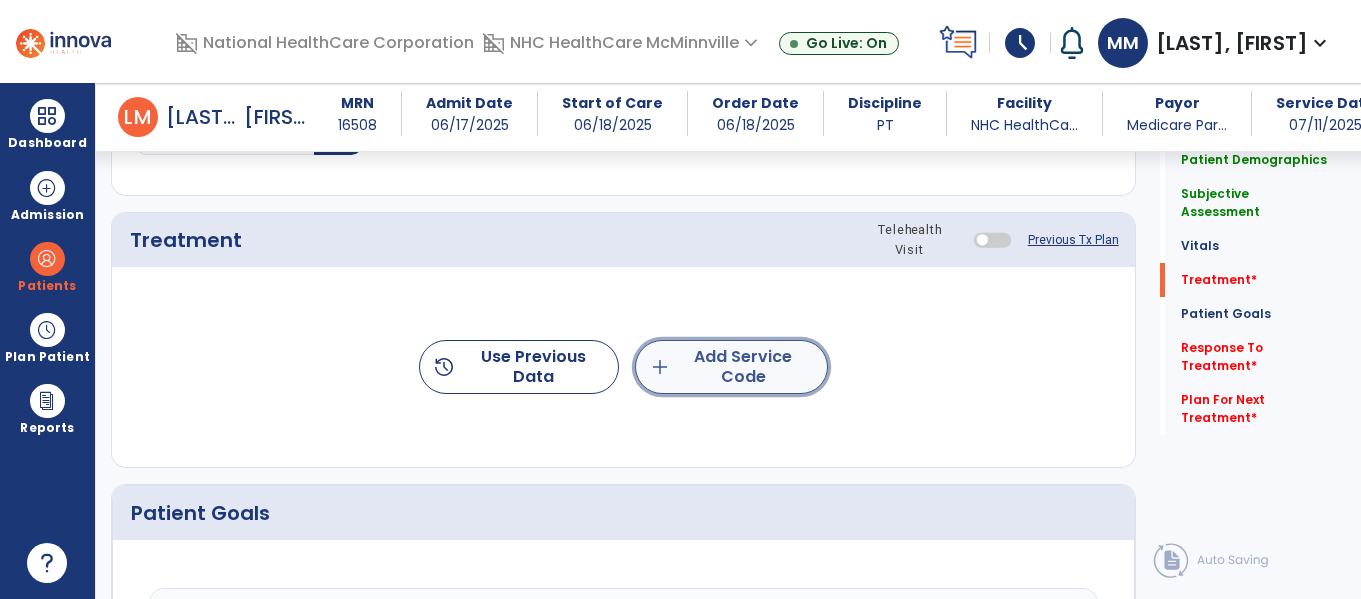 scroll, scrollTop: 1357, scrollLeft: 0, axis: vertical 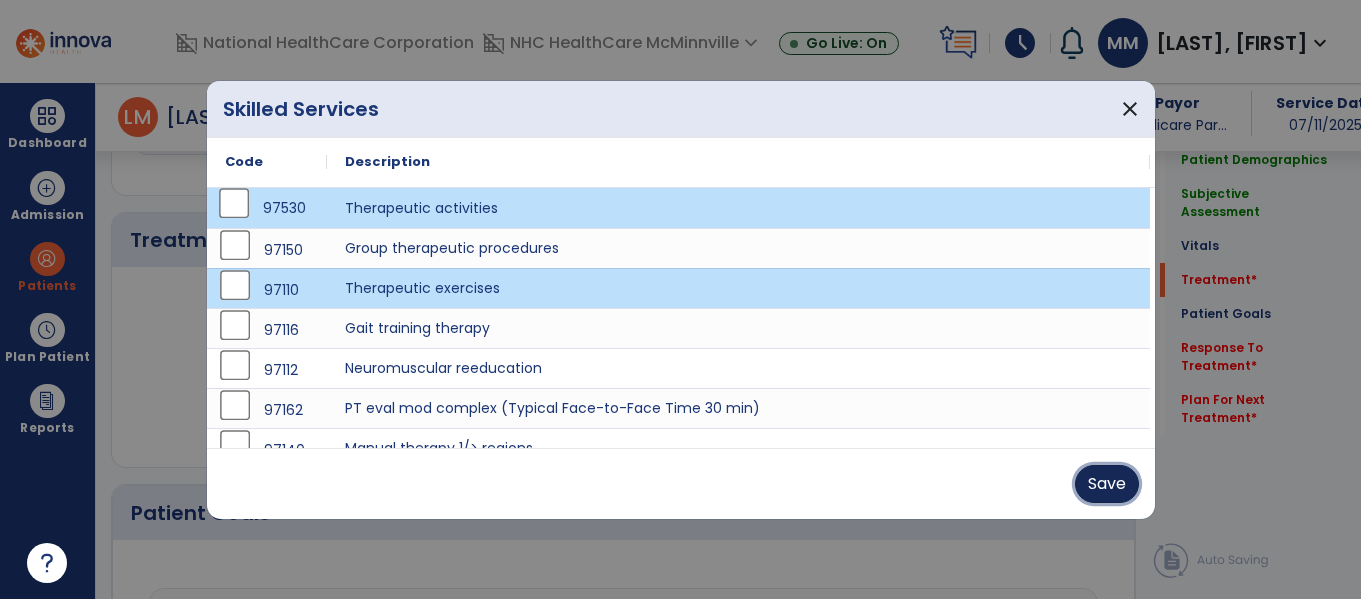 click on "Save" at bounding box center (1107, 484) 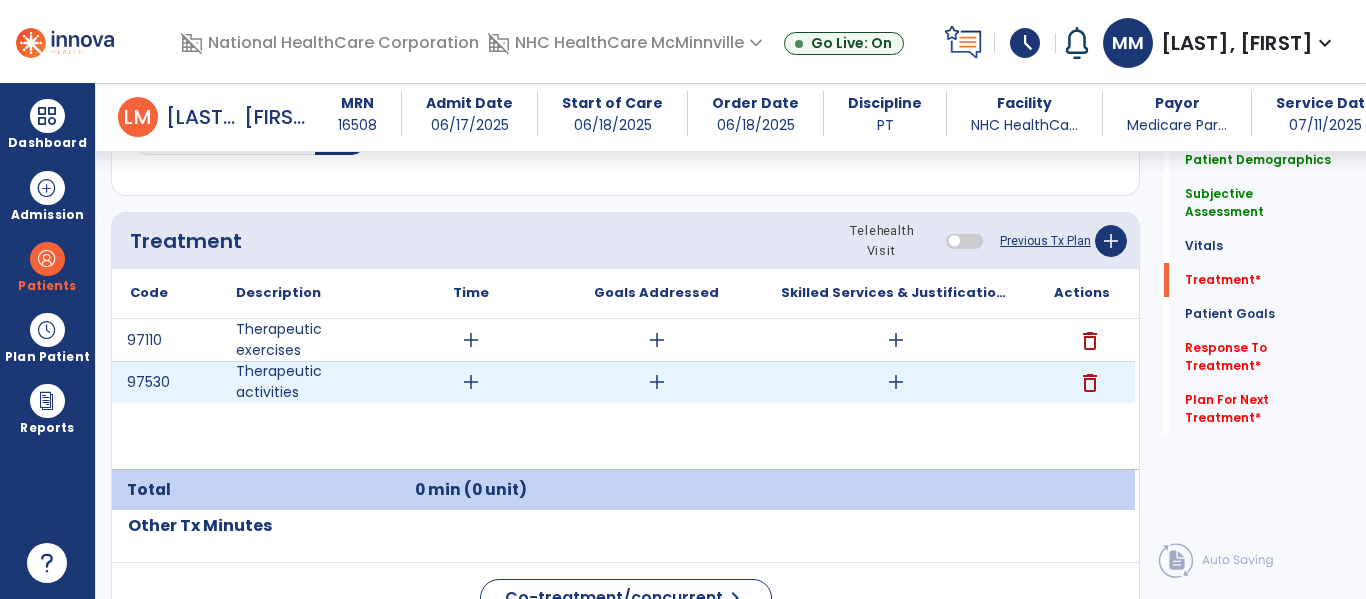 click on "add" at bounding box center (471, 382) 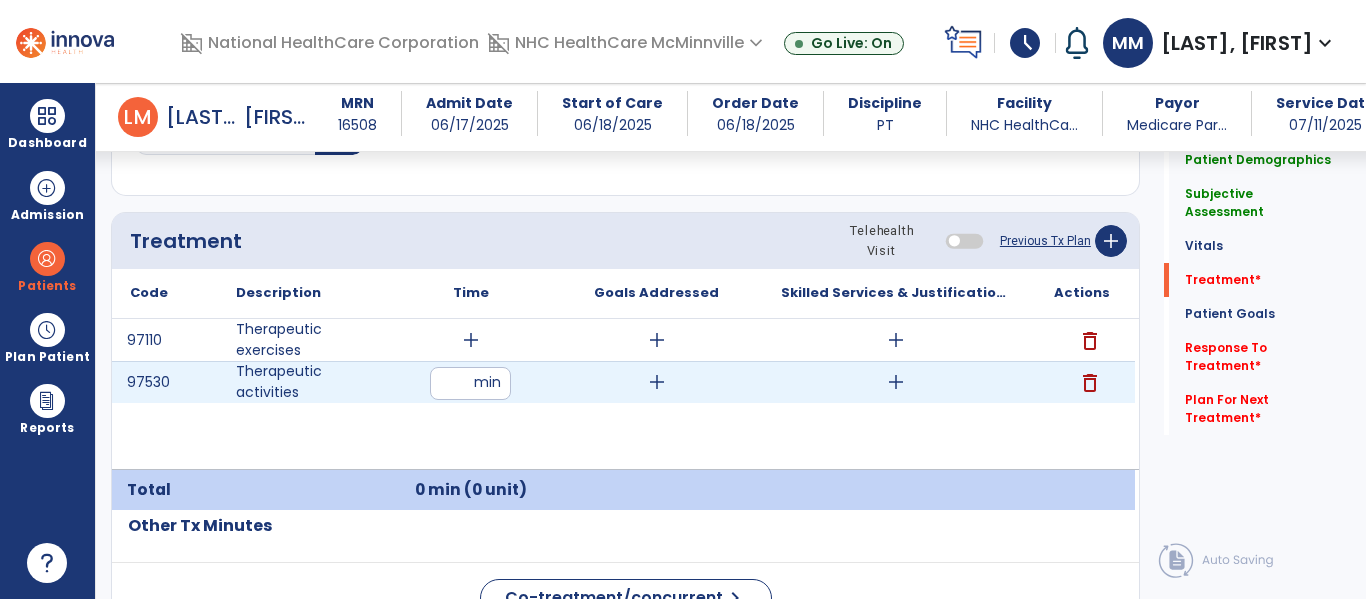 type on "**" 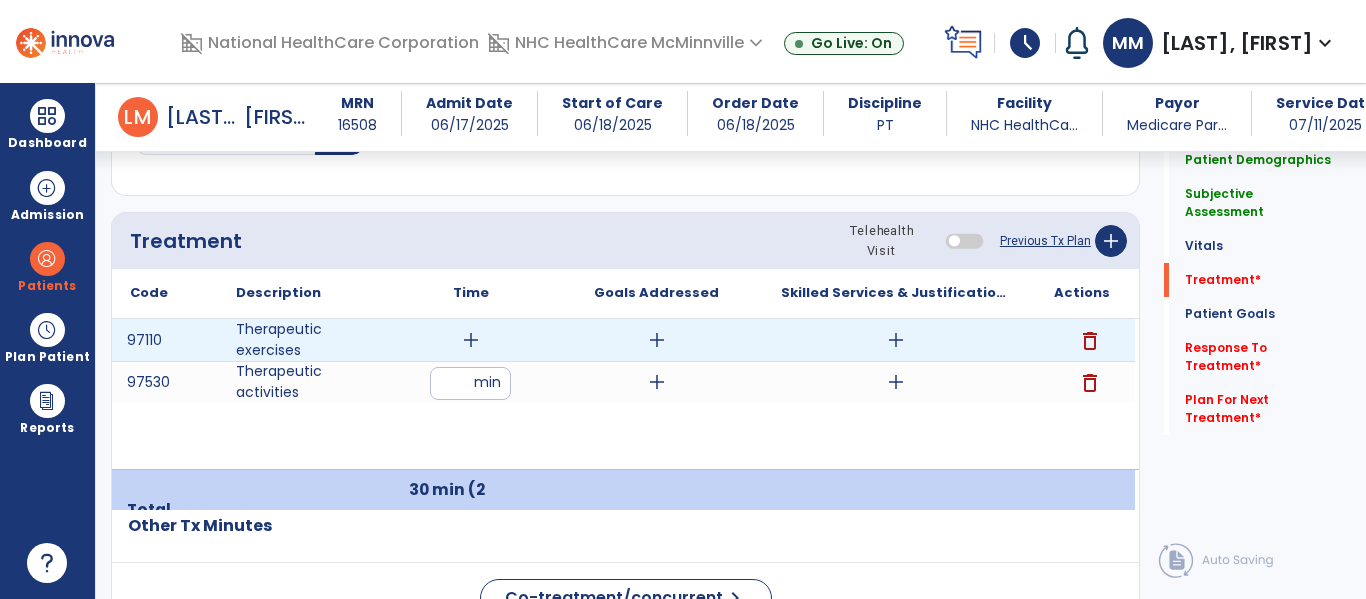 click on "add" at bounding box center (471, 340) 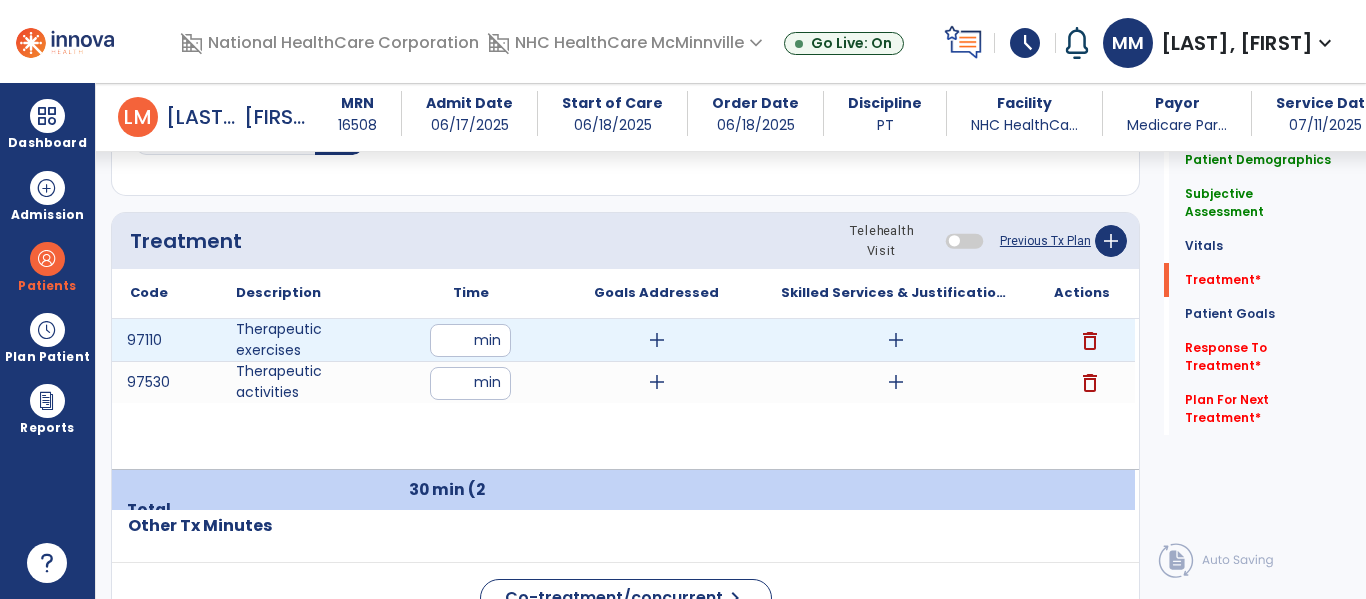 type on "**" 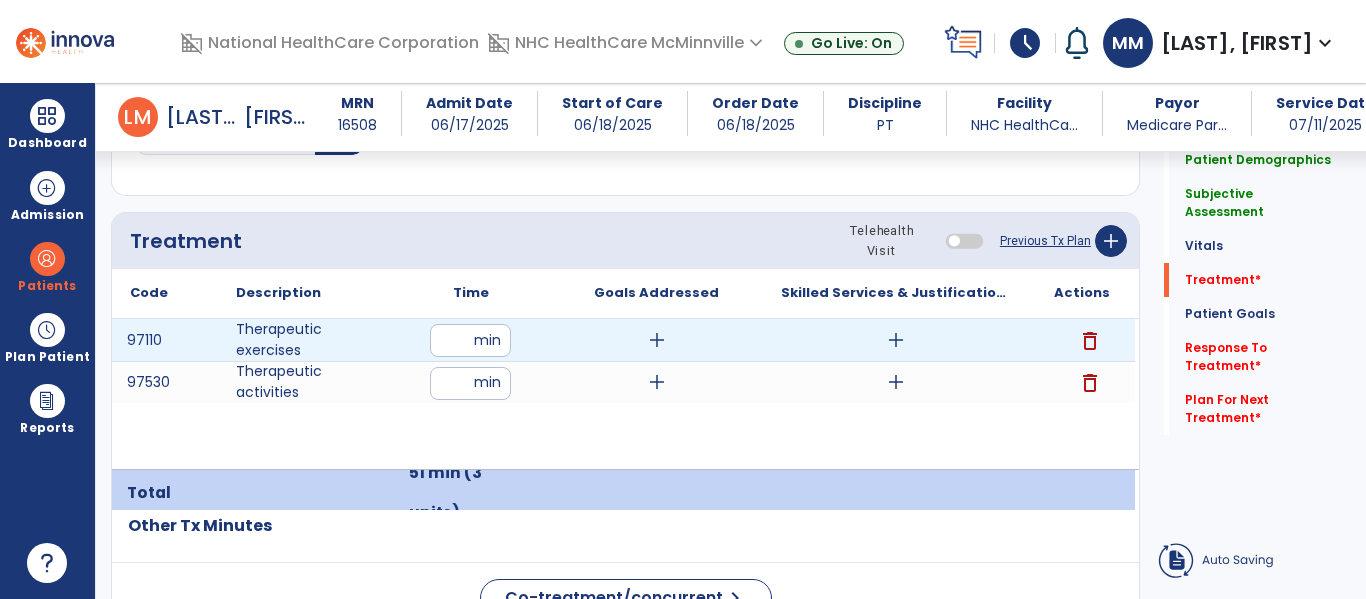 click on "add" at bounding box center (657, 340) 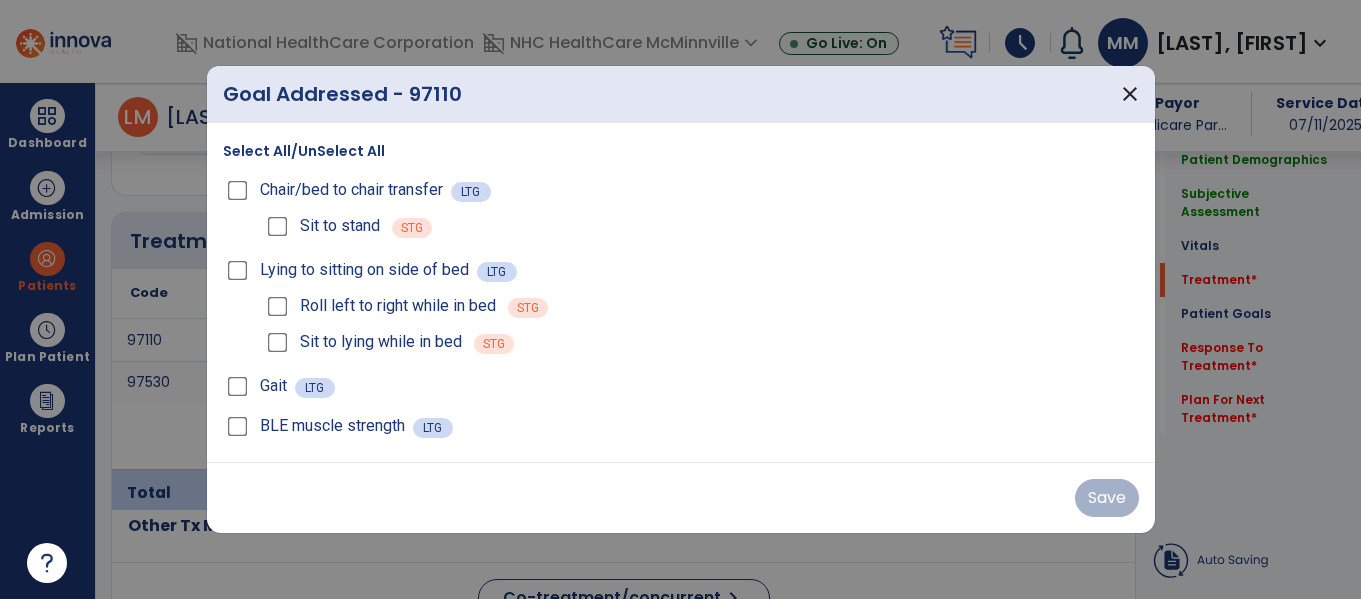 scroll, scrollTop: 1357, scrollLeft: 0, axis: vertical 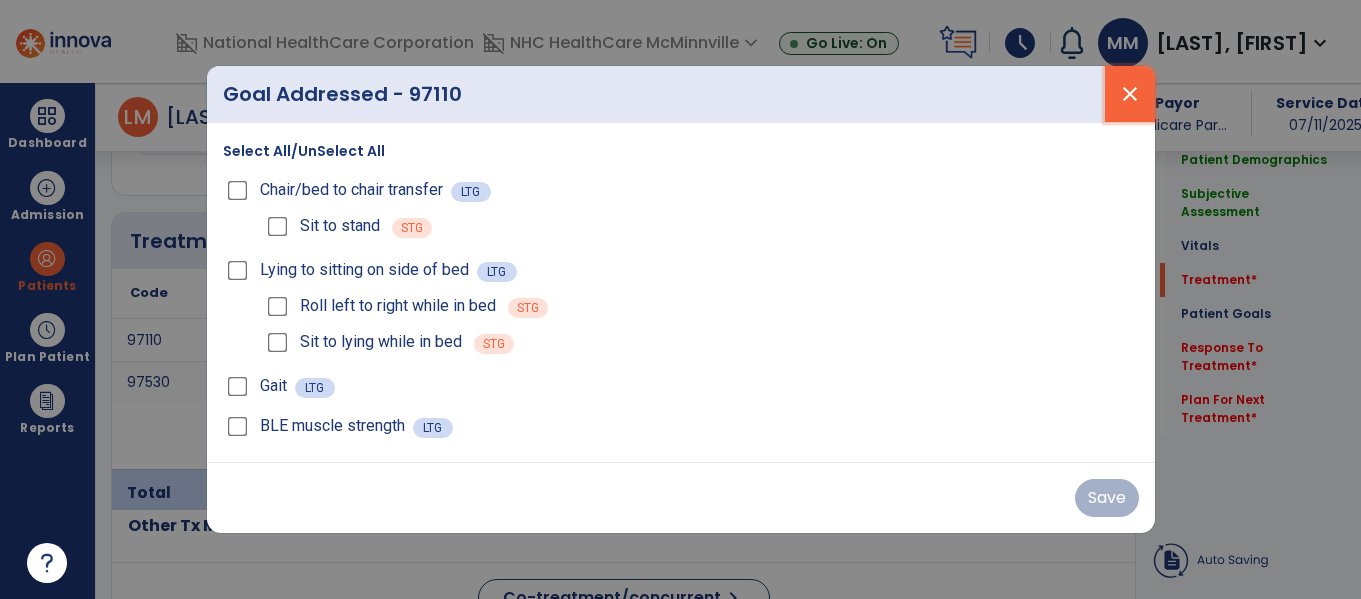 click on "close" at bounding box center [1130, 94] 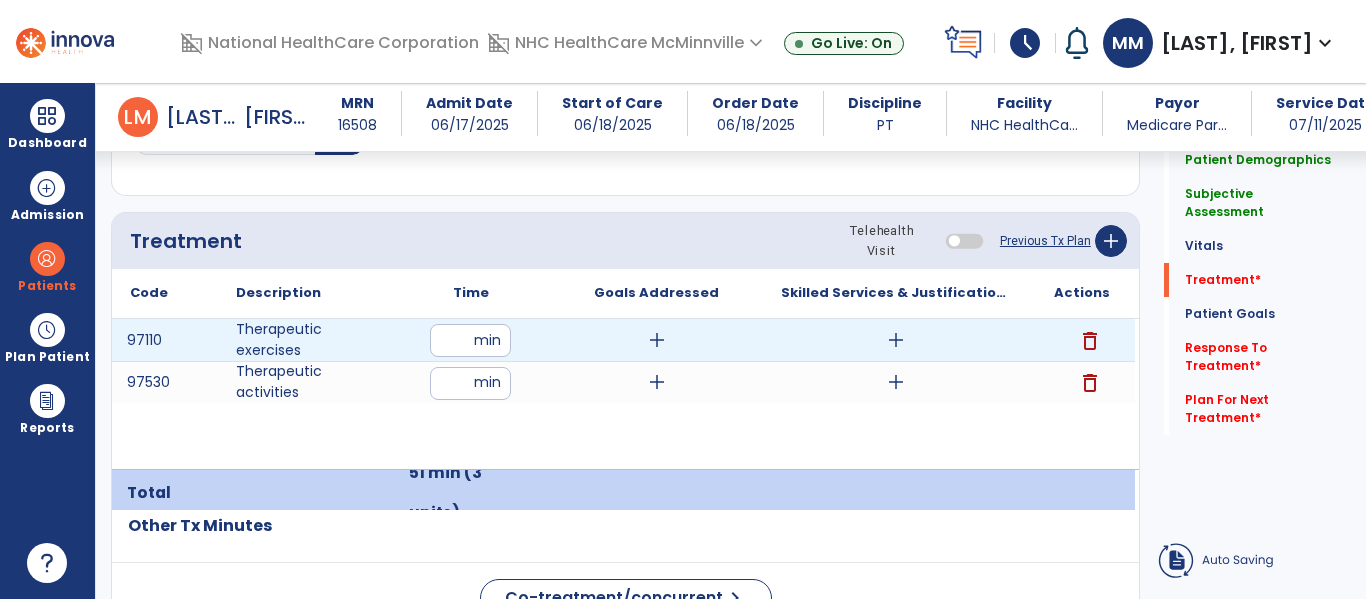 click on "add" at bounding box center [896, 340] 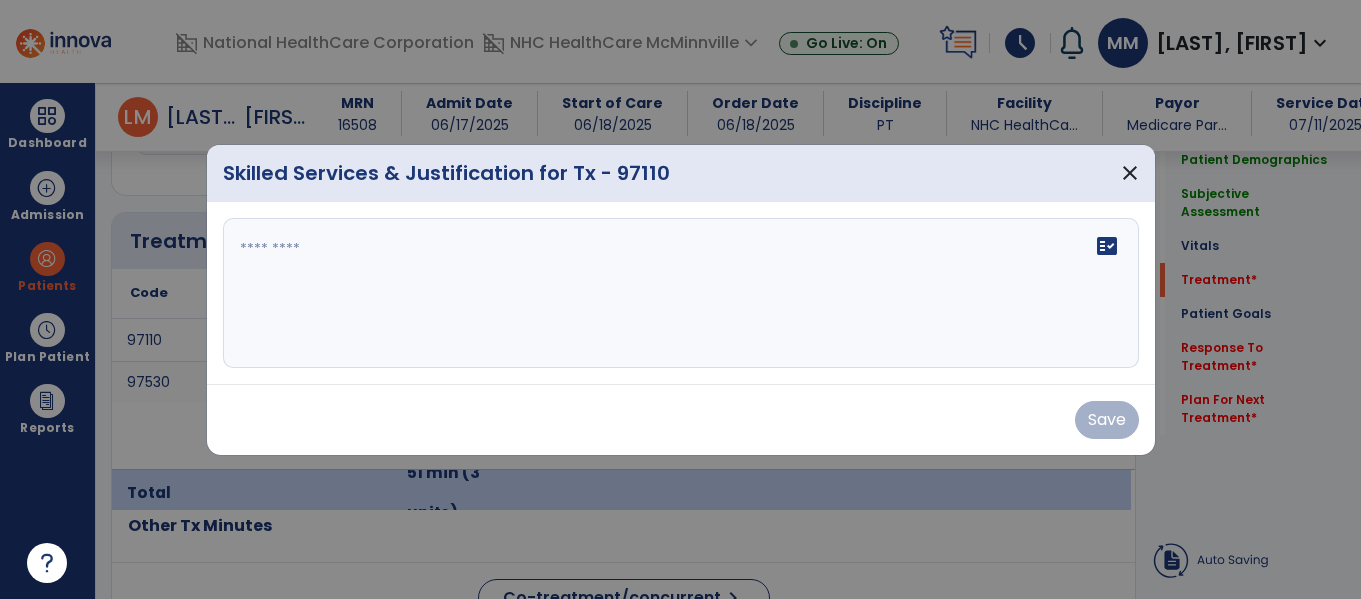 scroll, scrollTop: 1357, scrollLeft: 0, axis: vertical 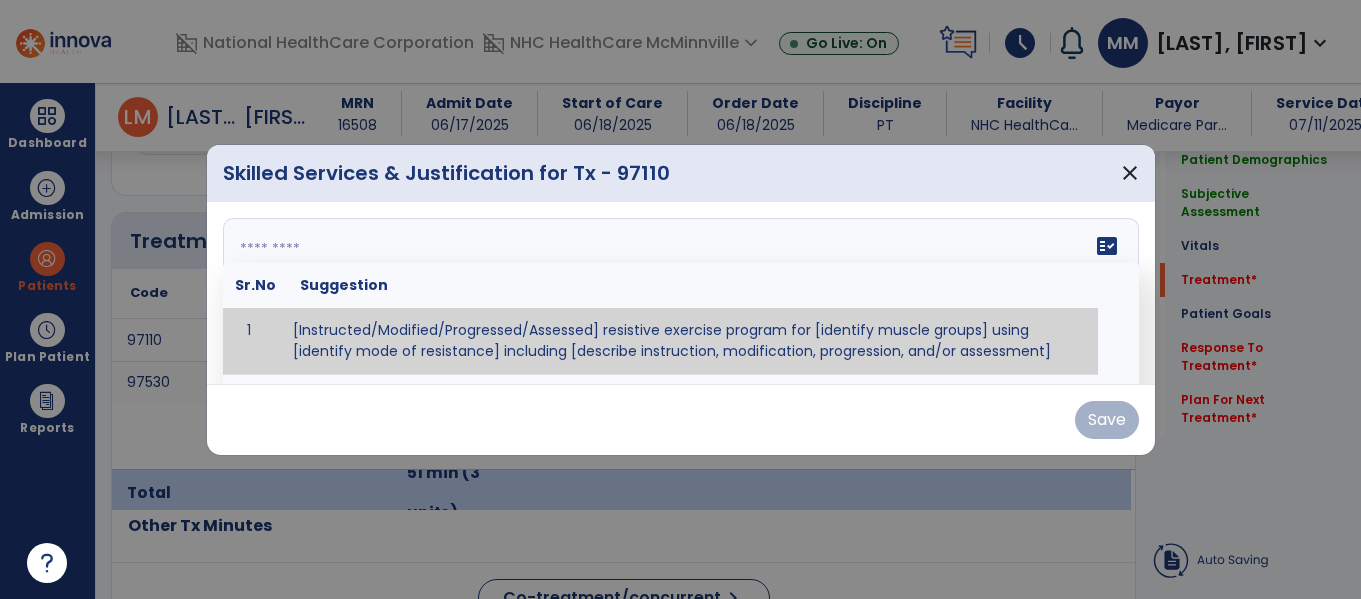 click on "fact_check  Sr.No Suggestion 1 [Instructed/Modified/Progressed/Assessed] resistive exercise program for [identify muscle groups] using [identify mode of resistance] including [describe instruction, modification, progression, and/or assessment] 2 [Instructed/Modified/Progressed/Assessed] aerobic exercise program using [identify equipment/mode] including [describe instruction, modification,progression, and/or assessment] 3 [Instructed/Modified/Progressed/Assessed] [PROM/A/AROM/AROM] program for [identify joint movements] using [contract-relax, over-pressure, inhibitory techniques, other] 4 [Assessed/Tested] aerobic capacity with administration of [aerobic capacity test]" at bounding box center [681, 293] 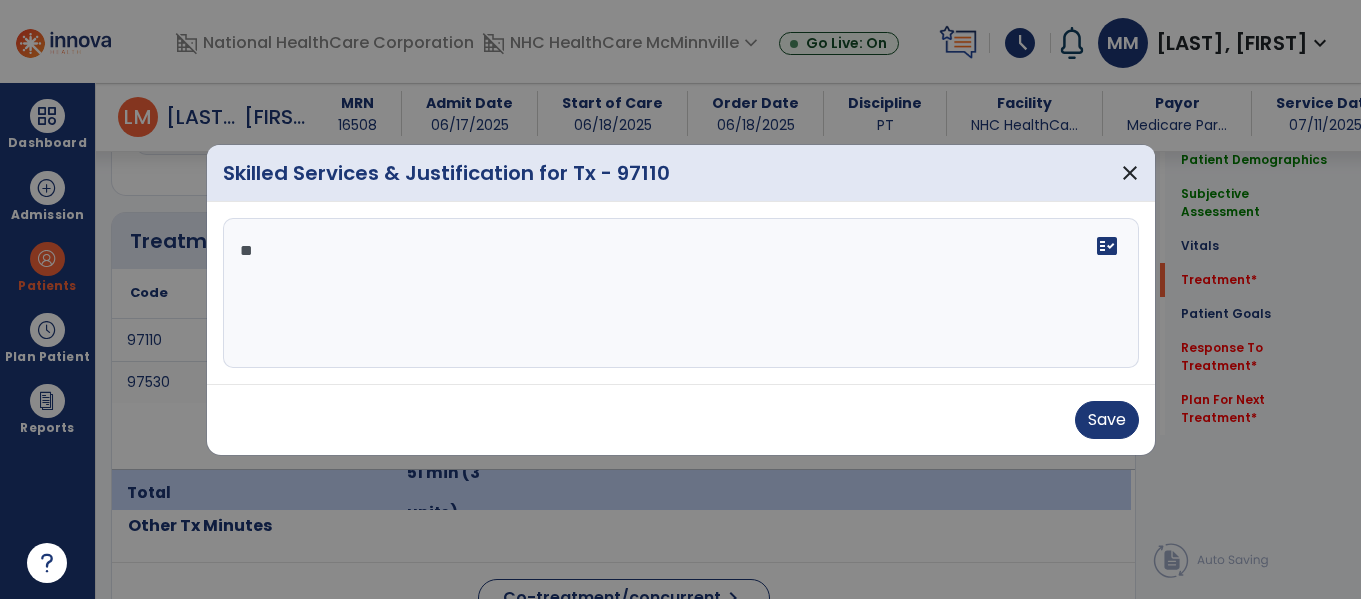 type on "*" 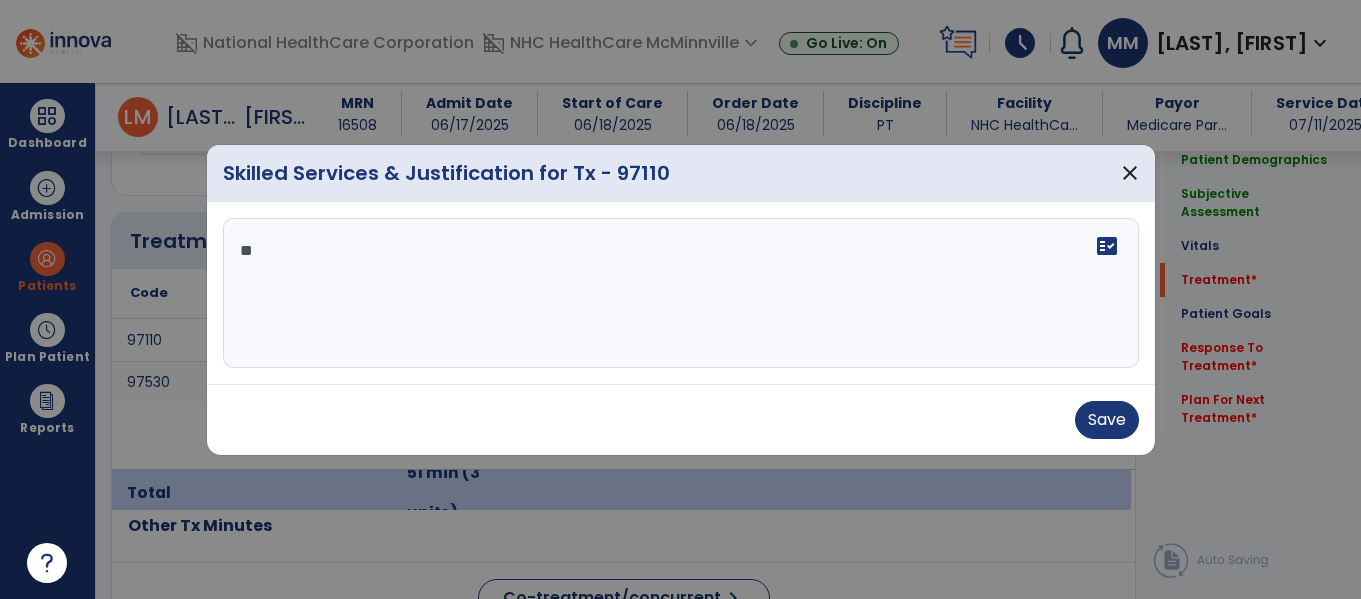 type on "*" 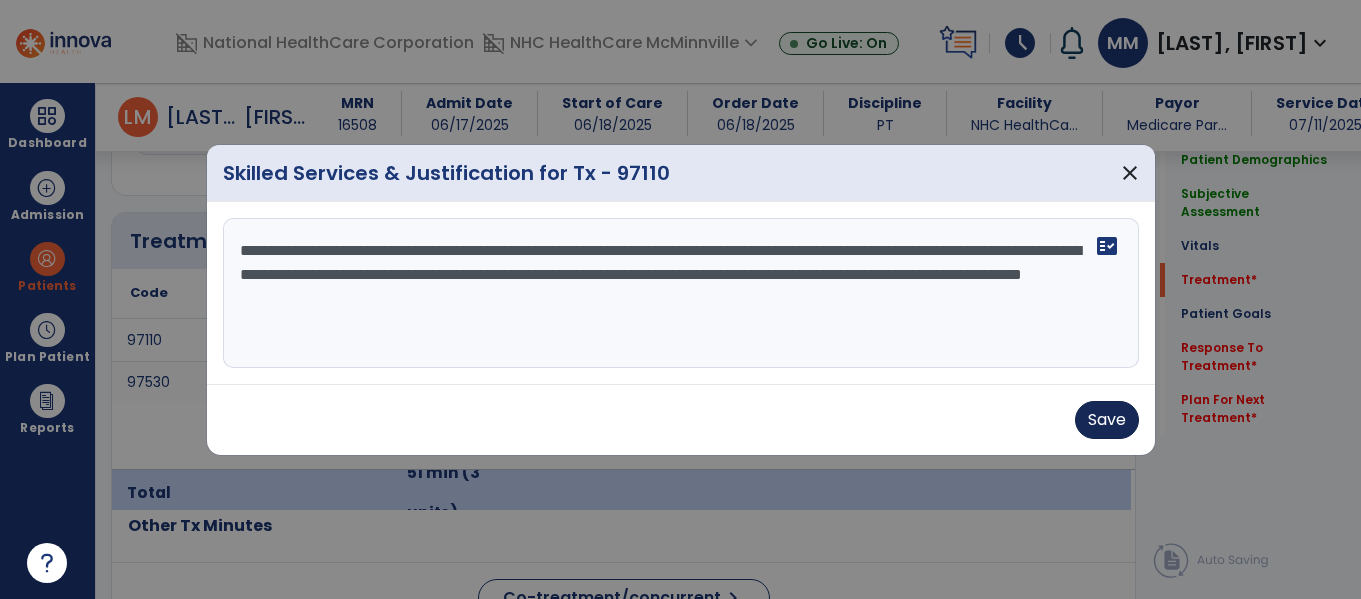 type on "**********" 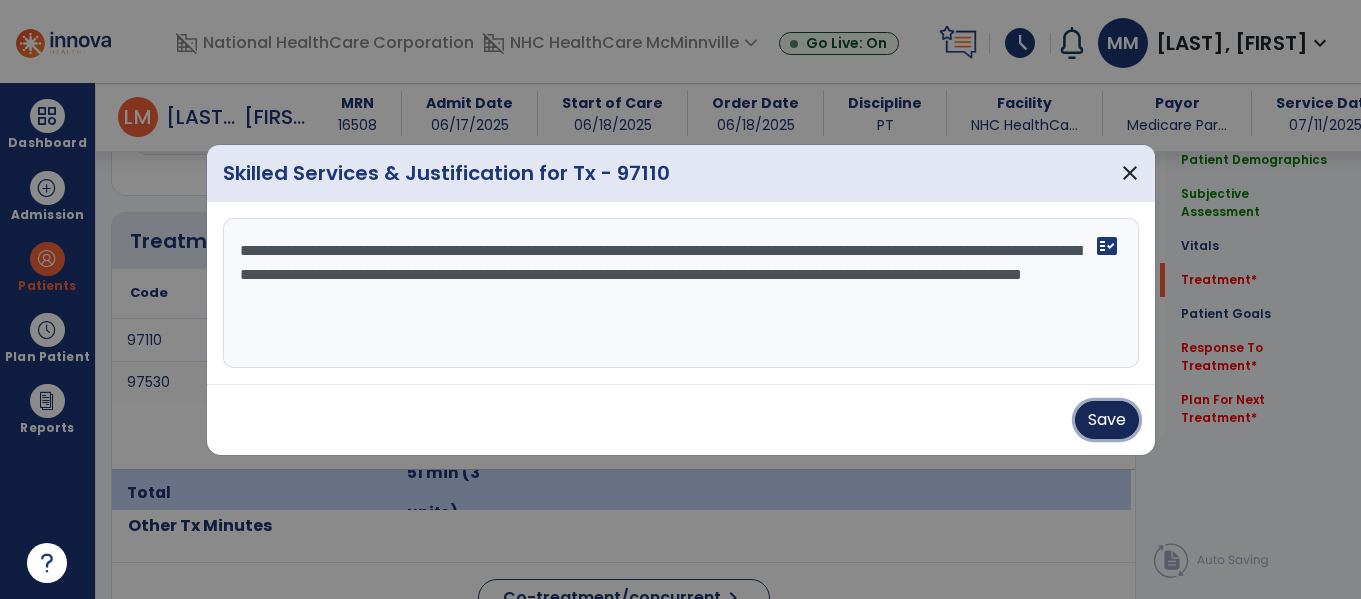 click on "Save" at bounding box center [1107, 420] 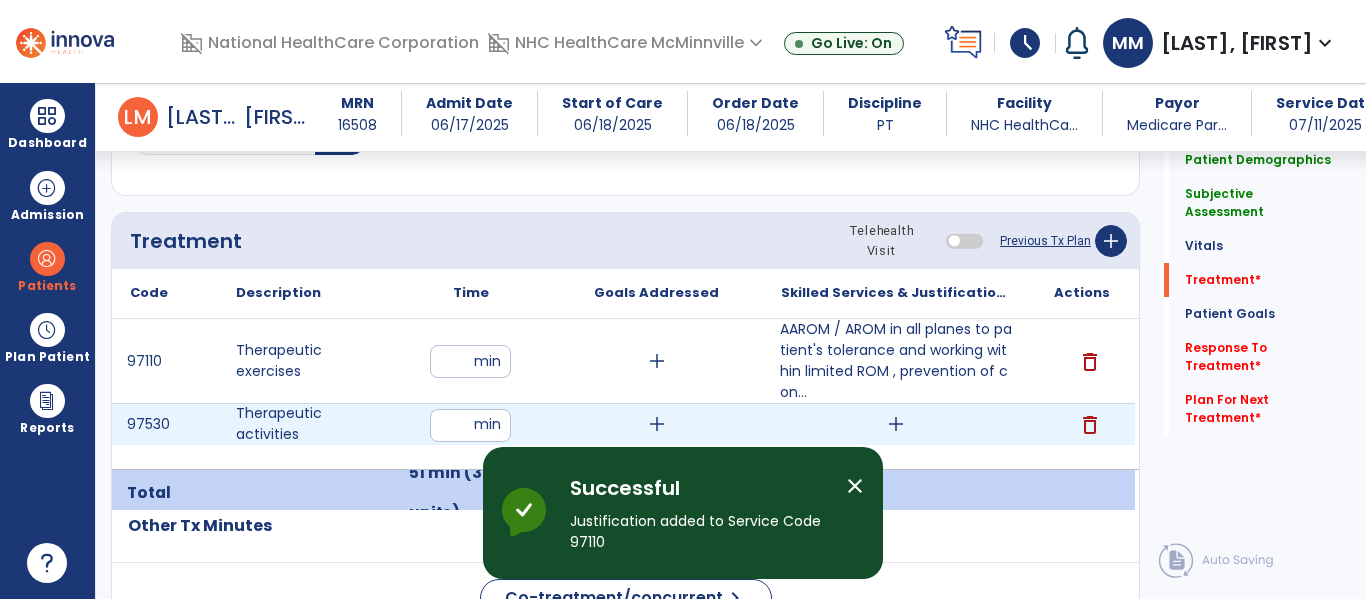click on "add" at bounding box center (656, 424) 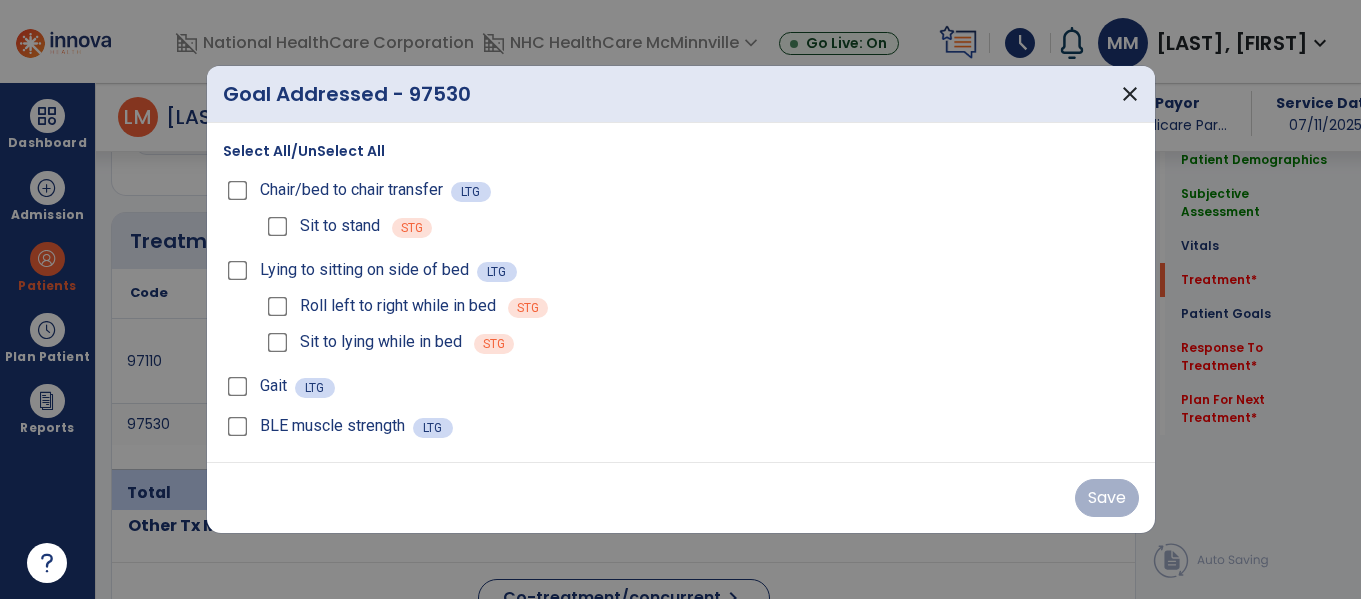 scroll, scrollTop: 1357, scrollLeft: 0, axis: vertical 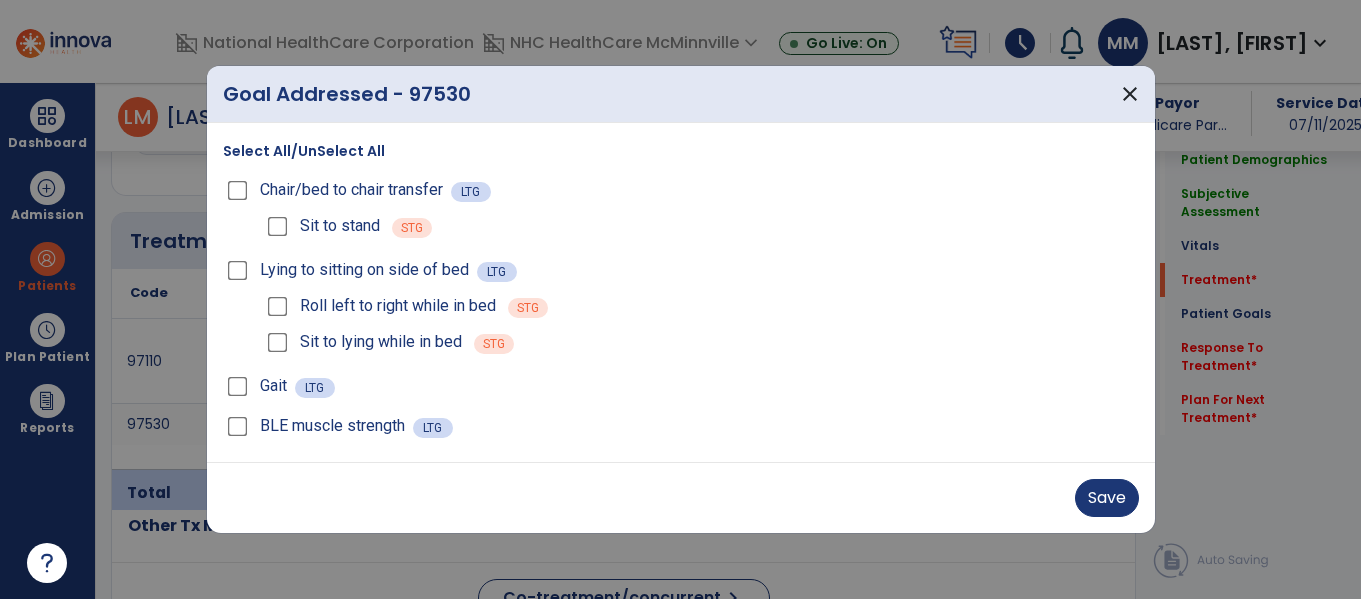 click on "Sit to stand" at bounding box center [321, 226] 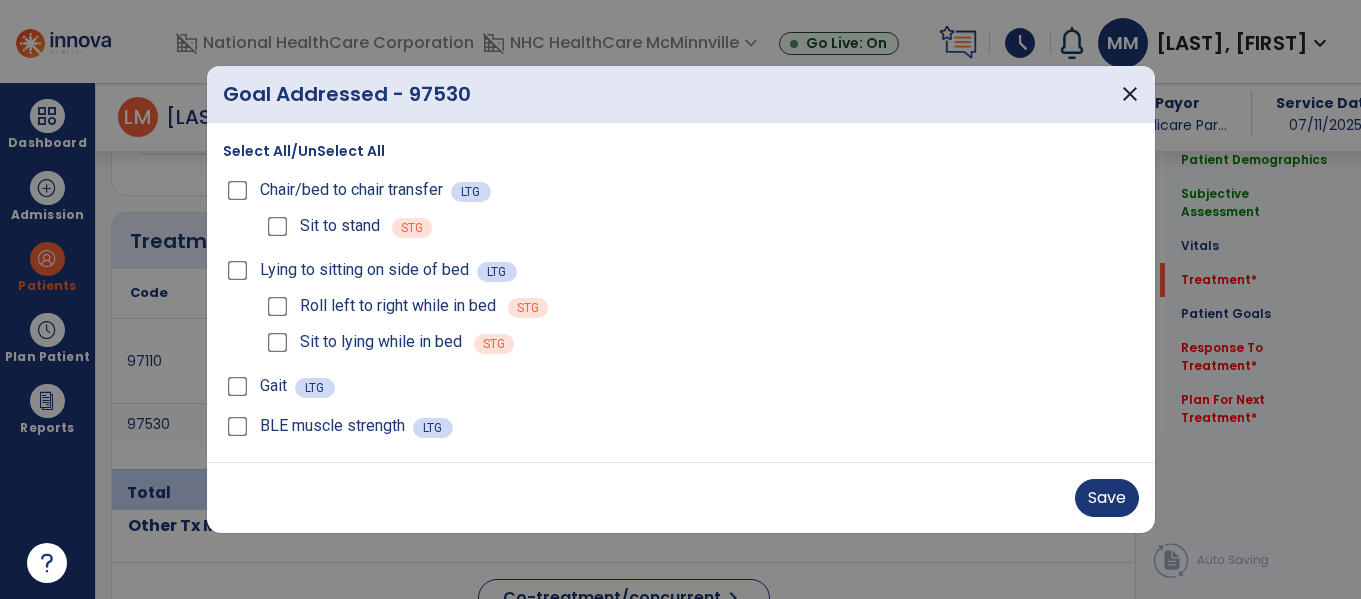 click on "Roll left to right while in bed  STG" at bounding box center [701, 306] 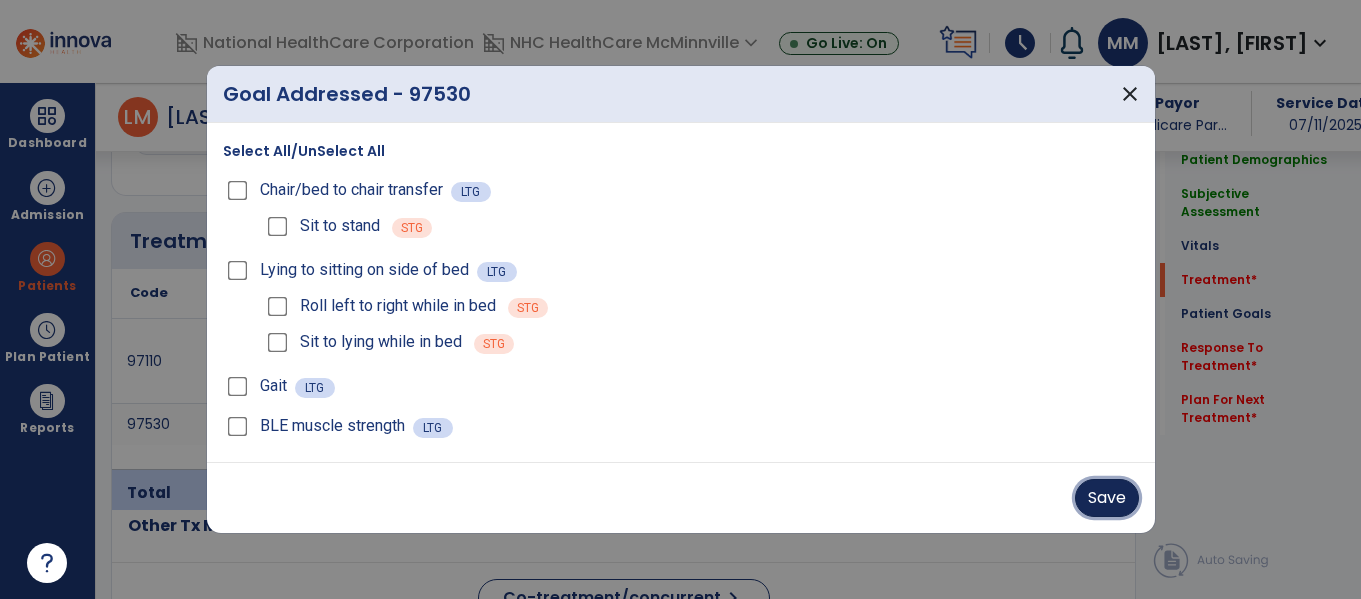 click on "Save" at bounding box center [1107, 498] 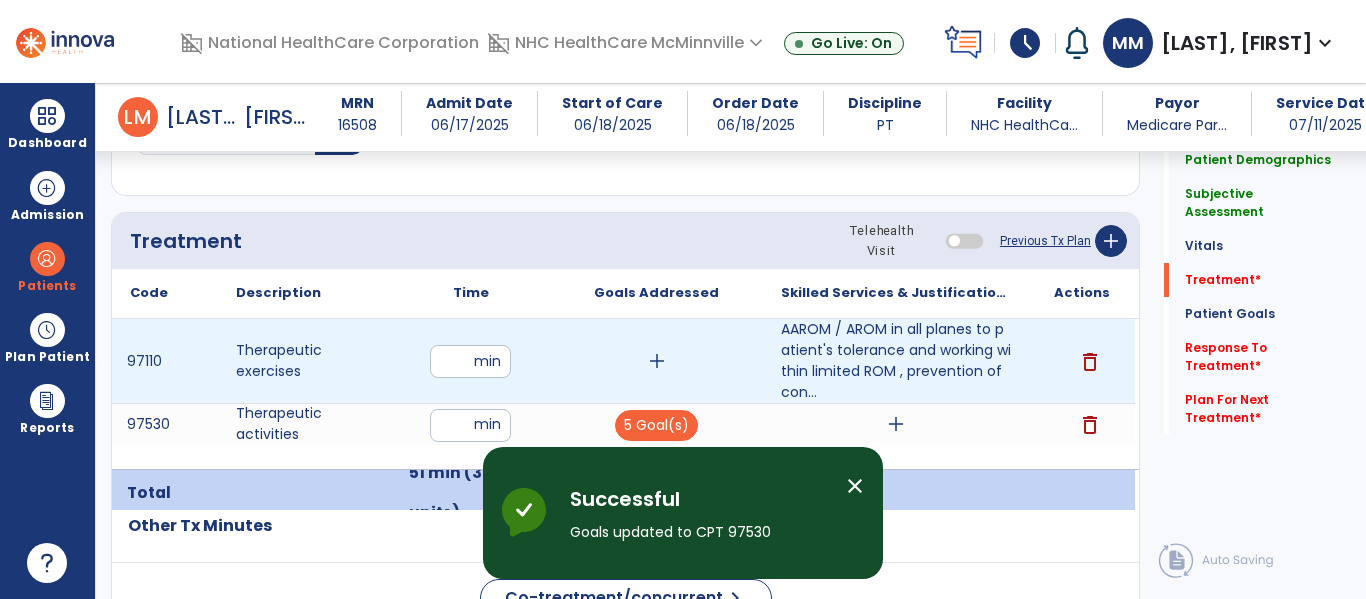 click on "add" at bounding box center (657, 361) 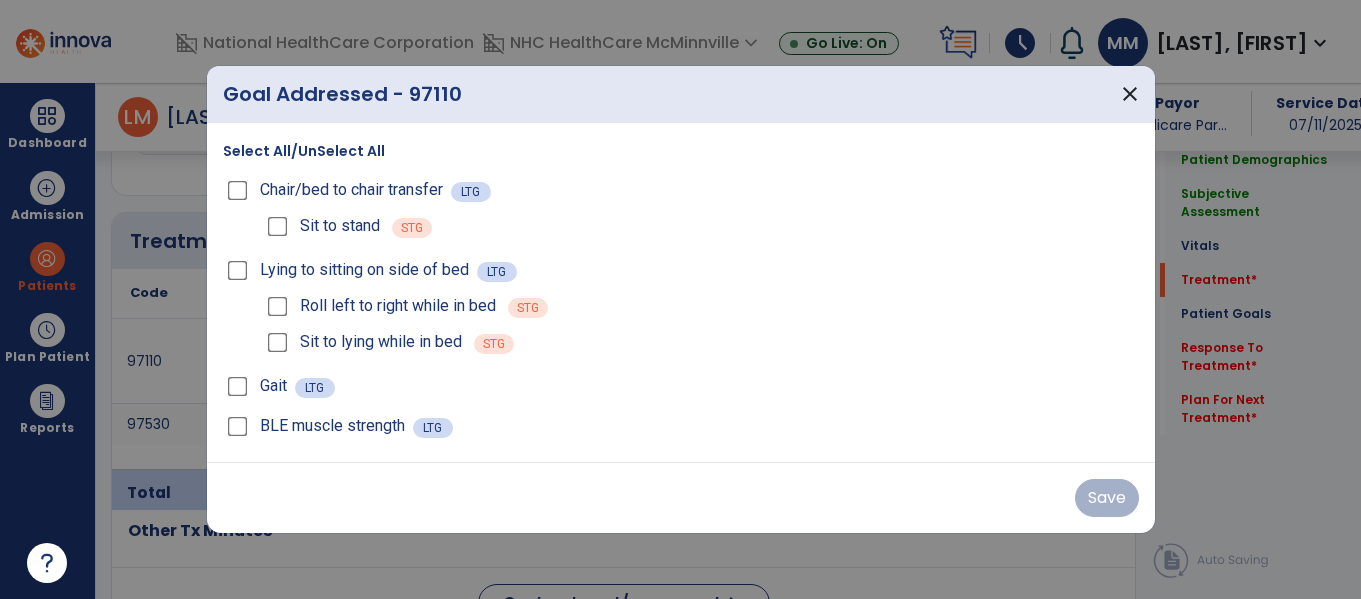 scroll, scrollTop: 1357, scrollLeft: 0, axis: vertical 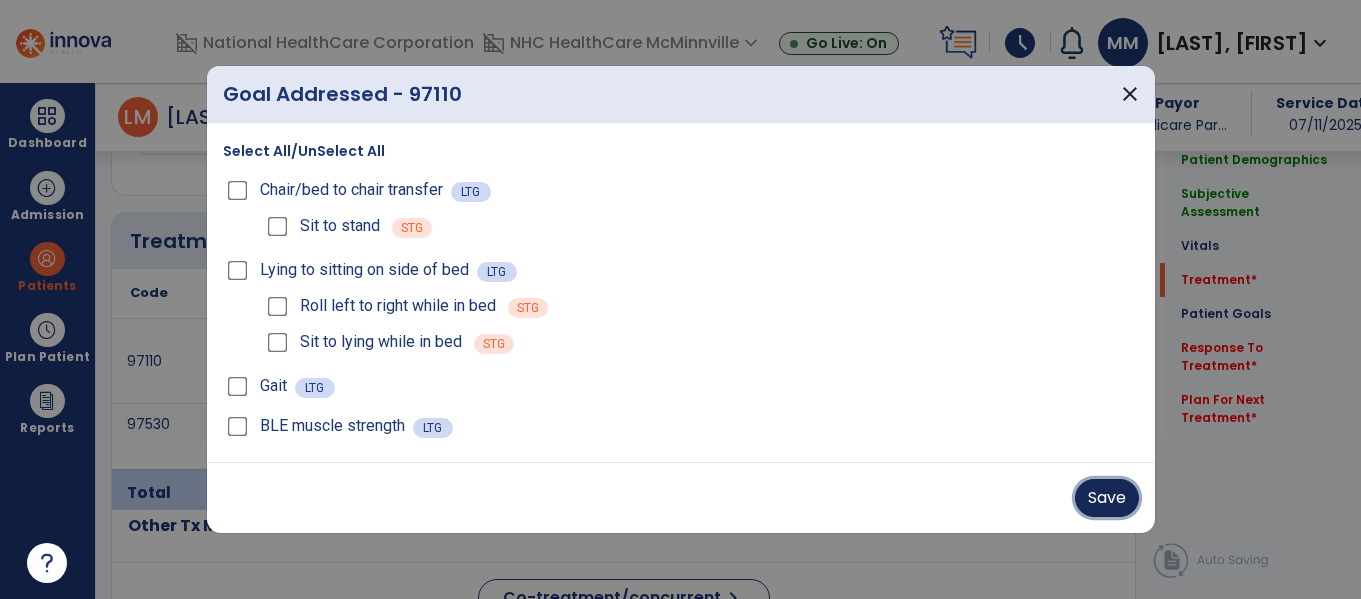 click on "Save" at bounding box center [1107, 498] 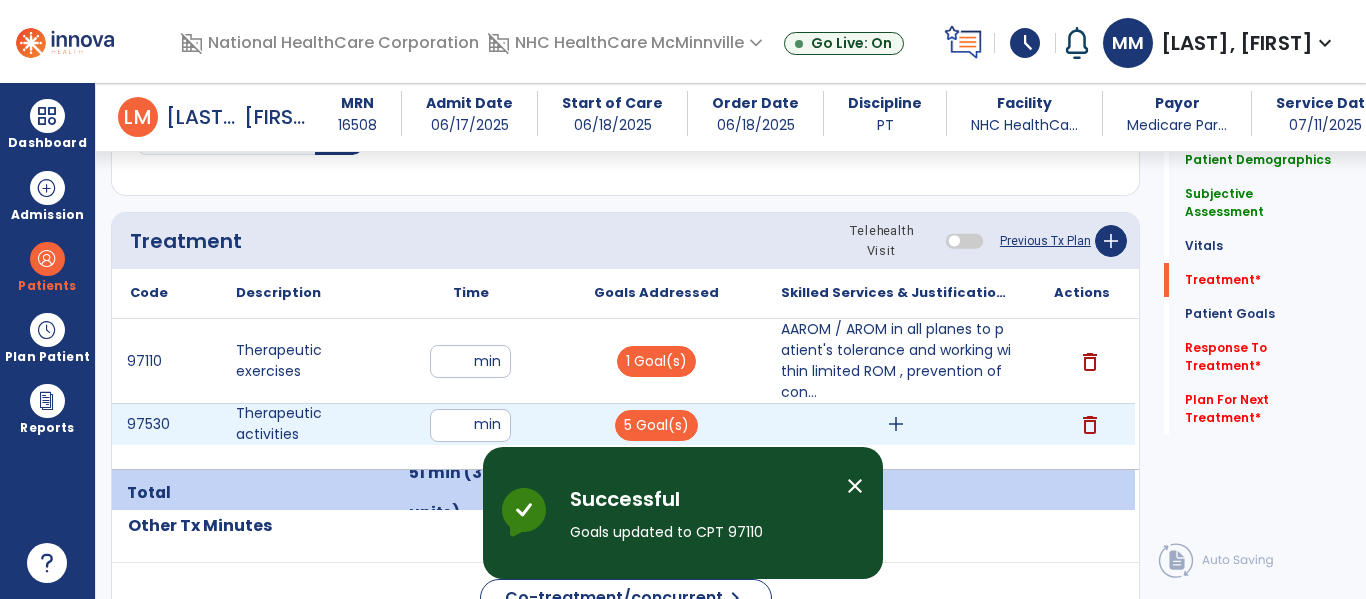 click on "add" at bounding box center (896, 424) 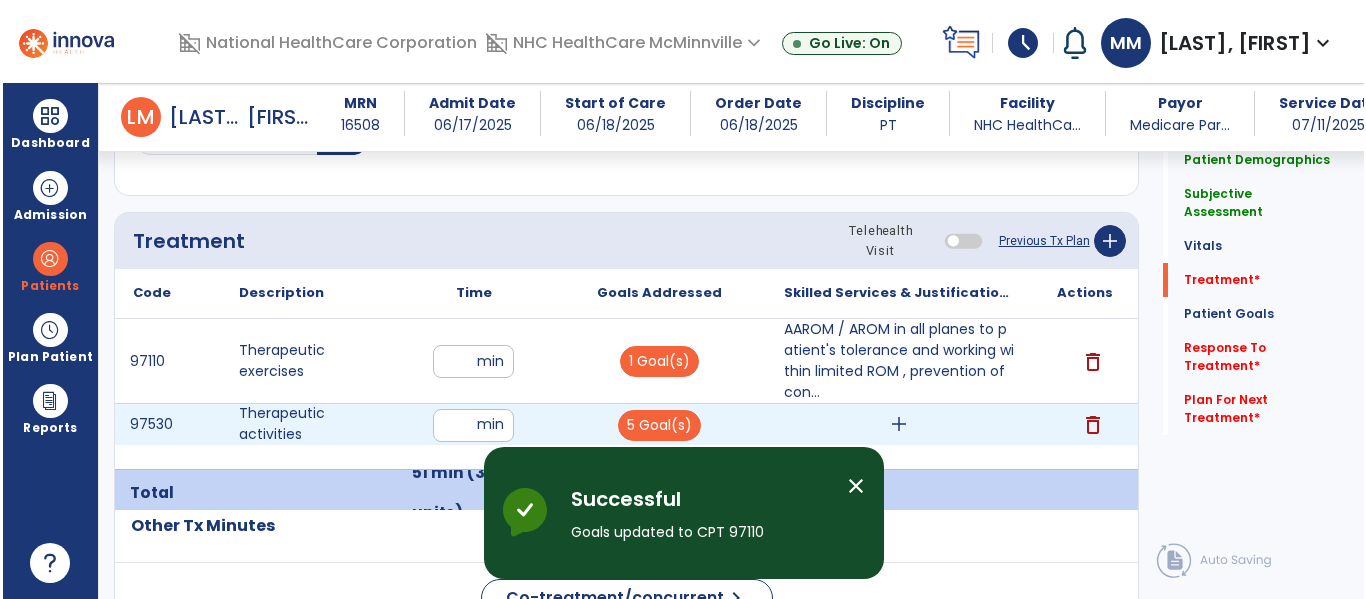 scroll, scrollTop: 1357, scrollLeft: 0, axis: vertical 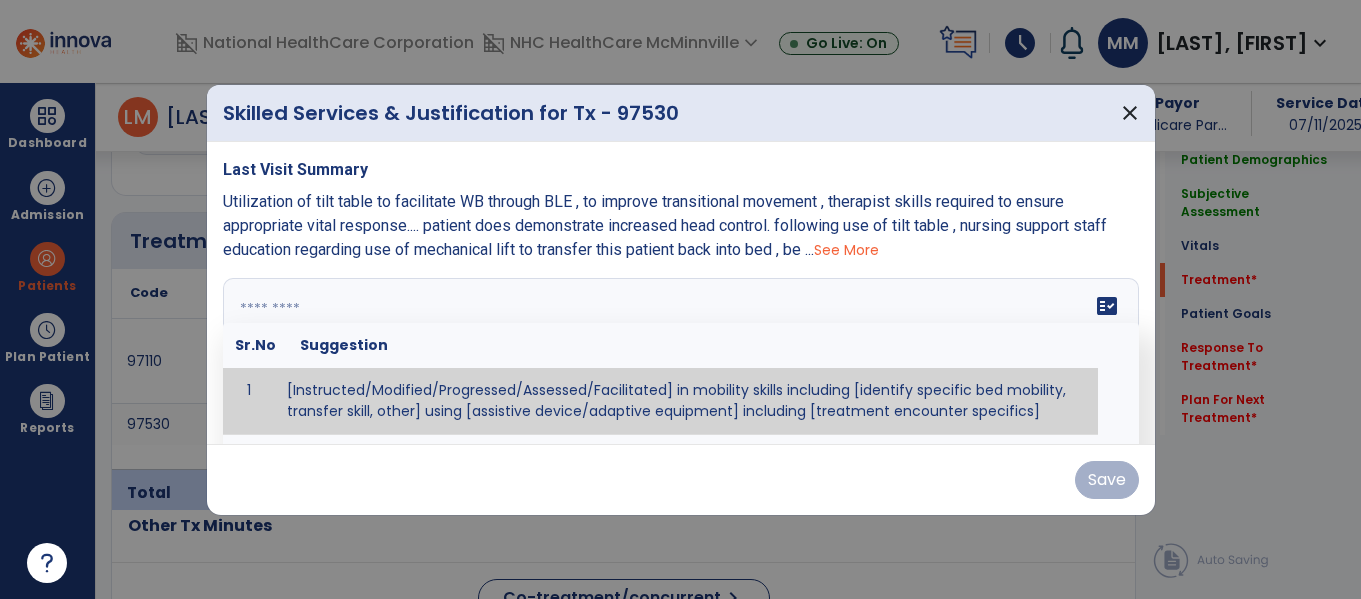 click on "fact_check  Sr.No Suggestion 1 [Instructed/Modified/Progressed/Assessed/Facilitated] in mobility skills including [identify specific bed mobility, transfer skill, other] using [assistive device/adaptive equipment] including [treatment encounter specifics]" at bounding box center (681, 353) 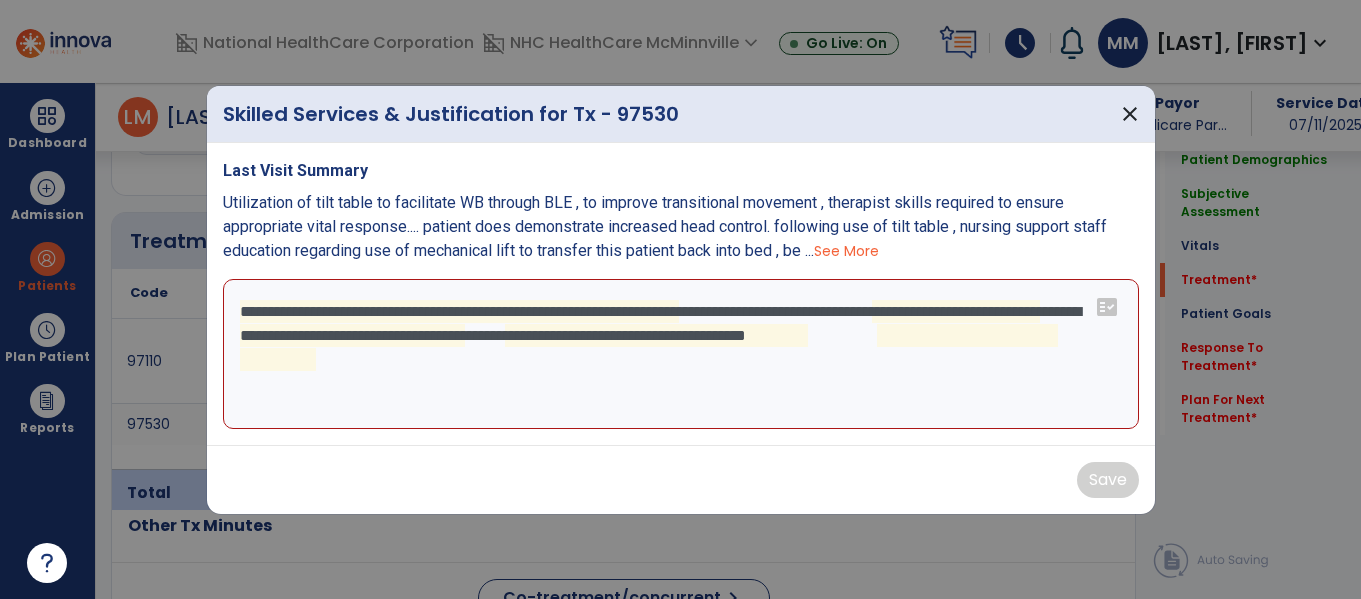 click on "**********" at bounding box center [681, 354] 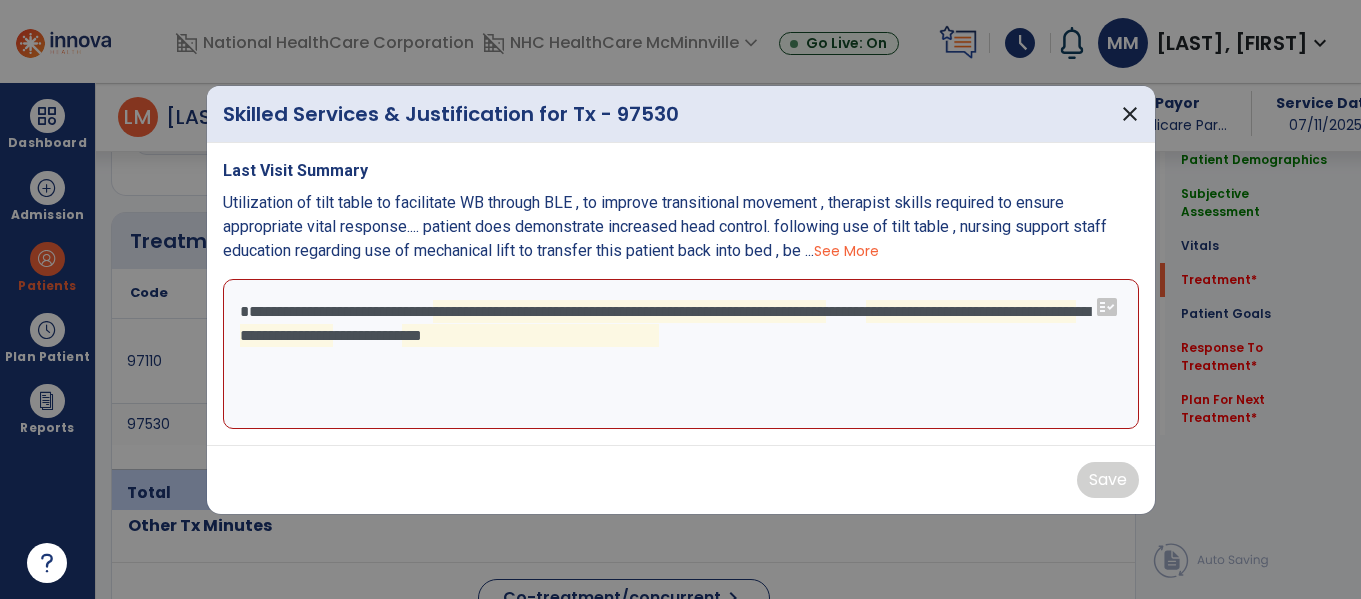 click on "**********" at bounding box center (681, 354) 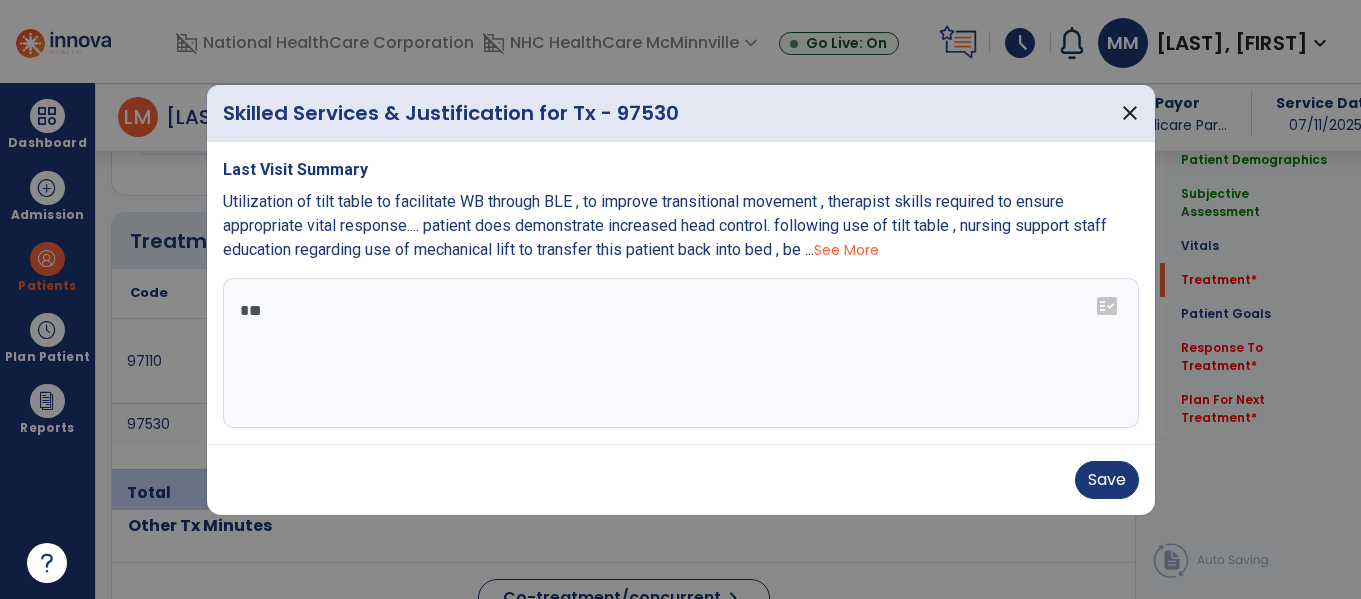 type on "*" 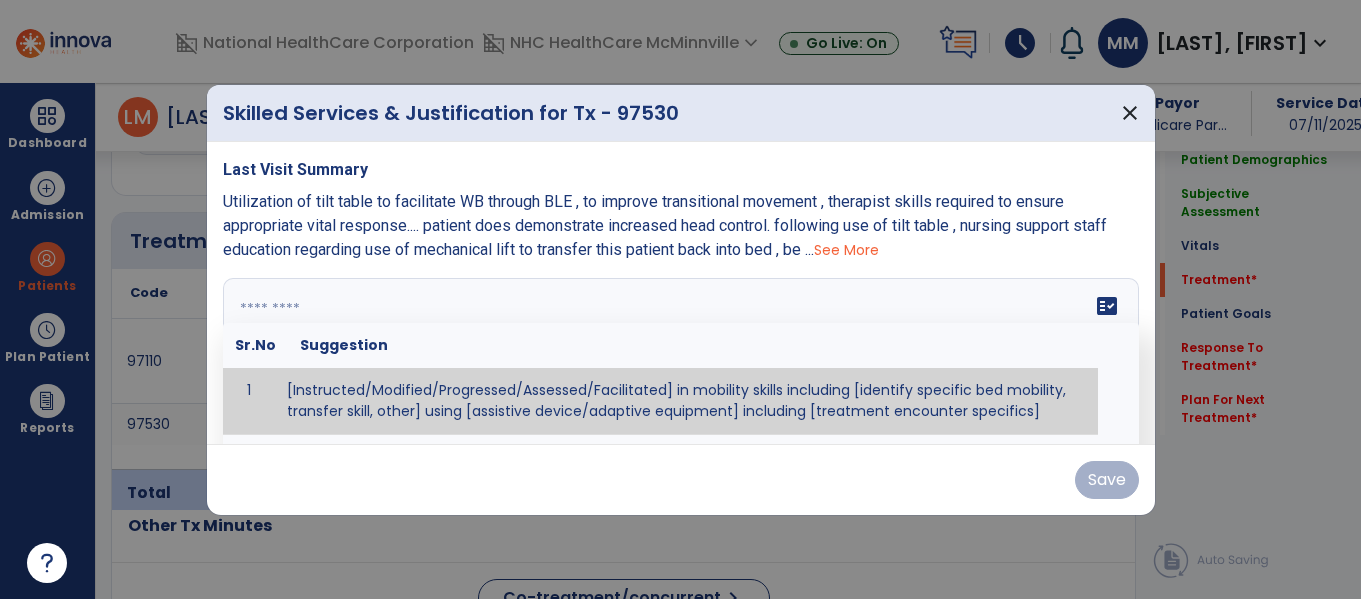 click at bounding box center [678, 353] 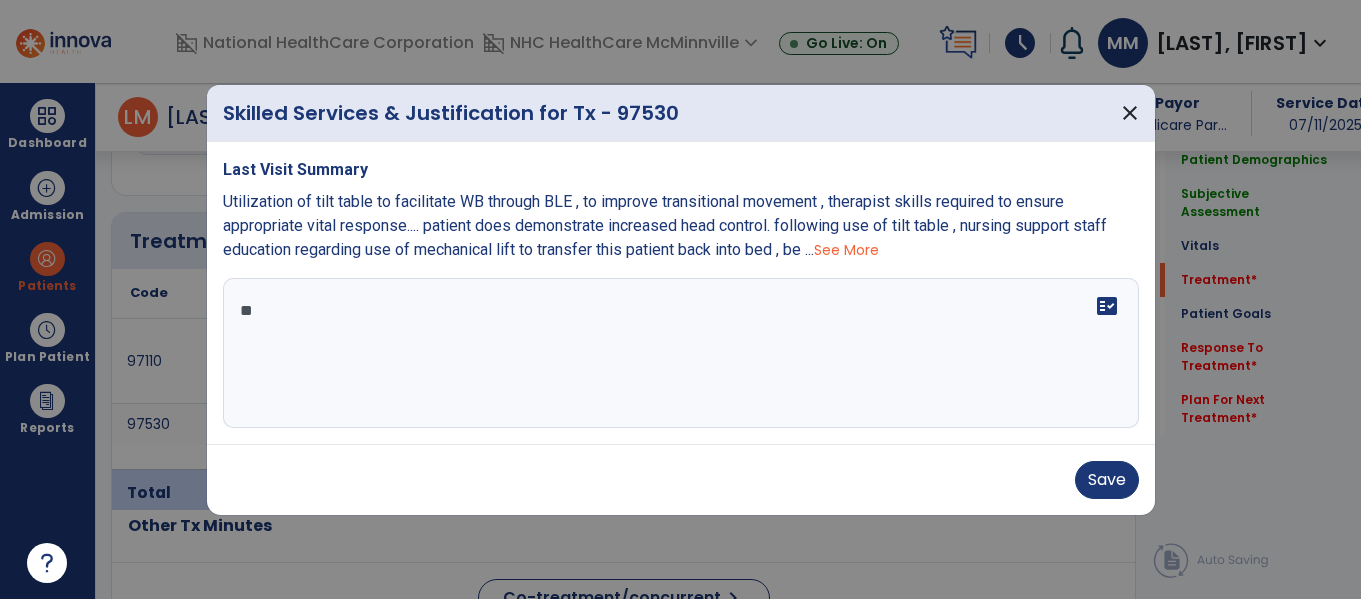 type on "*" 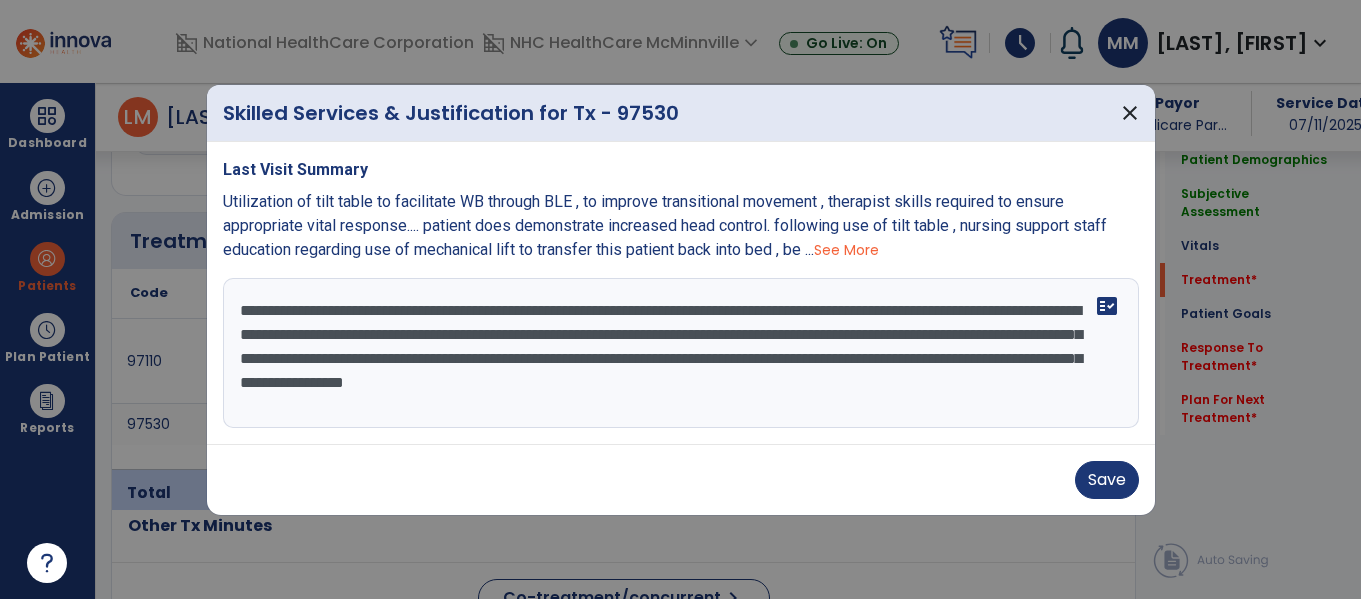 click on "**********" at bounding box center (681, 353) 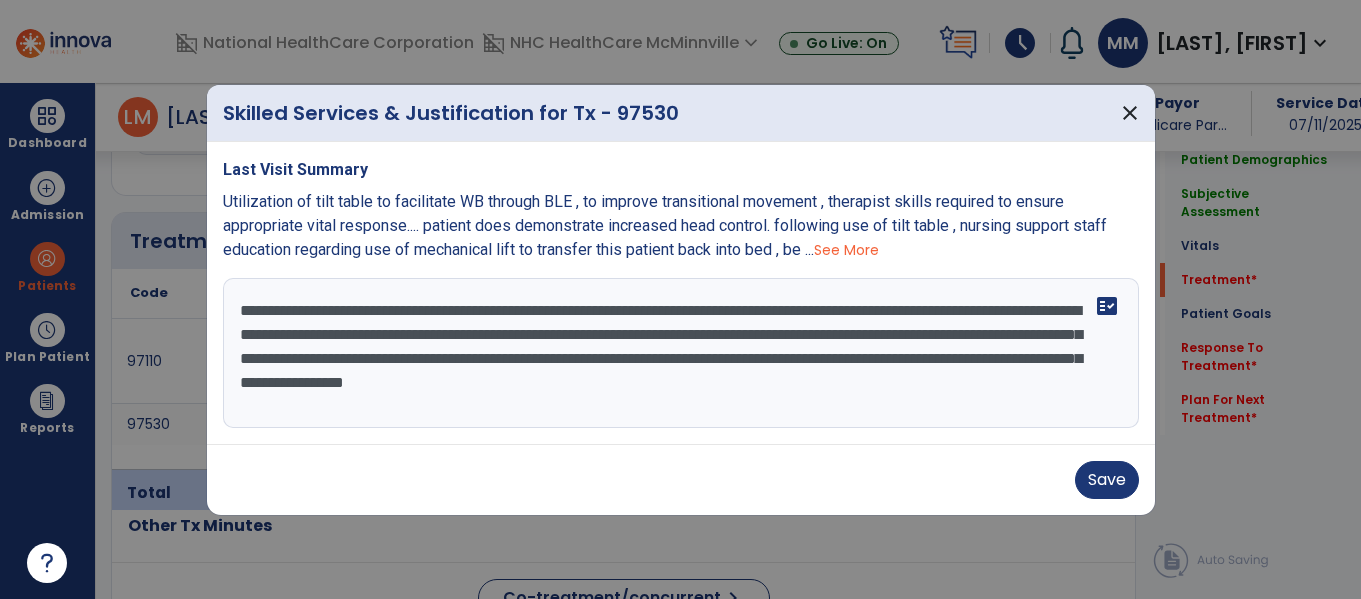 click on "**********" at bounding box center (681, 353) 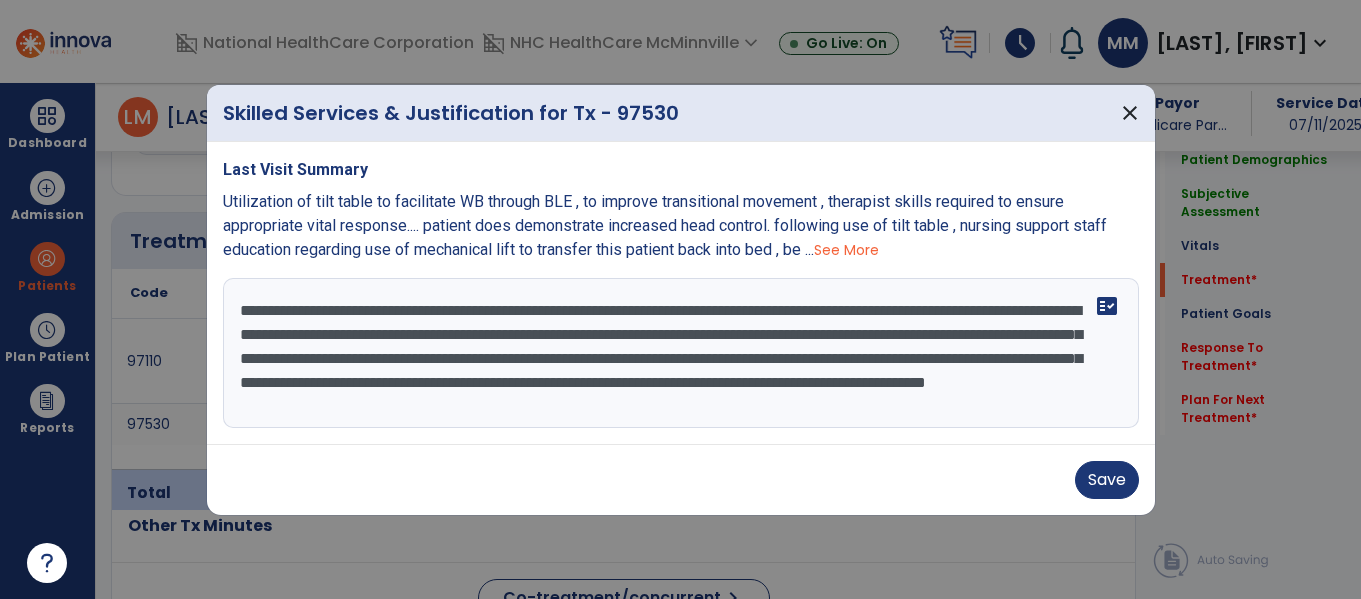click on "**********" at bounding box center [681, 353] 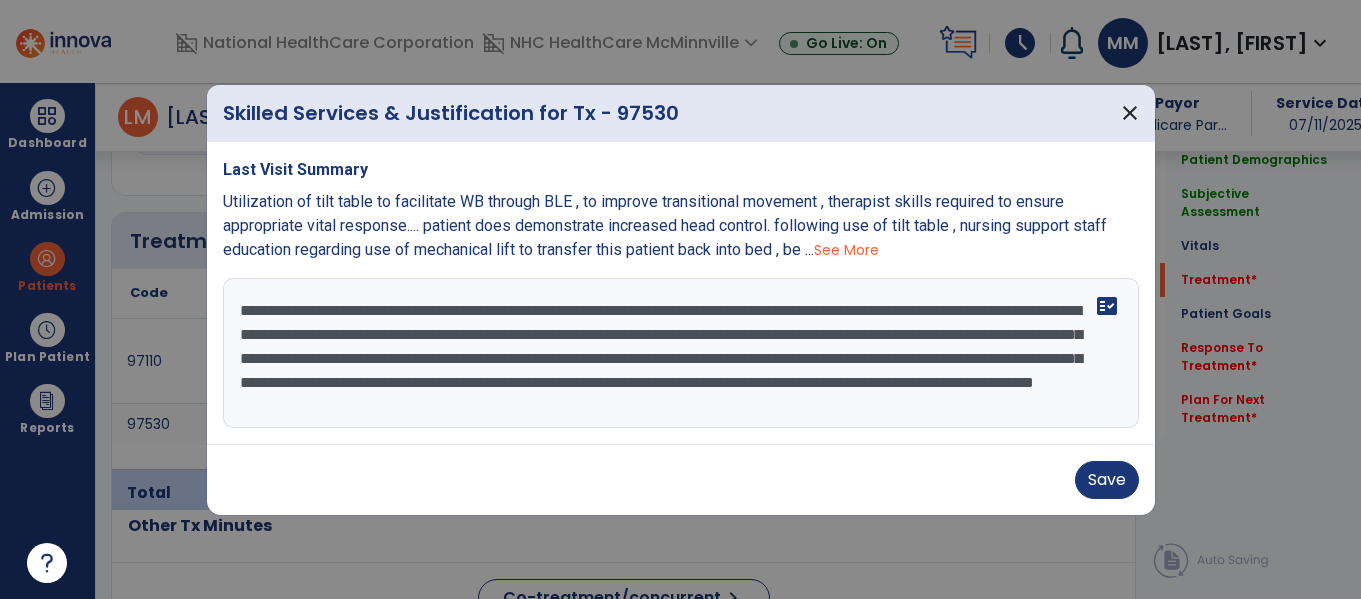 click on "**********" at bounding box center (681, 353) 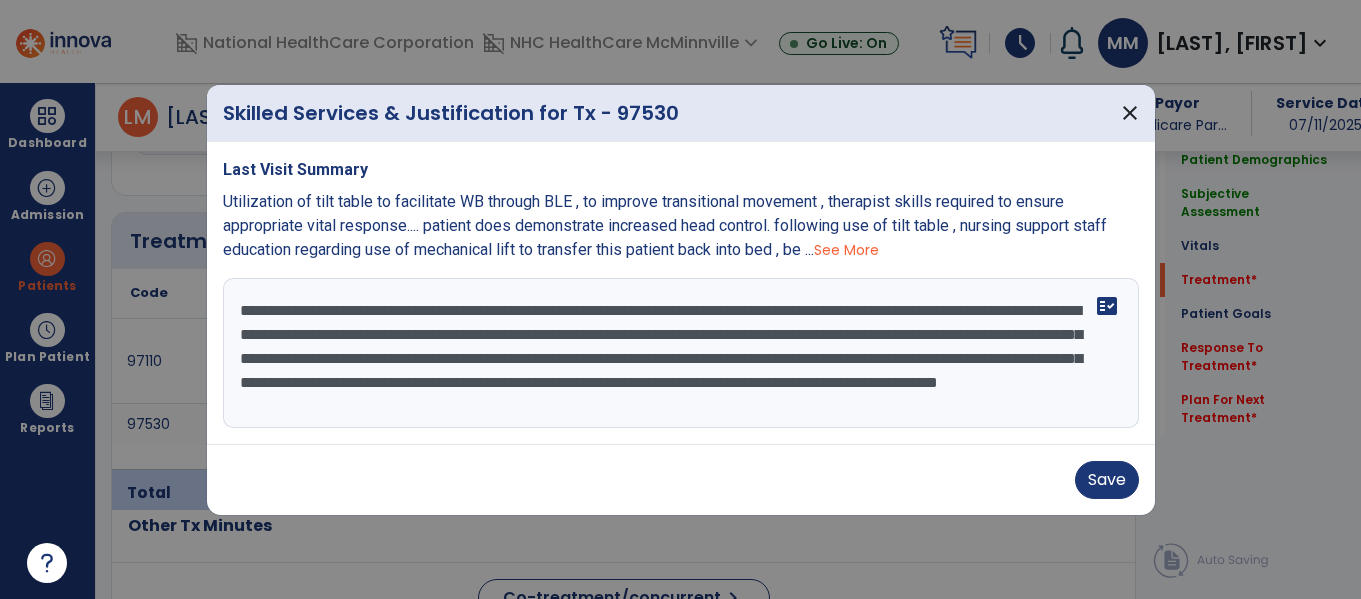 click on "**********" at bounding box center (681, 353) 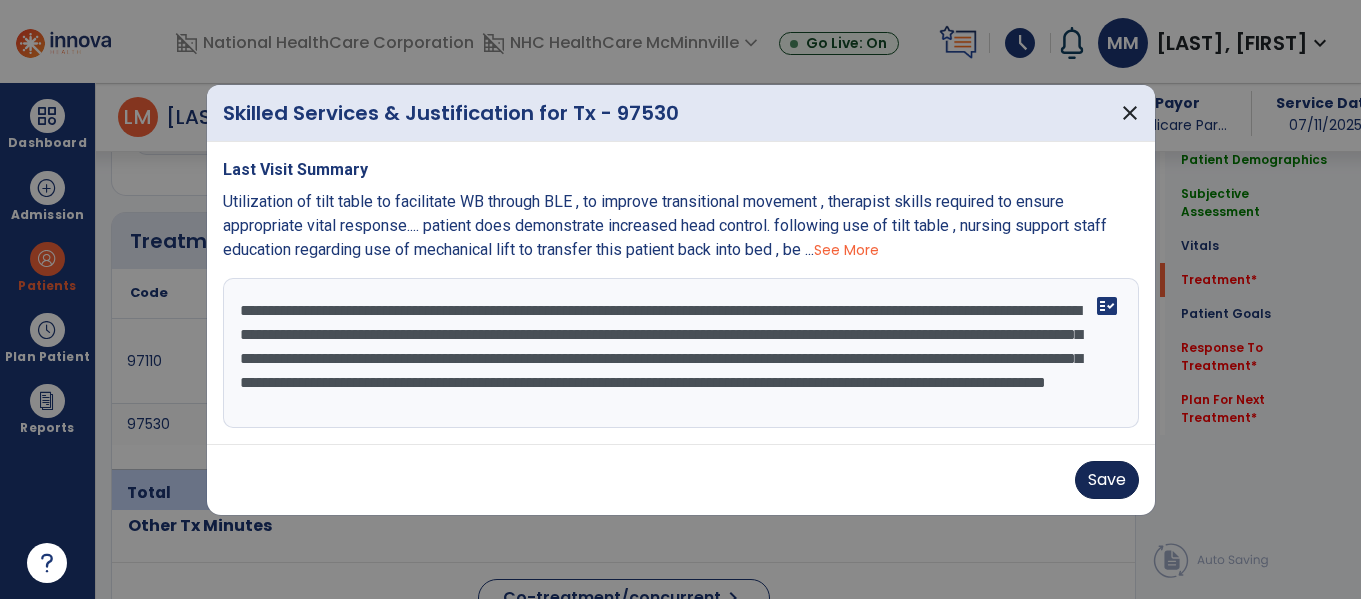 type on "**********" 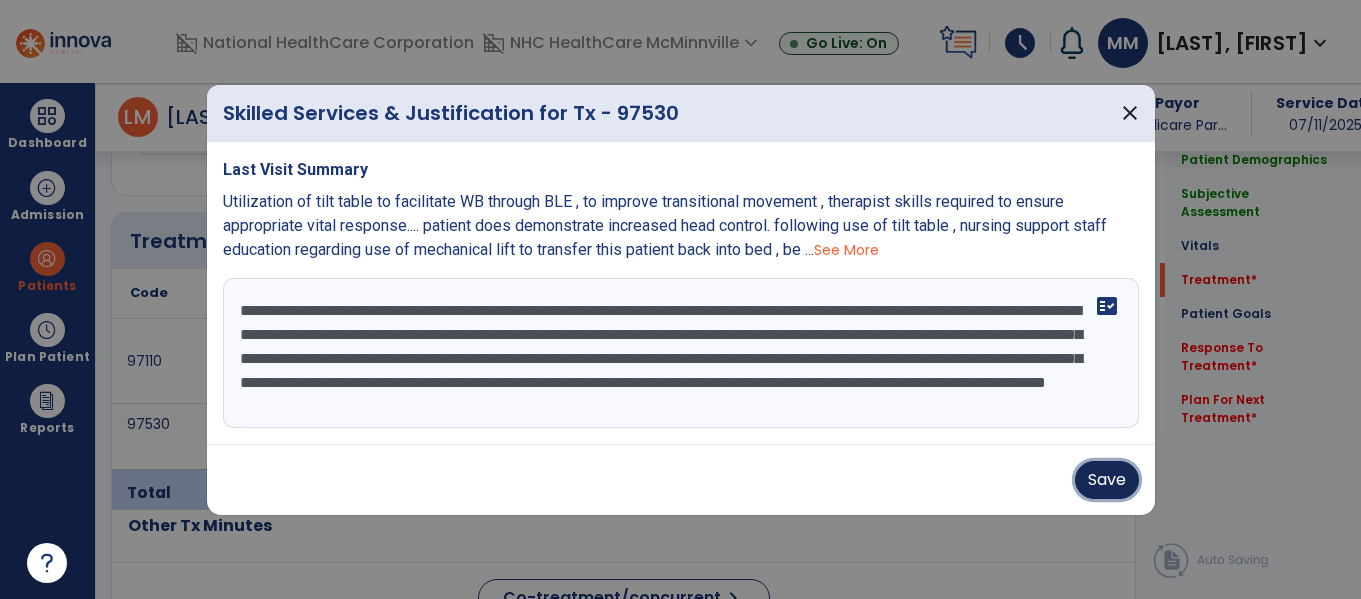 click on "Save" at bounding box center [1107, 480] 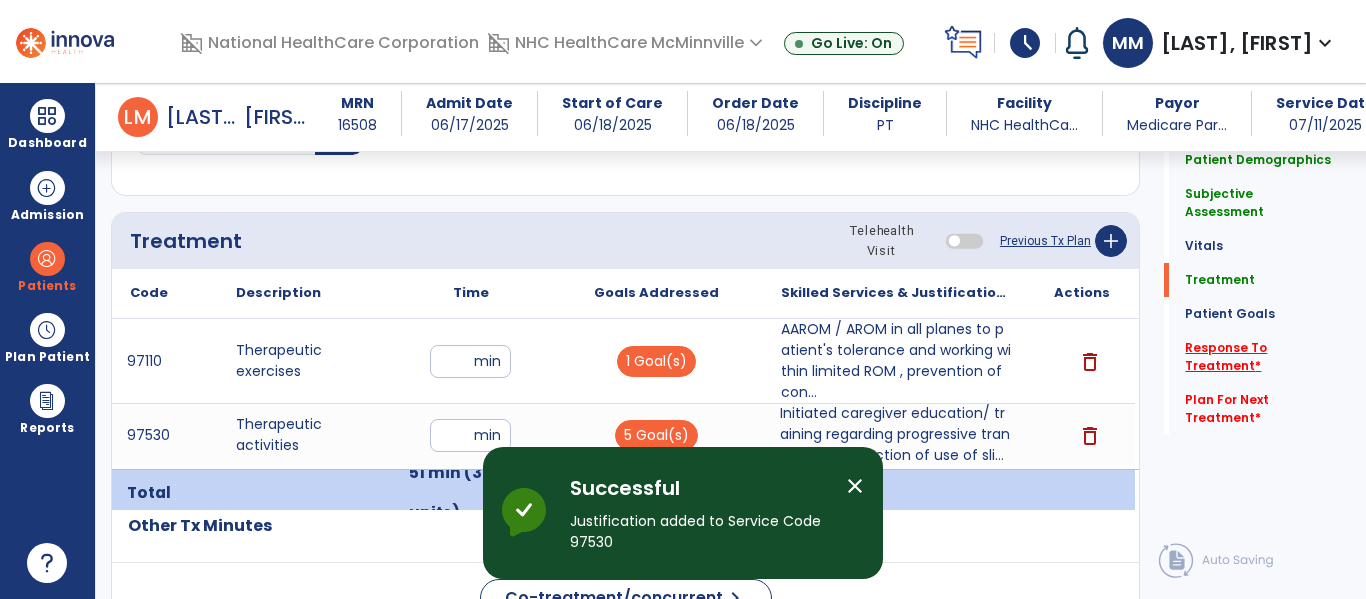 click on "Response To Treatment   *" 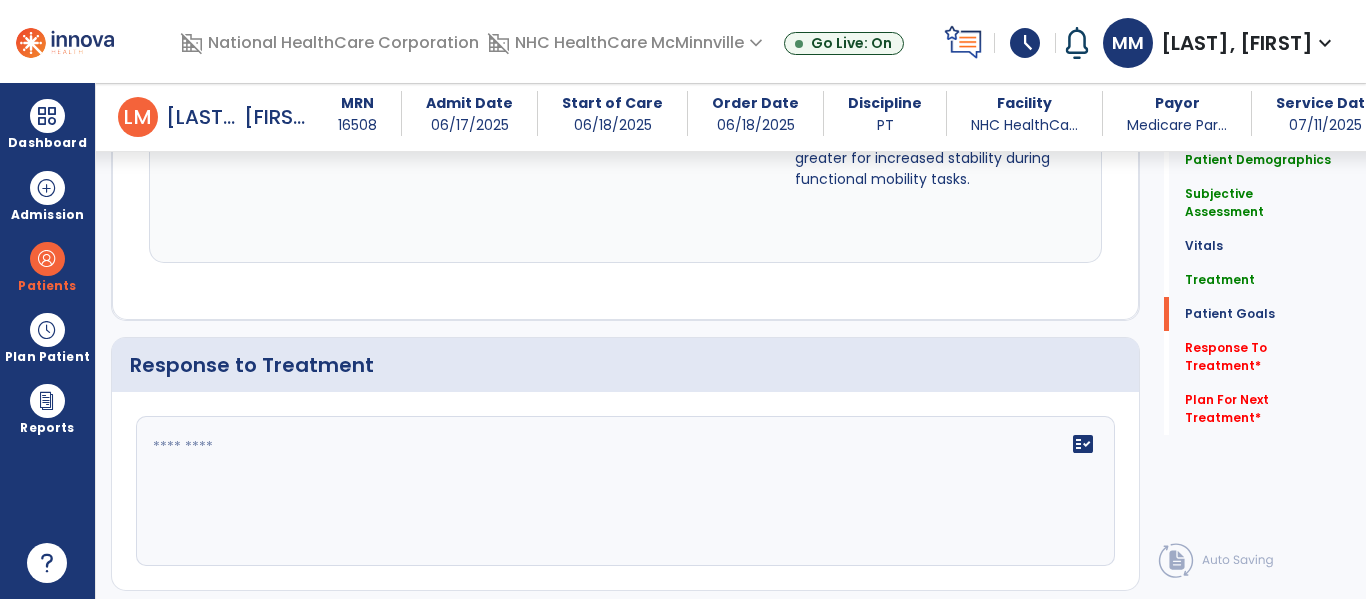 scroll, scrollTop: 3164, scrollLeft: 0, axis: vertical 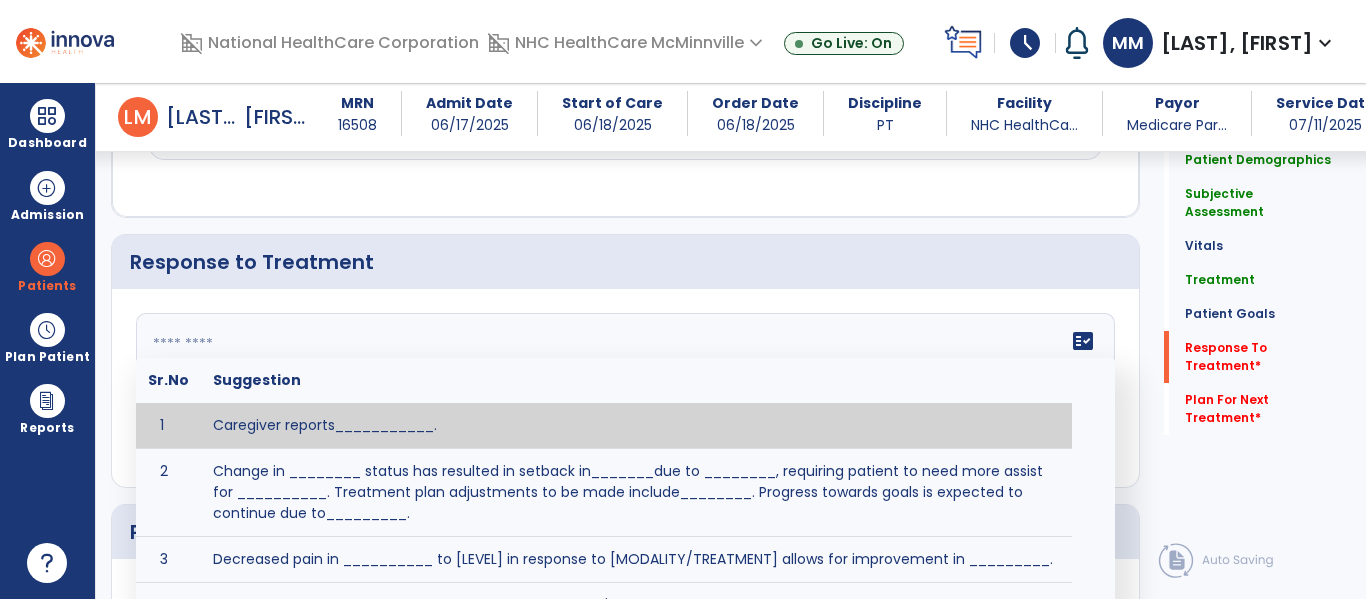 click on "fact_check  Sr.No Suggestion 1 Caregiver reports___________. 2 Change in ________ status has resulted in setback in_______due to ________, requiring patient to need more assist for __________.   Treatment plan adjustments to be made include________.  Progress towards goals is expected to continue due to_________. 3 Decreased pain in __________ to [LEVEL] in response to [MODALITY/TREATMENT] allows for improvement in _________. 4 Functional gains in _______ have impacted the patient's ability to perform_________ with a reduction in assist levels to_________. 5 Functional progress this week has been significant due to__________. 6 Gains in ________ have improved the patient's ability to perform ______with decreased levels of assist to___________. 7 Improvement in ________allows patient to tolerate higher levels of challenges in_________. 8 Pain in [AREA] has decreased to [LEVEL] in response to [TREATMENT/MODALITY], allowing fore ease in completing__________. 9 10 11 12 13 14 15 16 17 18 19 20 21" 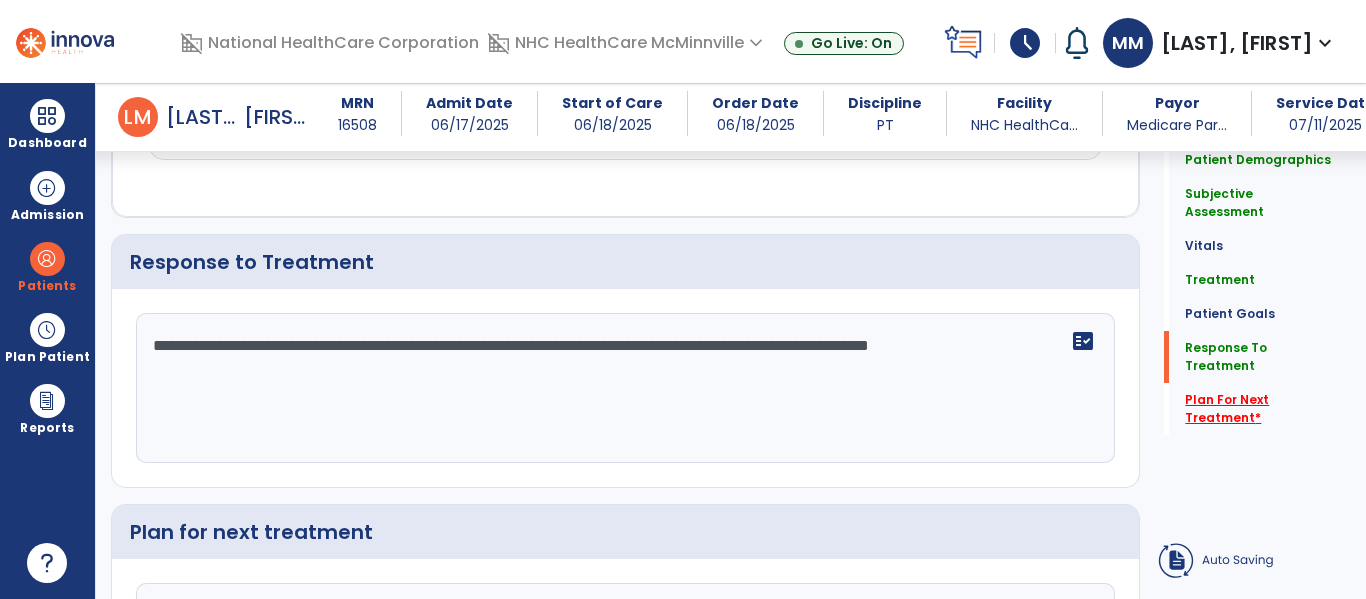 type on "**********" 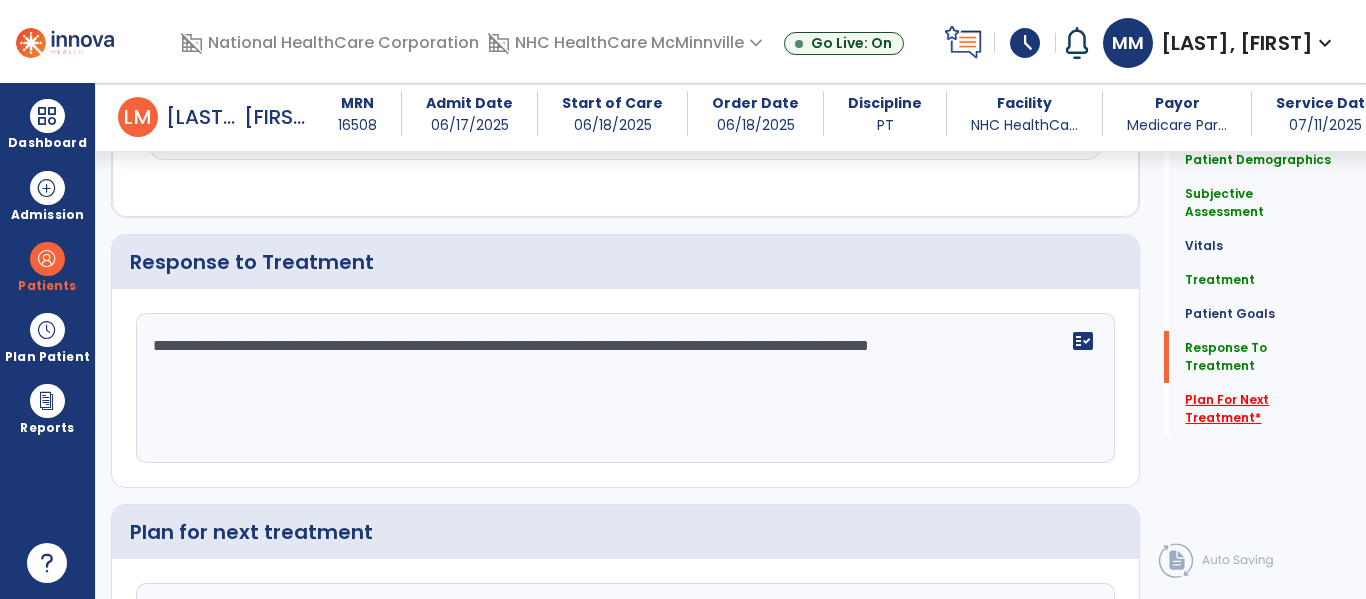 click on "Plan For Next Treatment   *" 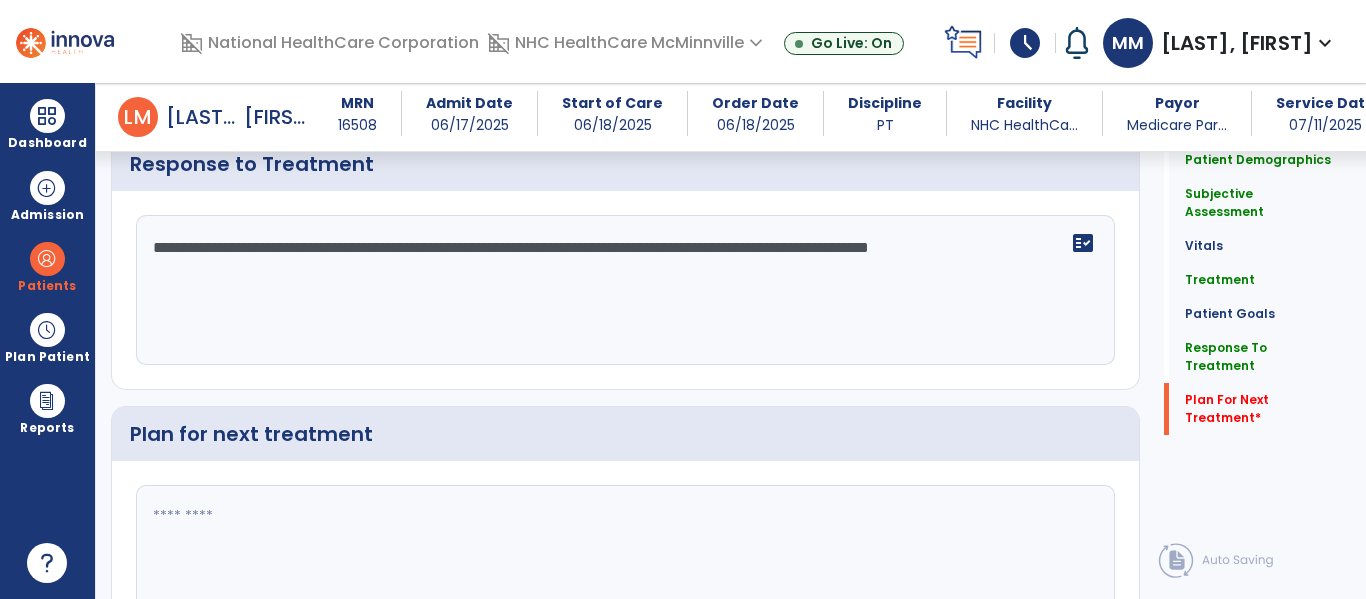 scroll, scrollTop: 3369, scrollLeft: 0, axis: vertical 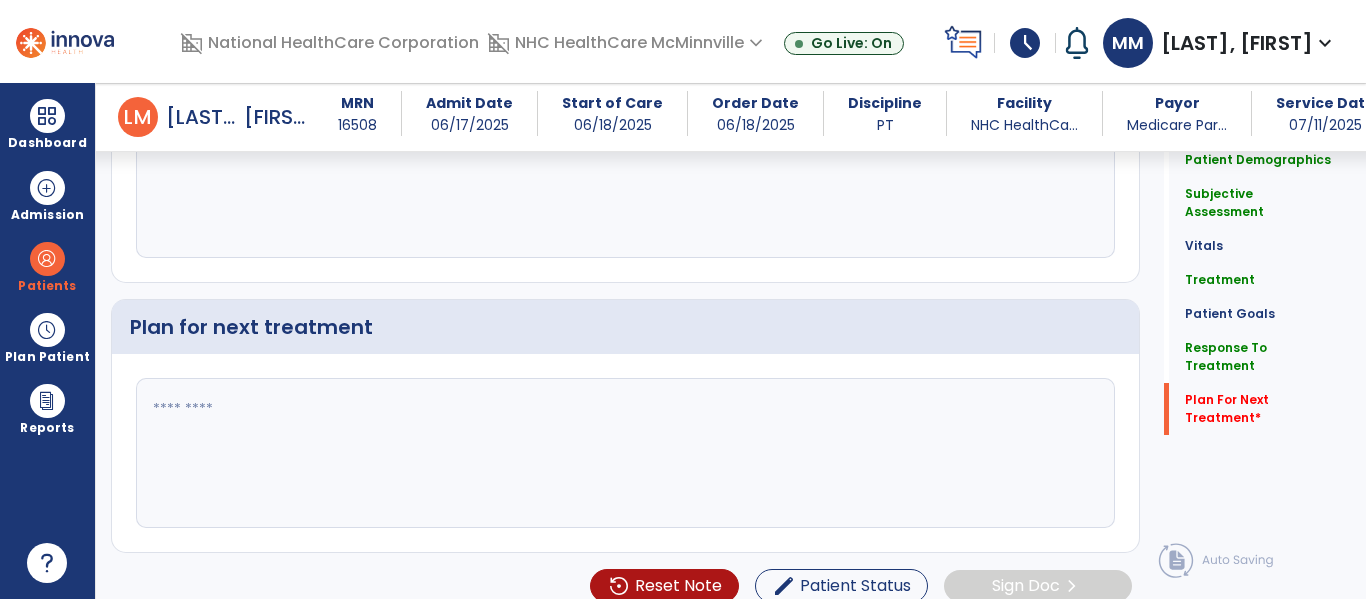 click 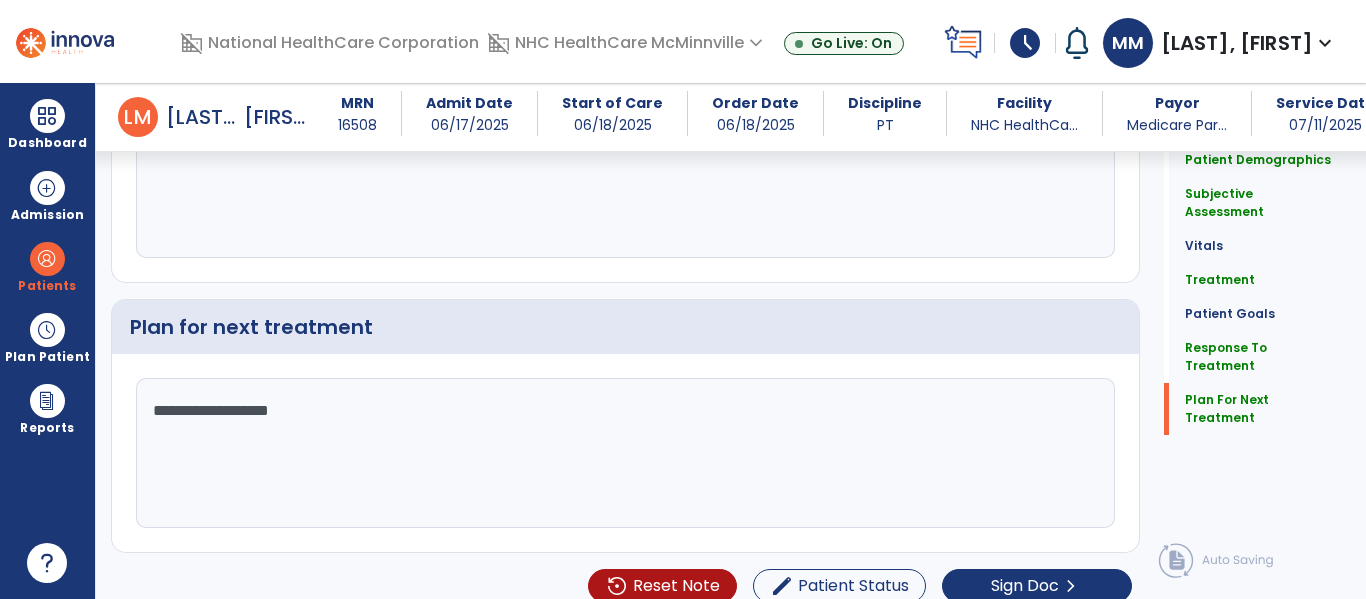type on "**********" 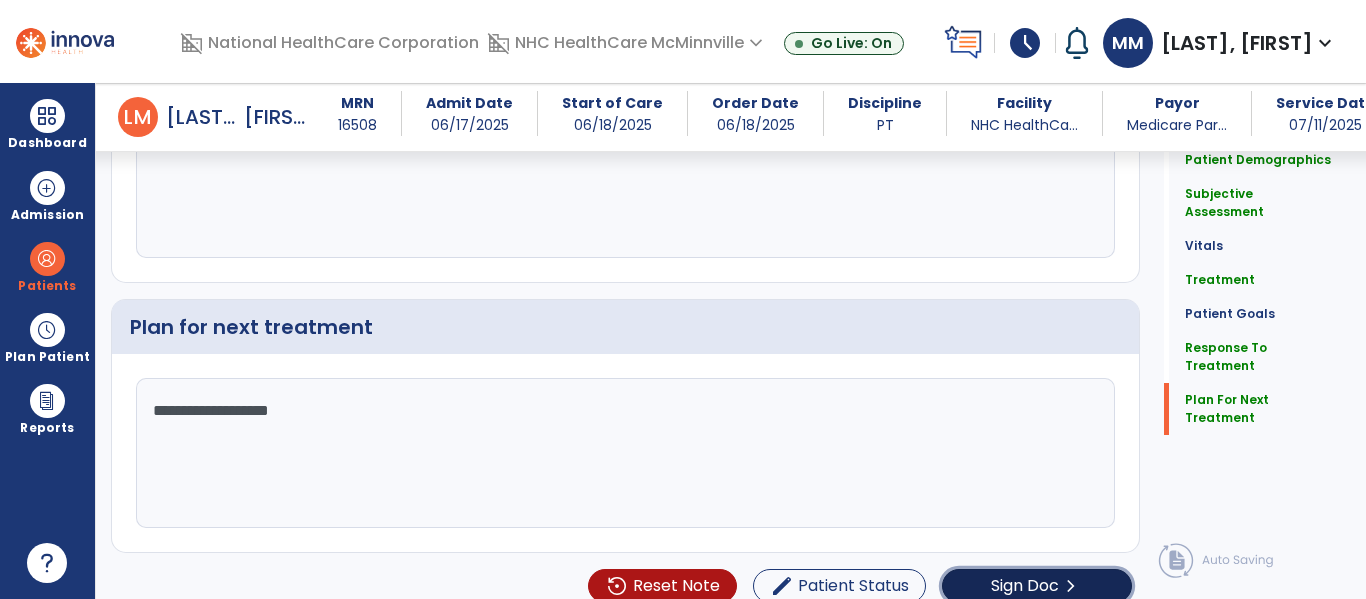click on "Sign Doc" 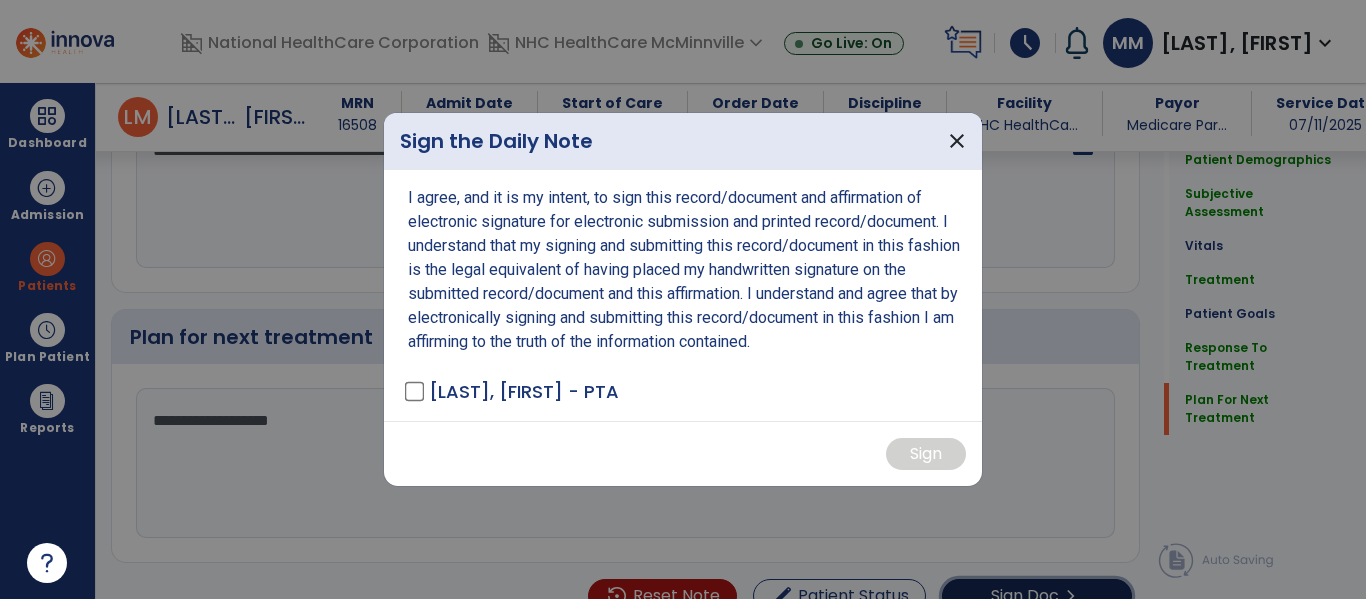 scroll, scrollTop: 3390, scrollLeft: 0, axis: vertical 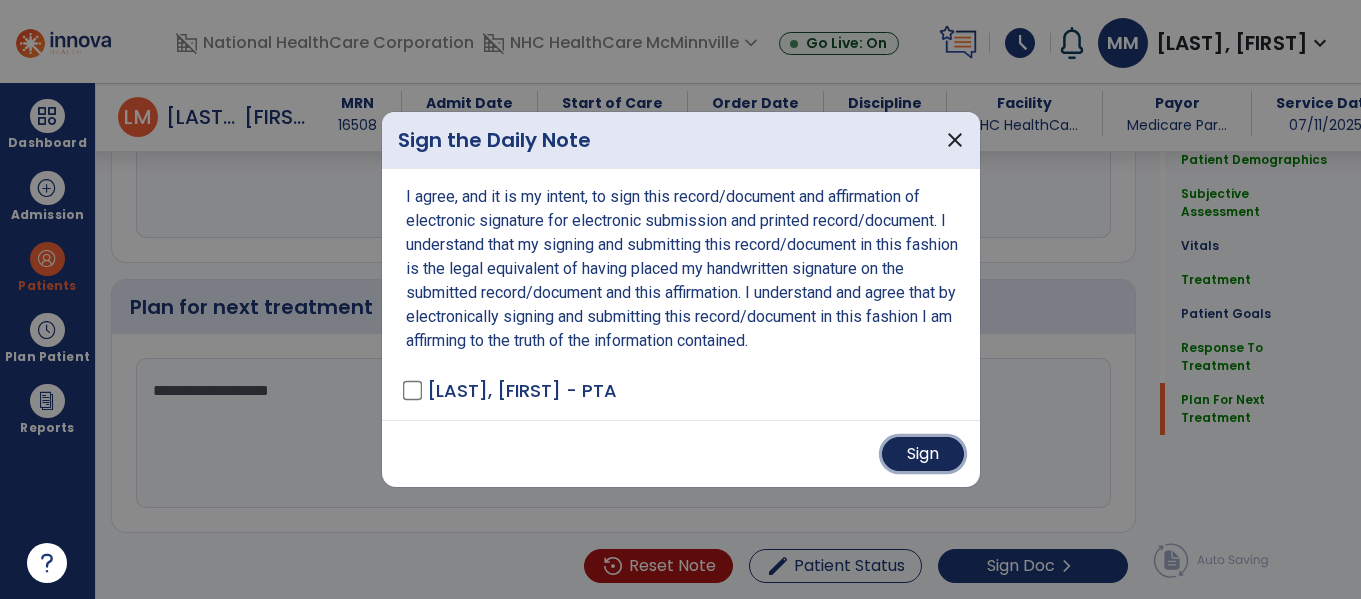 click on "Sign" at bounding box center (923, 454) 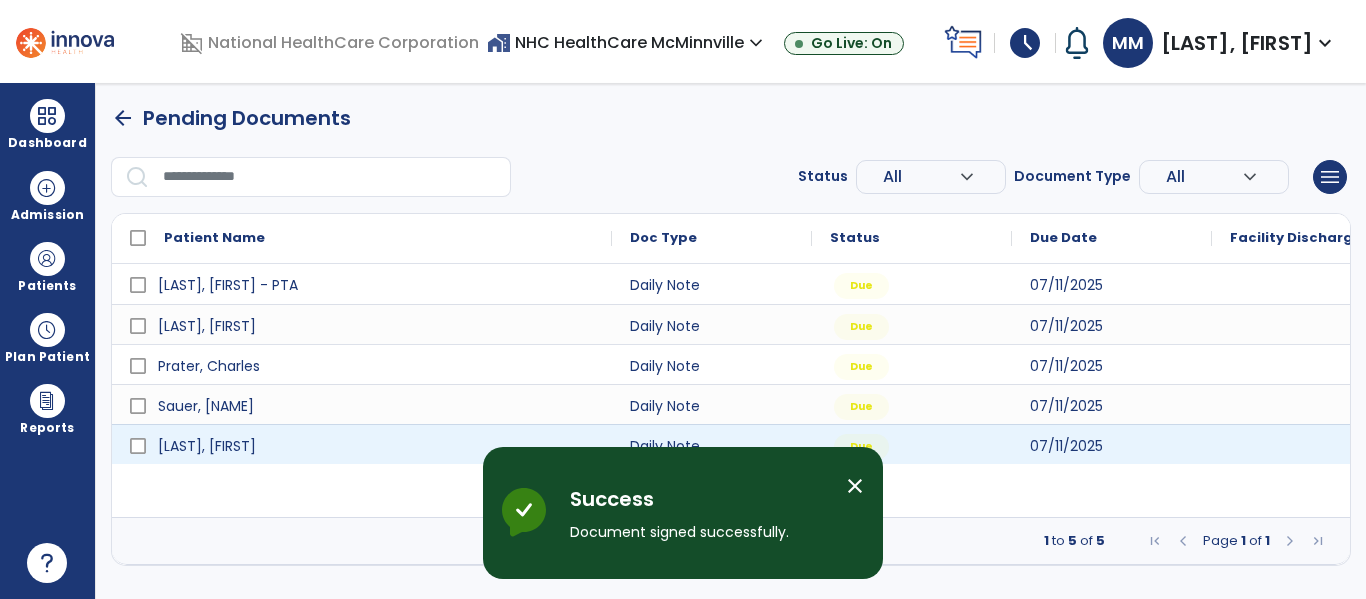 scroll, scrollTop: 0, scrollLeft: 0, axis: both 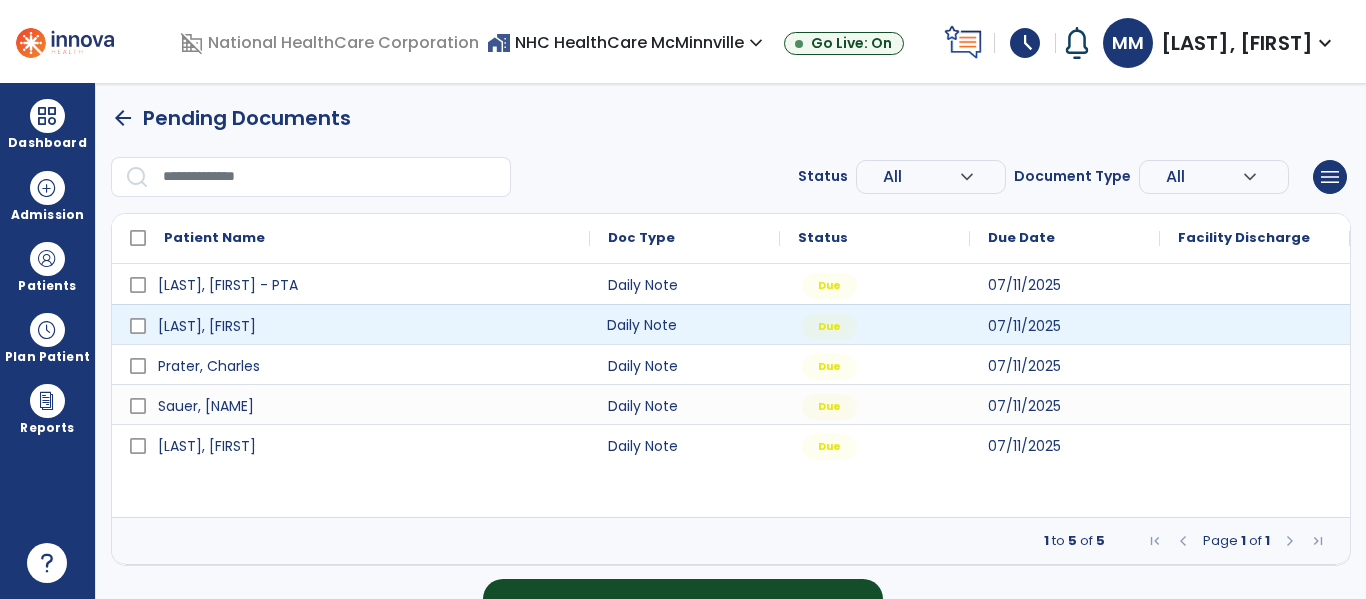 click on "Daily Note" at bounding box center [685, 324] 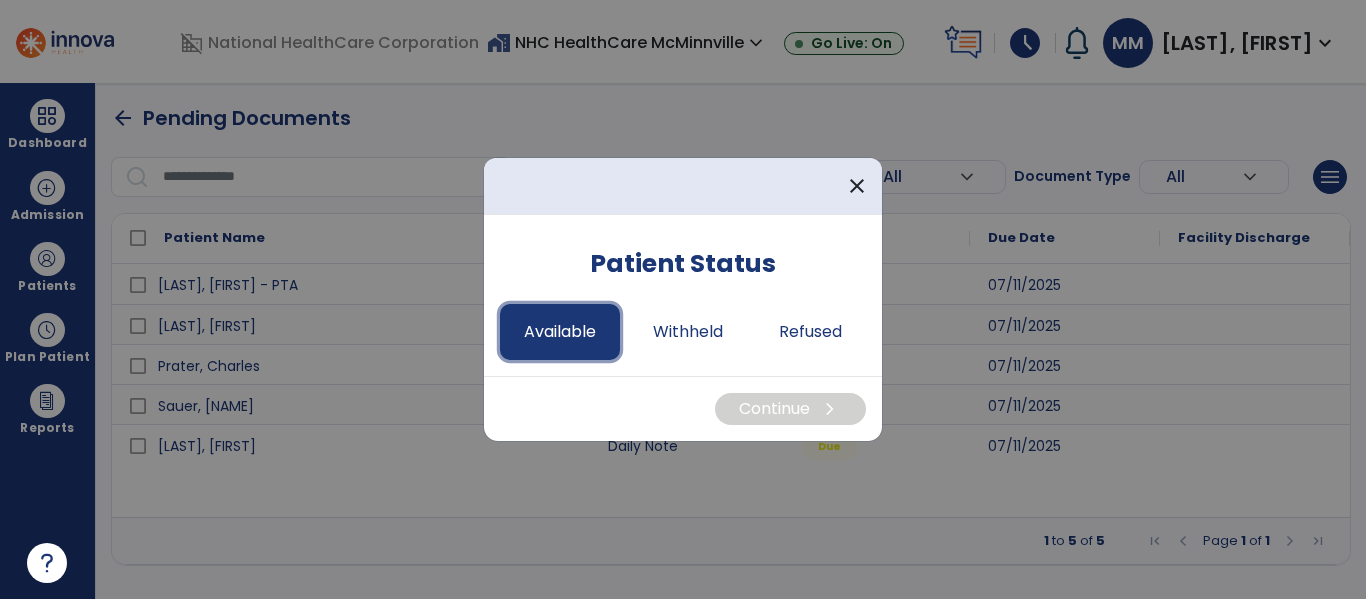 click on "Available" at bounding box center (560, 332) 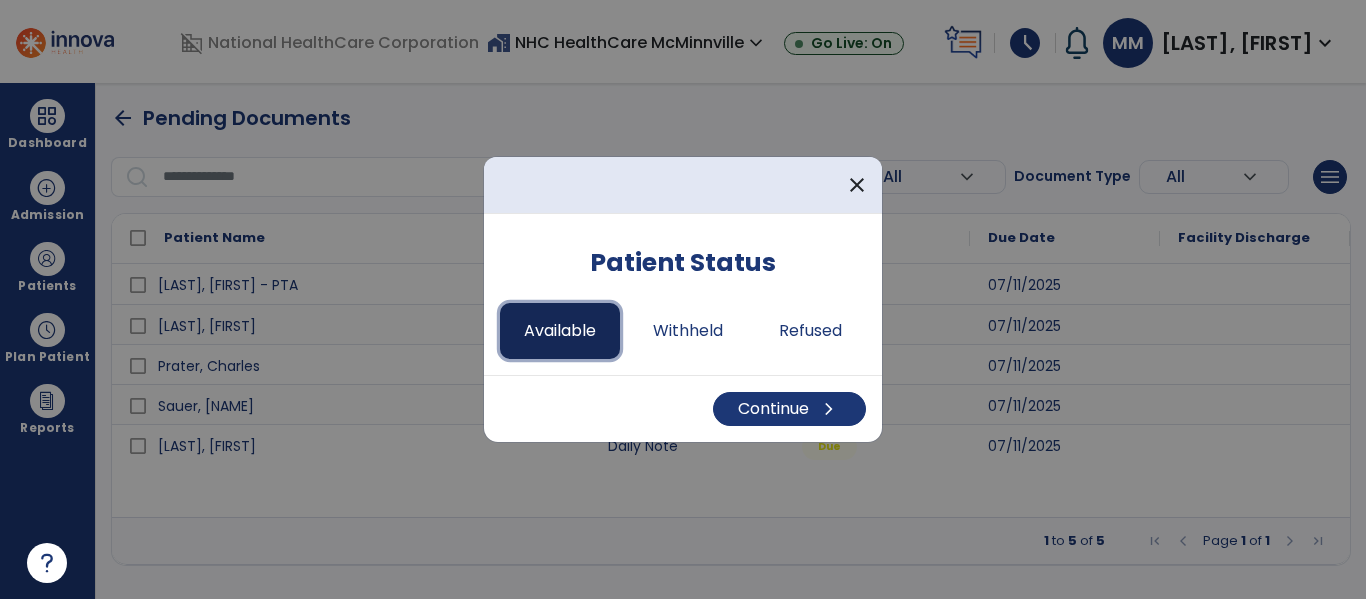 click on "Available" at bounding box center [560, 331] 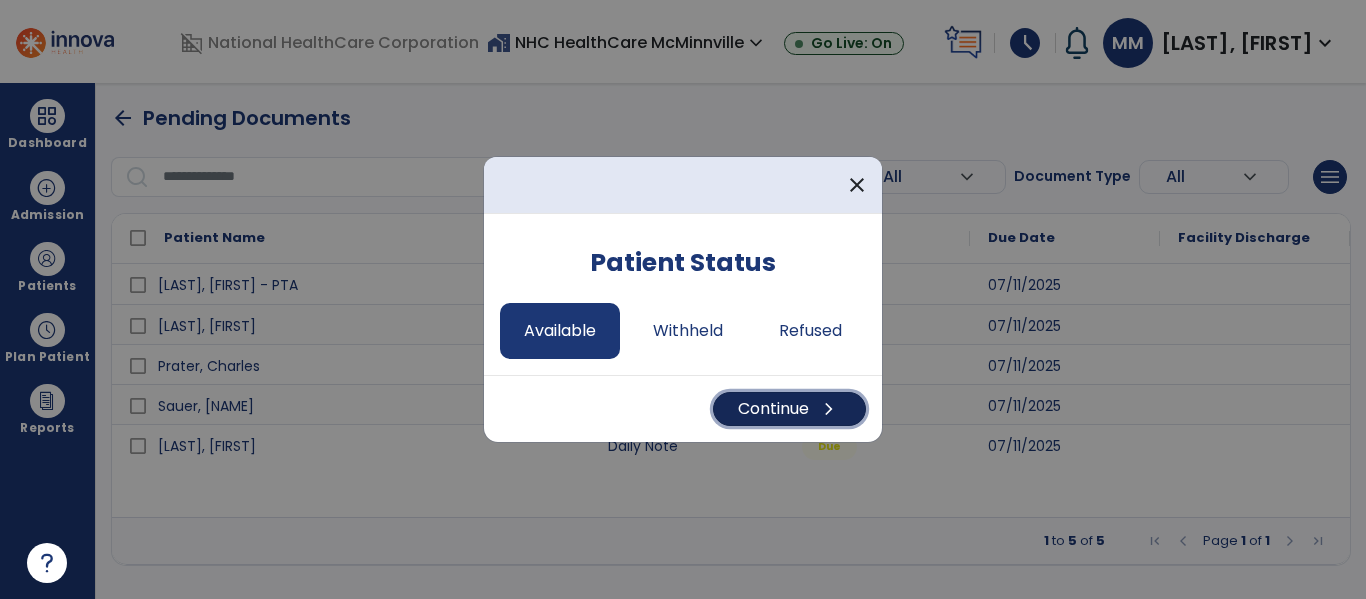 click on "Continue   chevron_right" at bounding box center (789, 409) 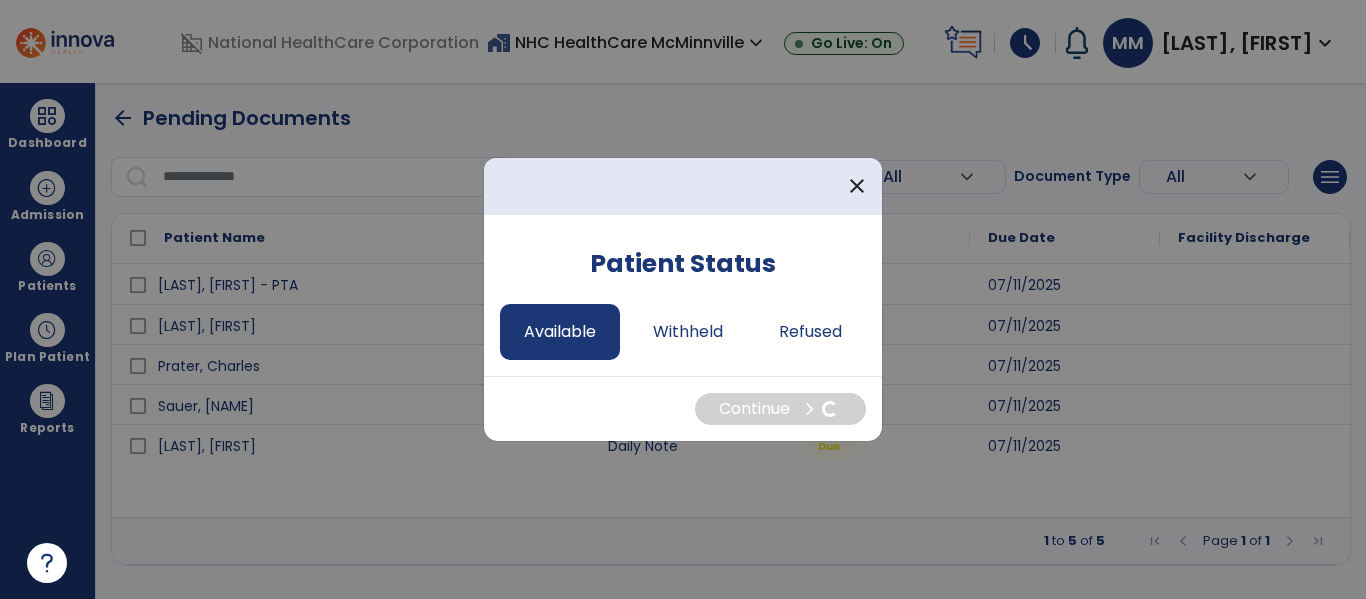 select on "*" 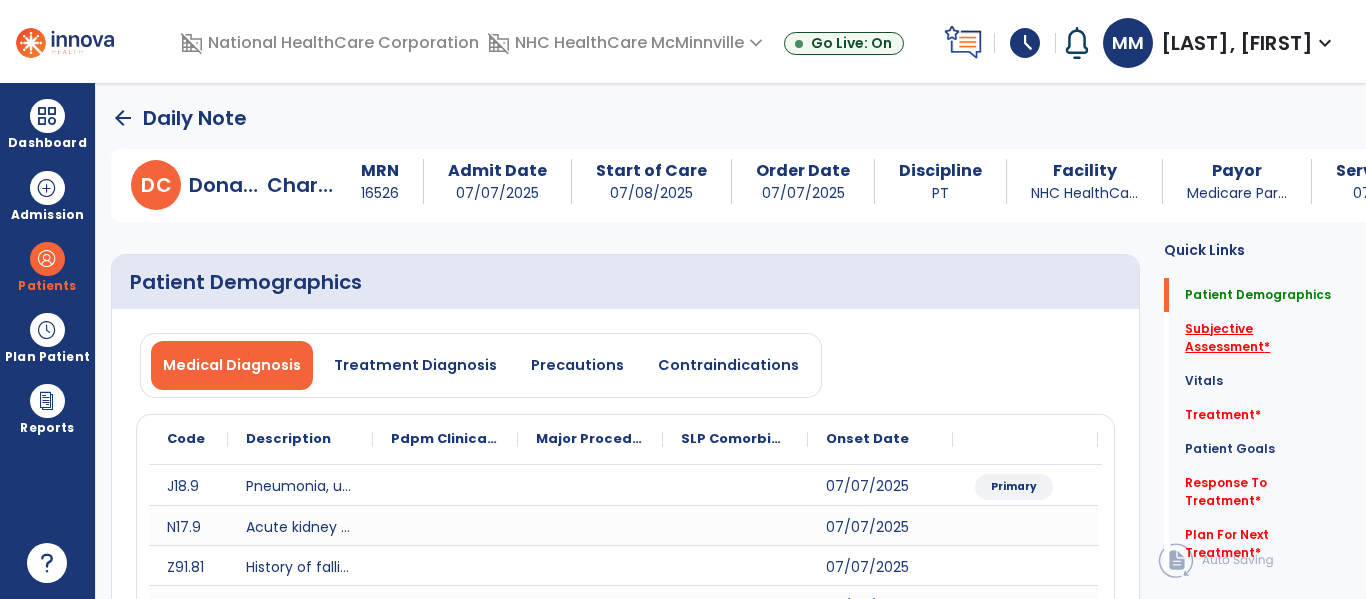 click on "Subjective Assessment   *" 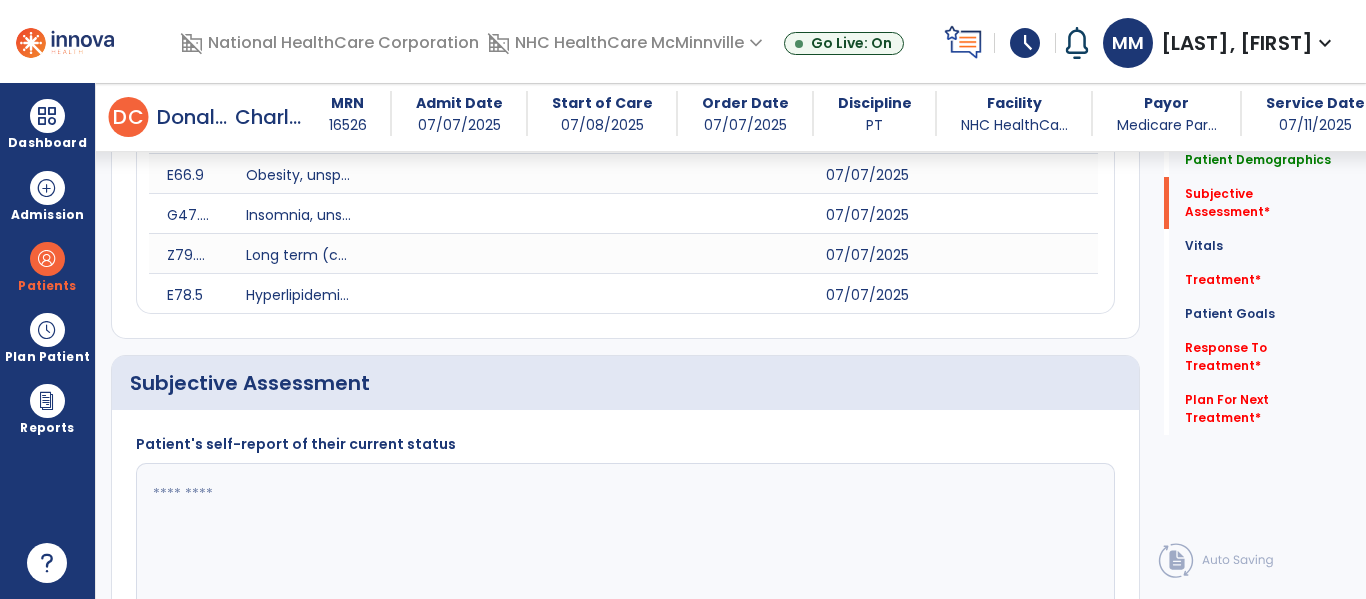 scroll, scrollTop: 907, scrollLeft: 0, axis: vertical 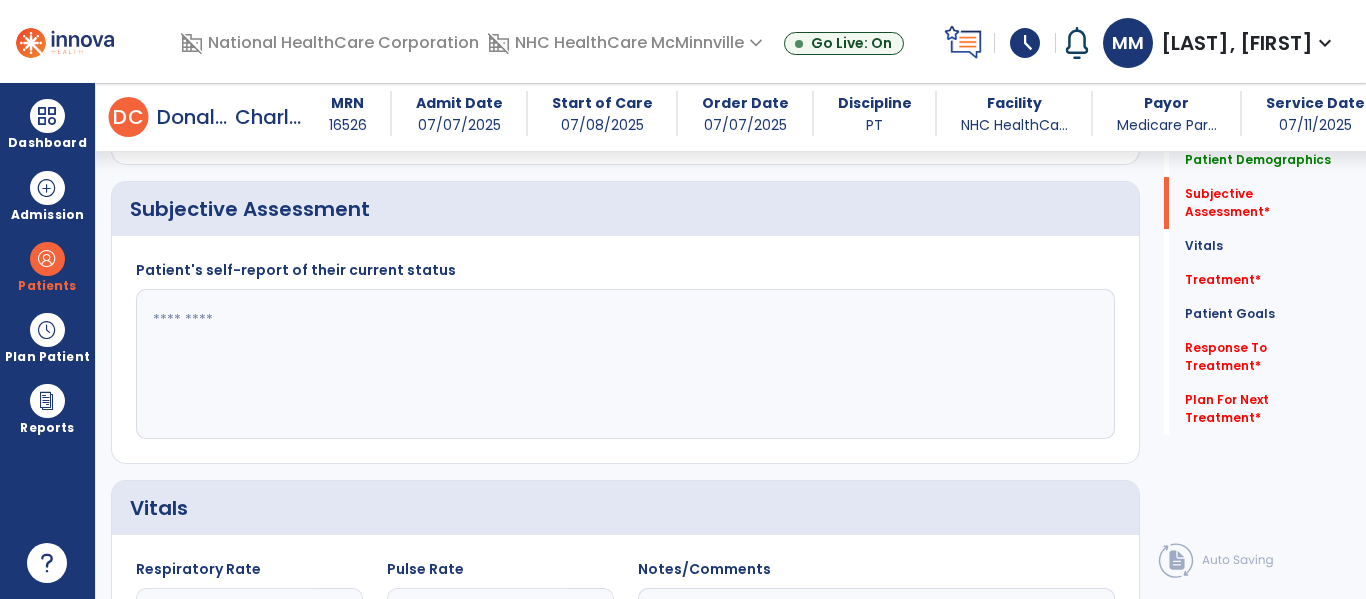 click 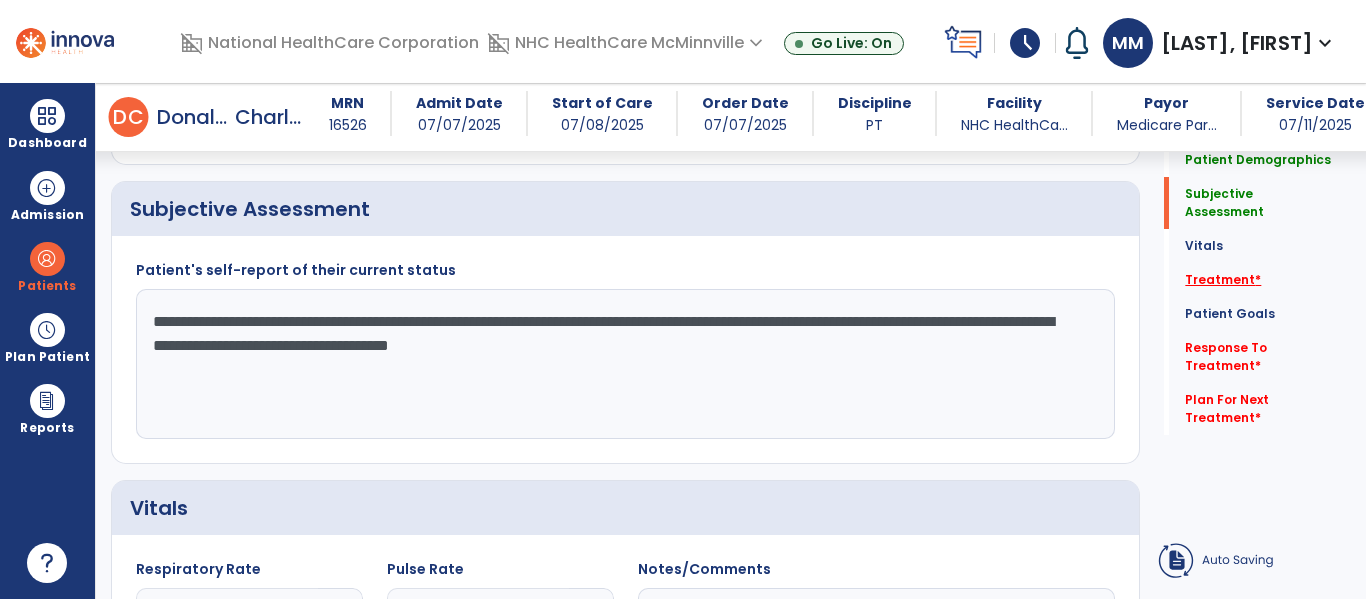 type on "**********" 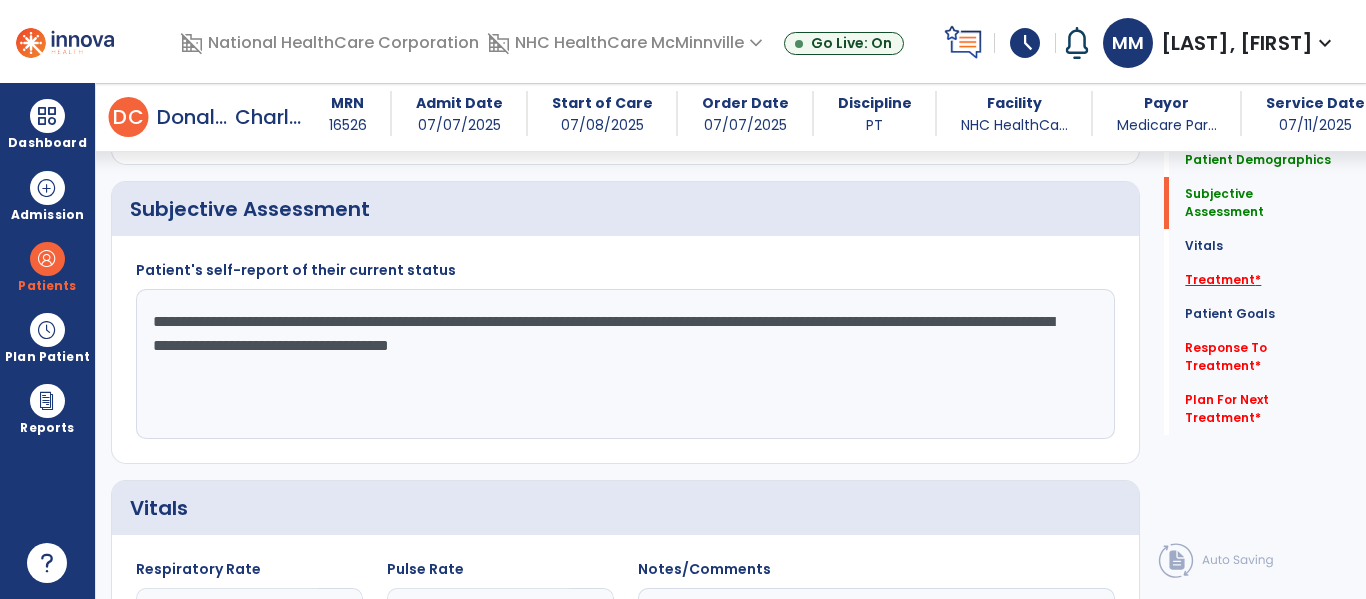 click on "Treatment   *" 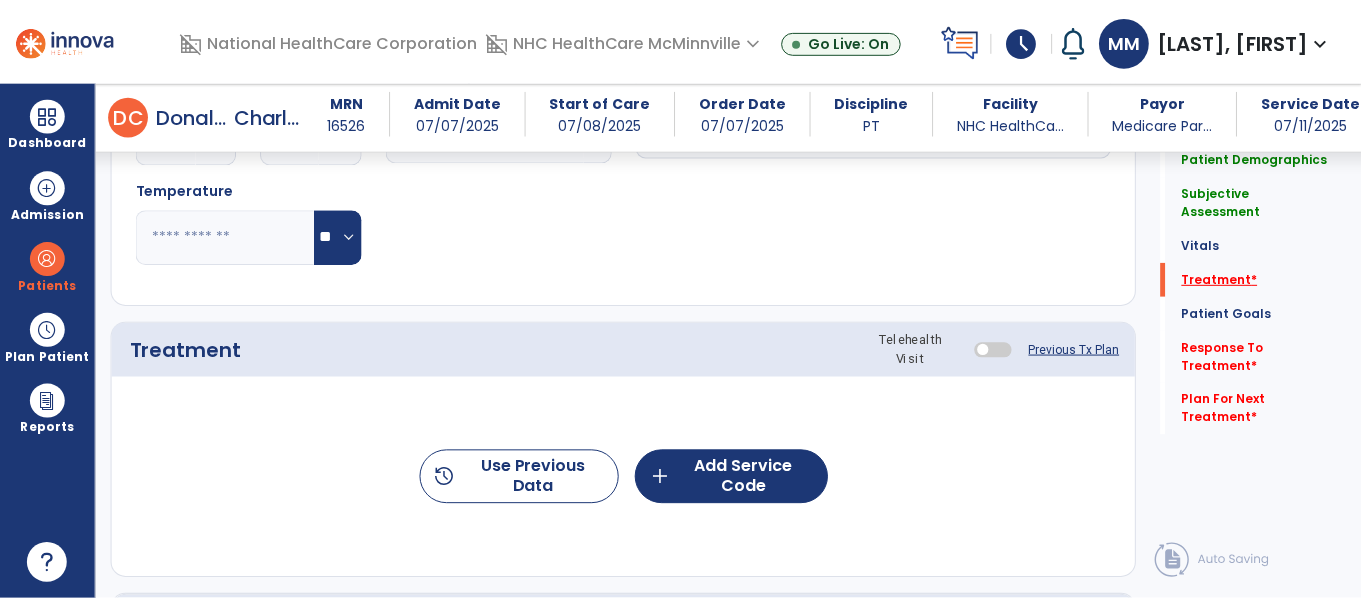 scroll, scrollTop: 1597, scrollLeft: 0, axis: vertical 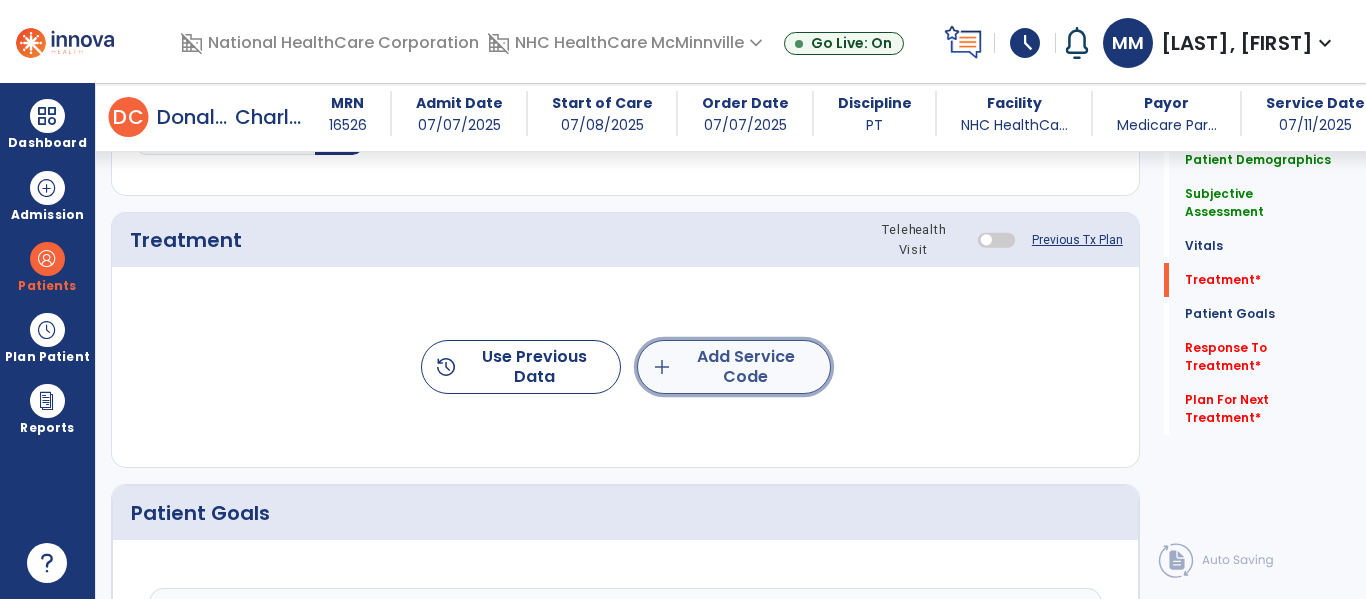 click on "add  Add Service Code" 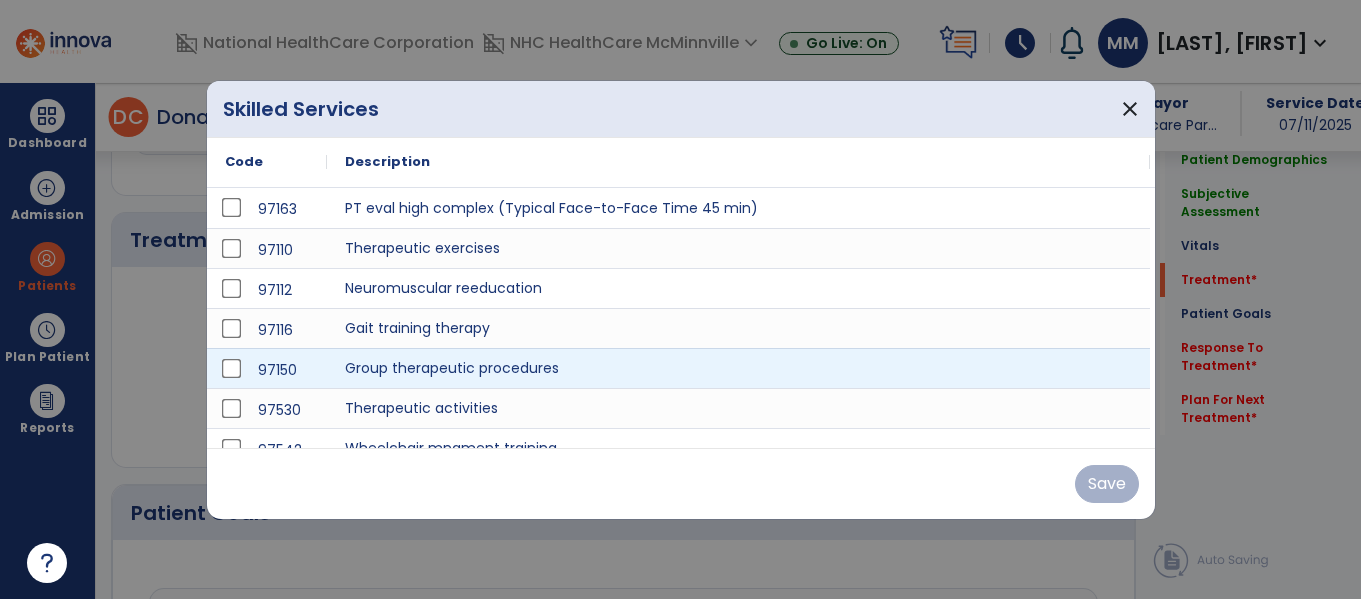 scroll, scrollTop: 1597, scrollLeft: 0, axis: vertical 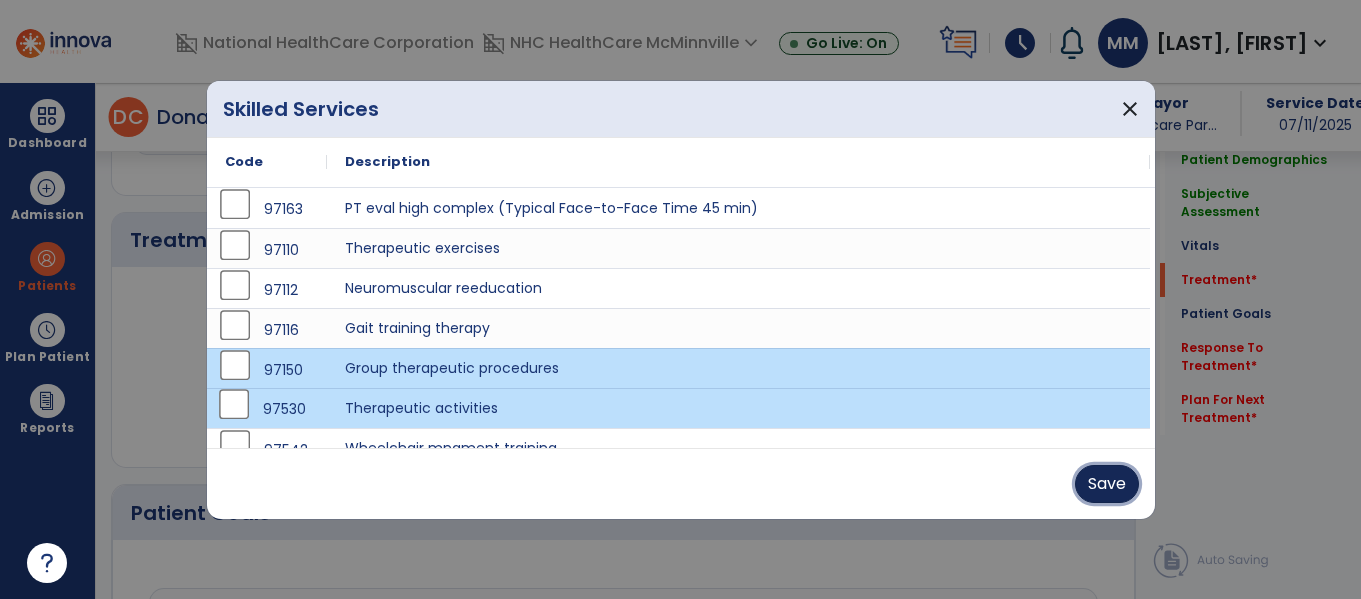 click on "Save" at bounding box center [1107, 484] 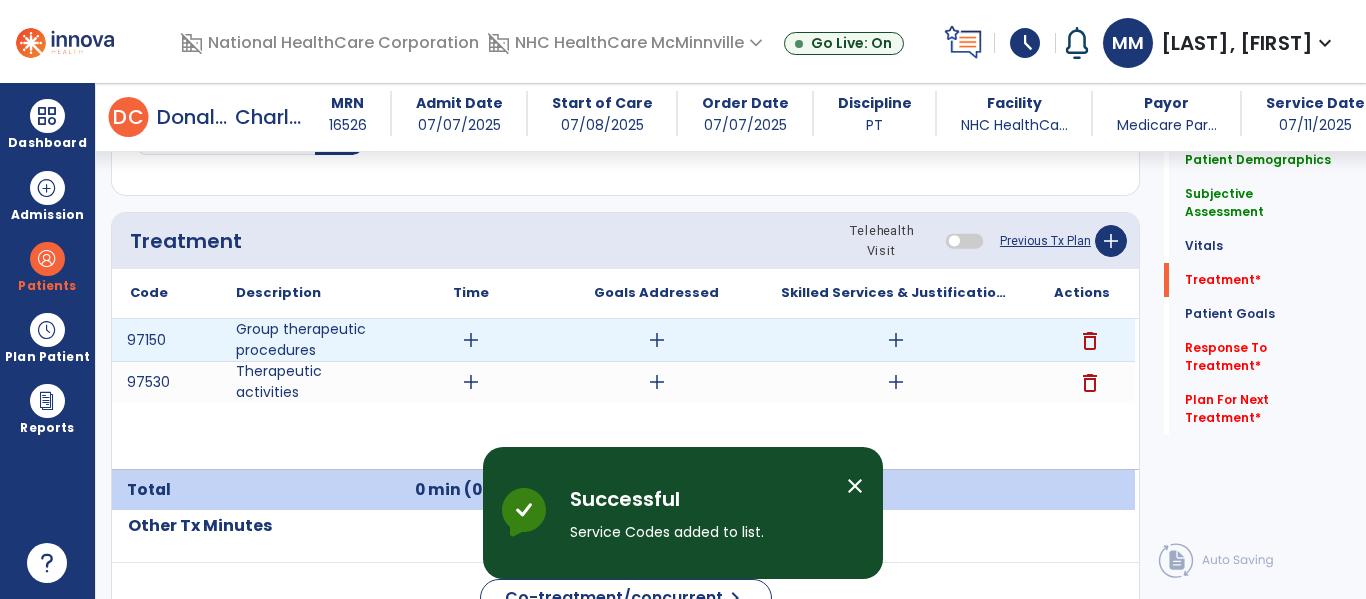click on "add" at bounding box center [471, 340] 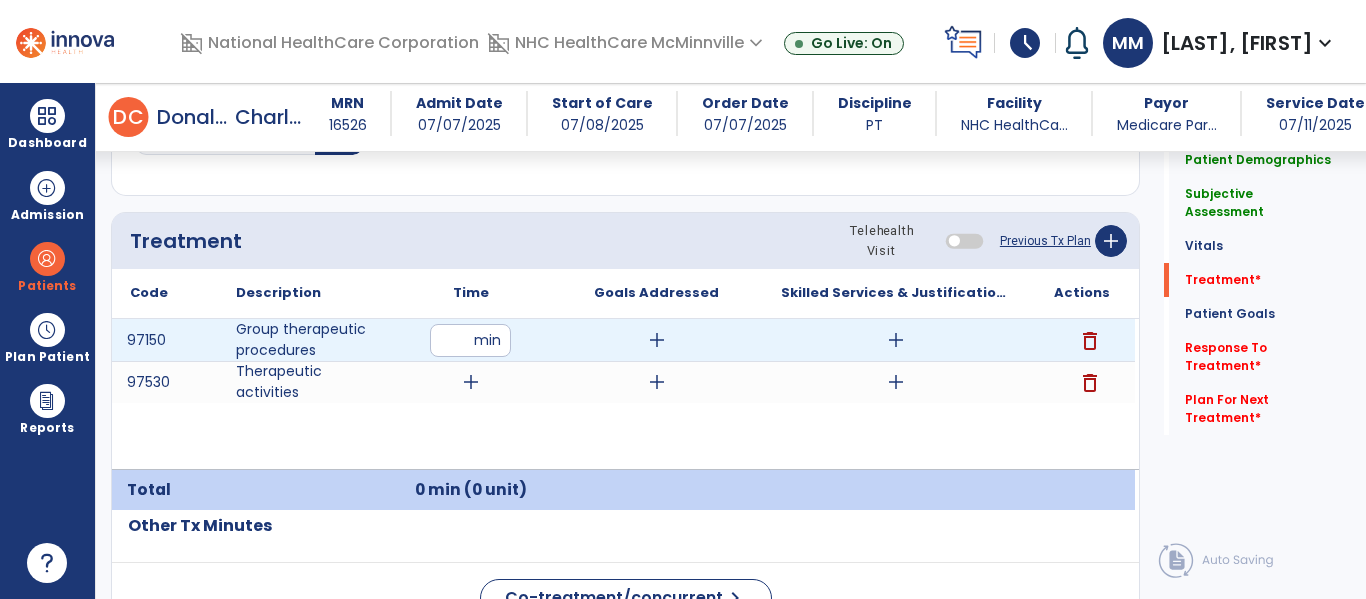 type on "**" 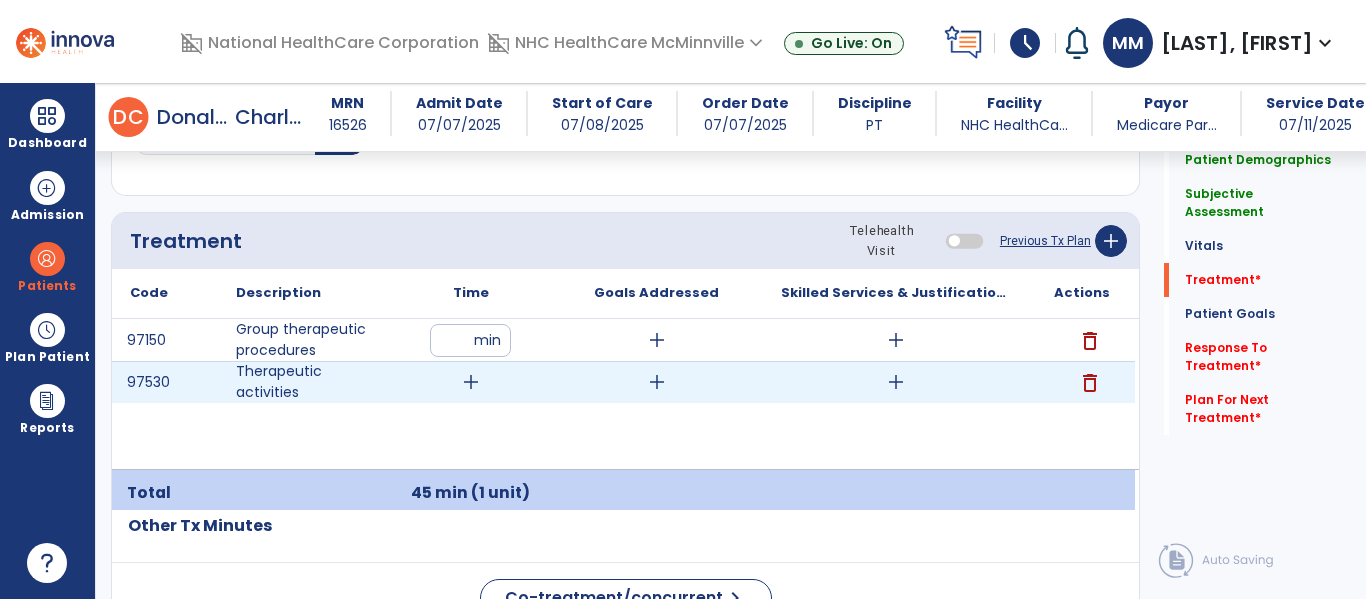 click on "add" at bounding box center [471, 382] 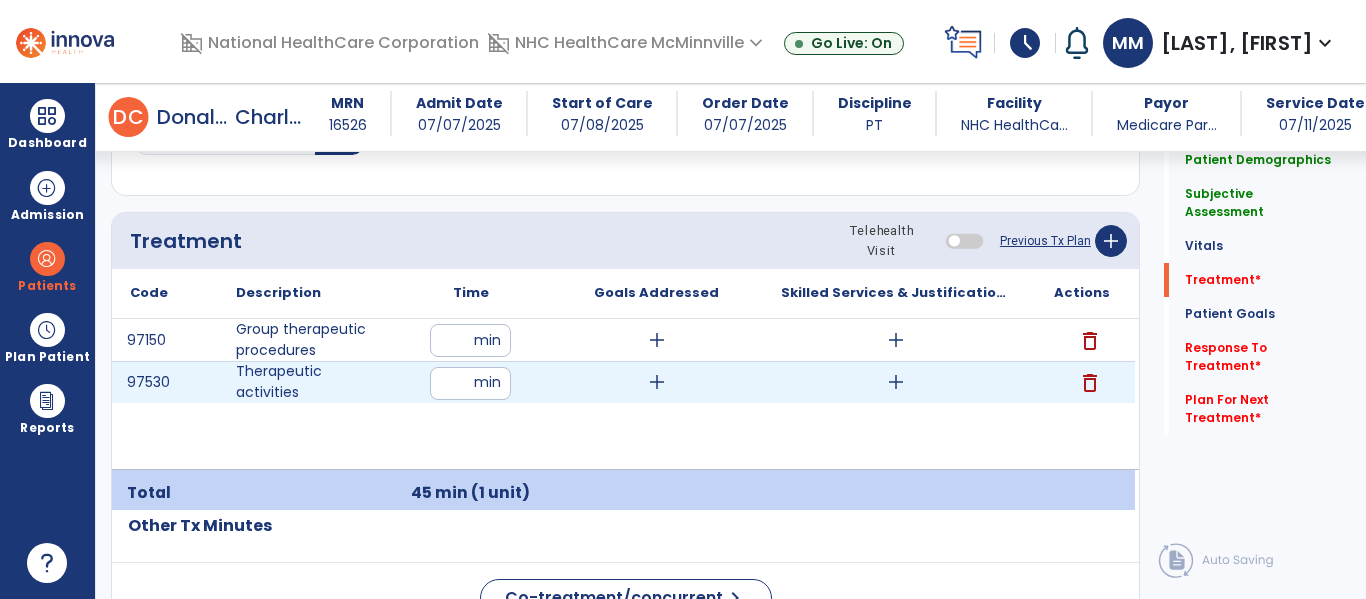 type on "**" 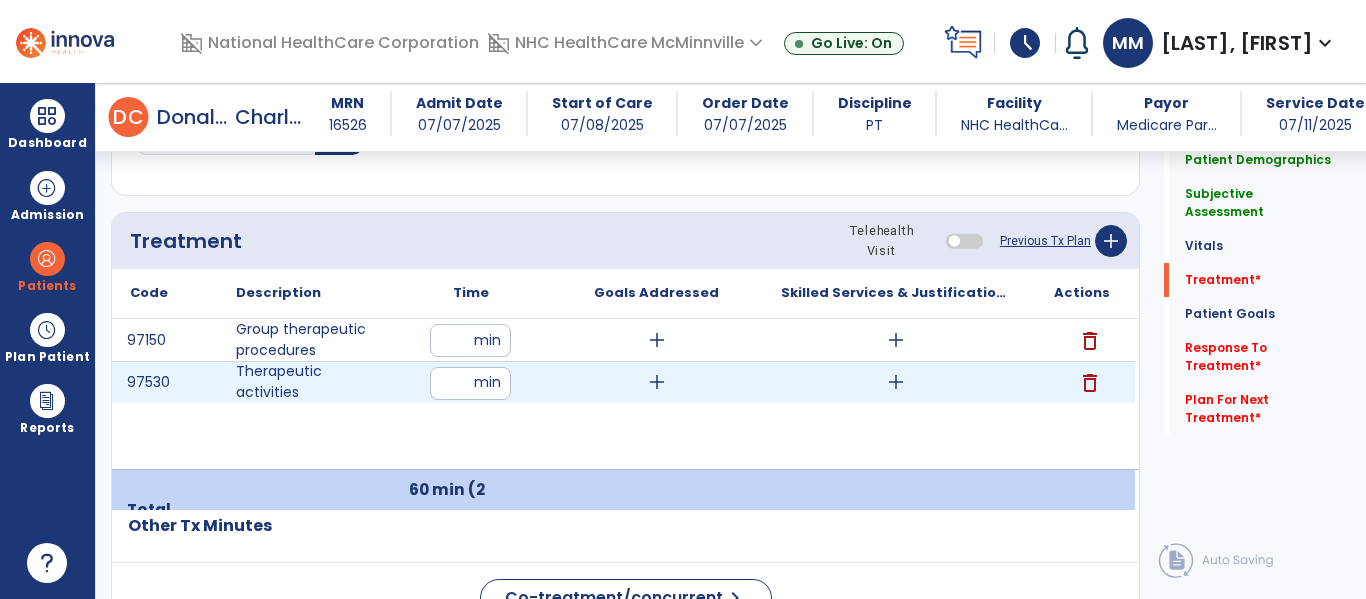 click on "add" at bounding box center [657, 382] 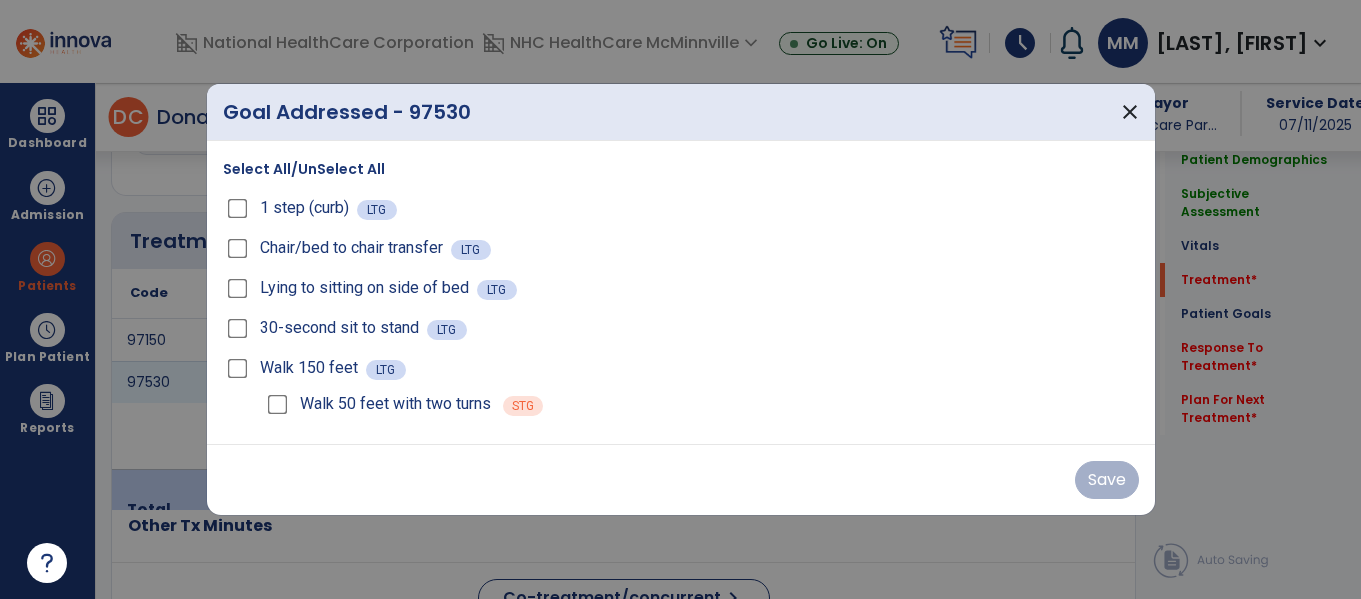scroll, scrollTop: 1597, scrollLeft: 0, axis: vertical 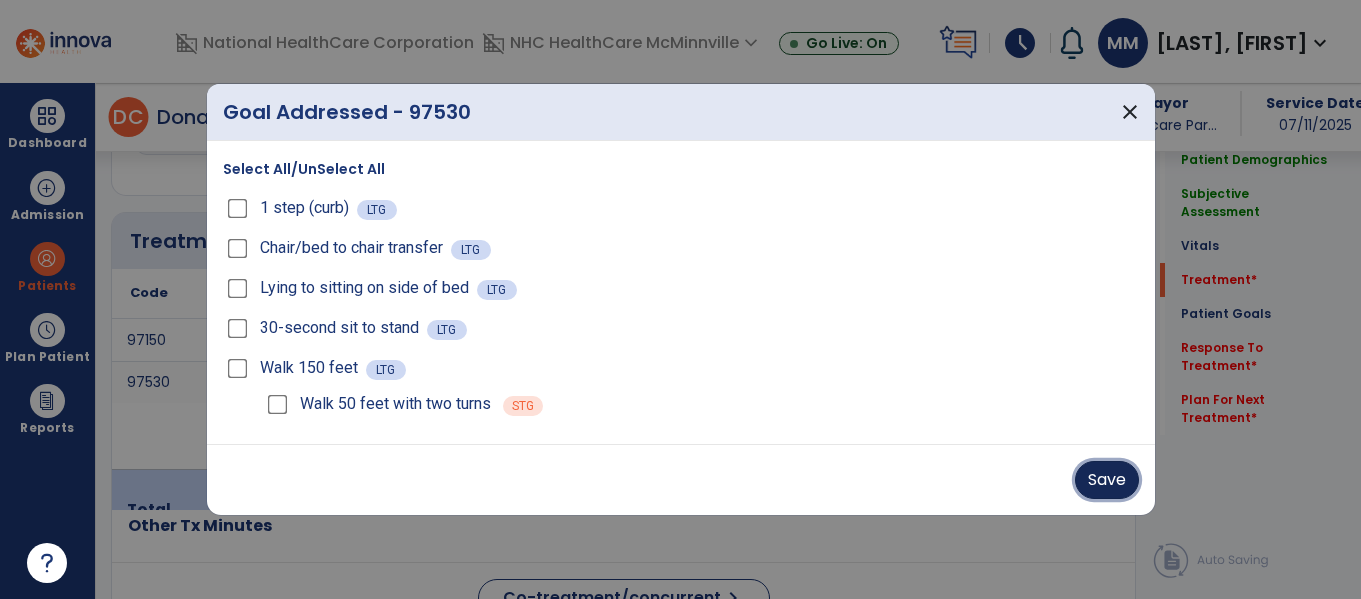 click on "Save" at bounding box center [1107, 480] 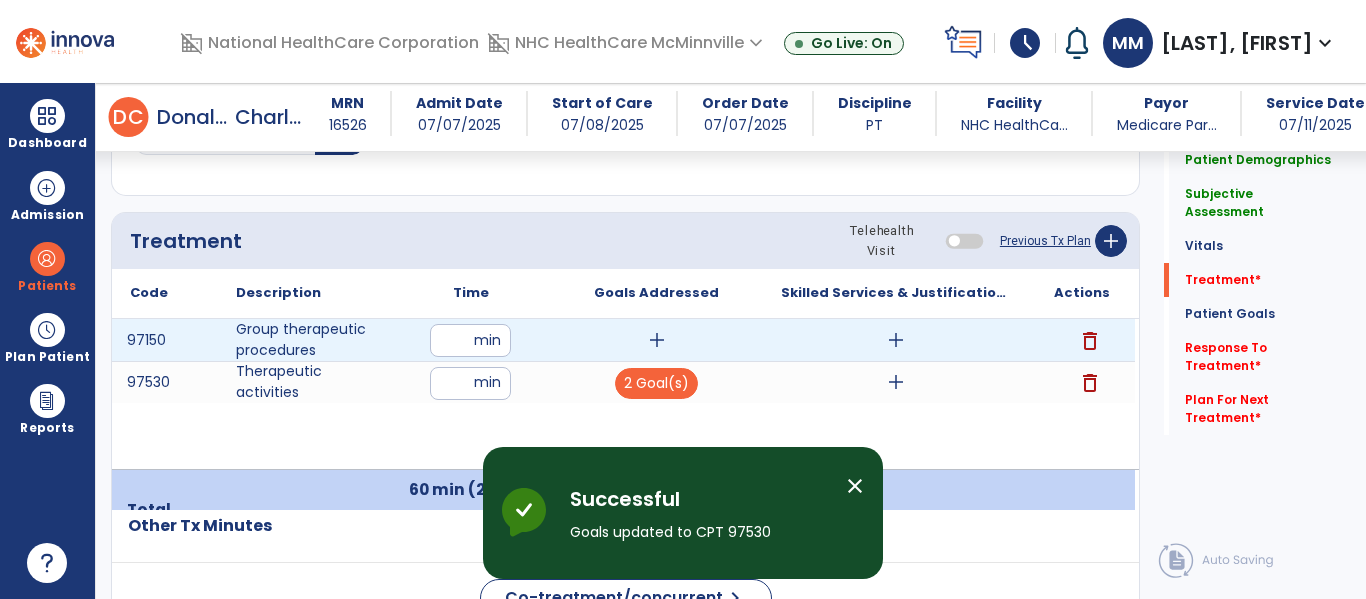 click on "add" at bounding box center (896, 340) 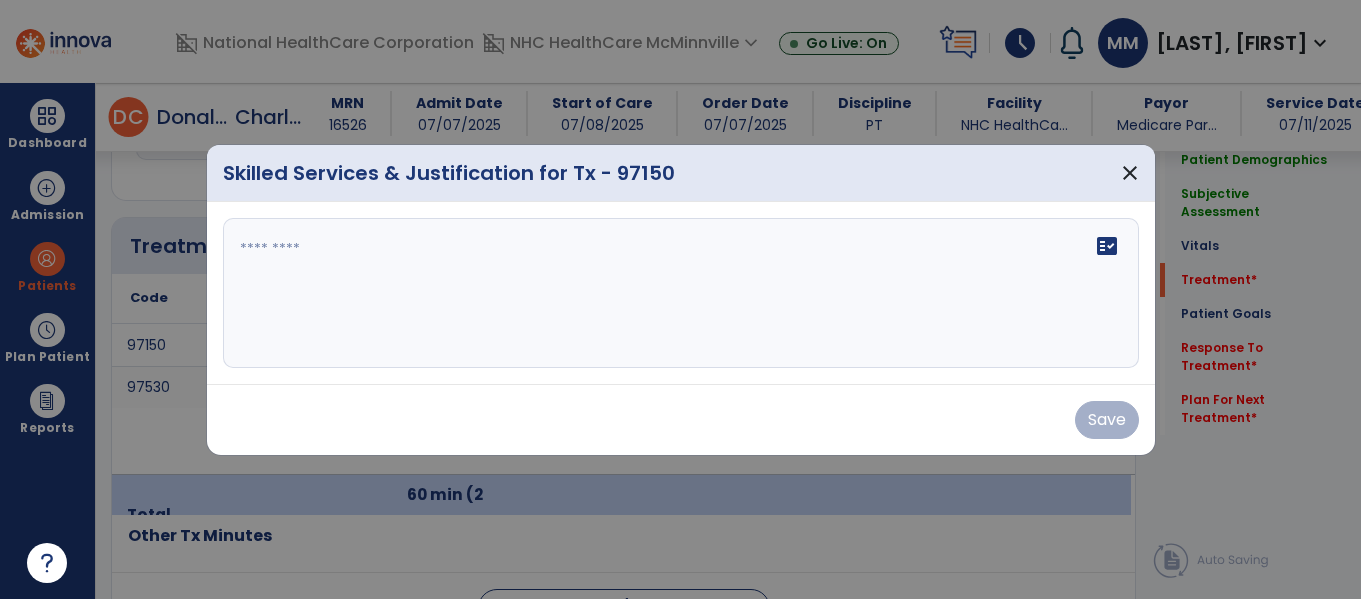 scroll, scrollTop: 1597, scrollLeft: 0, axis: vertical 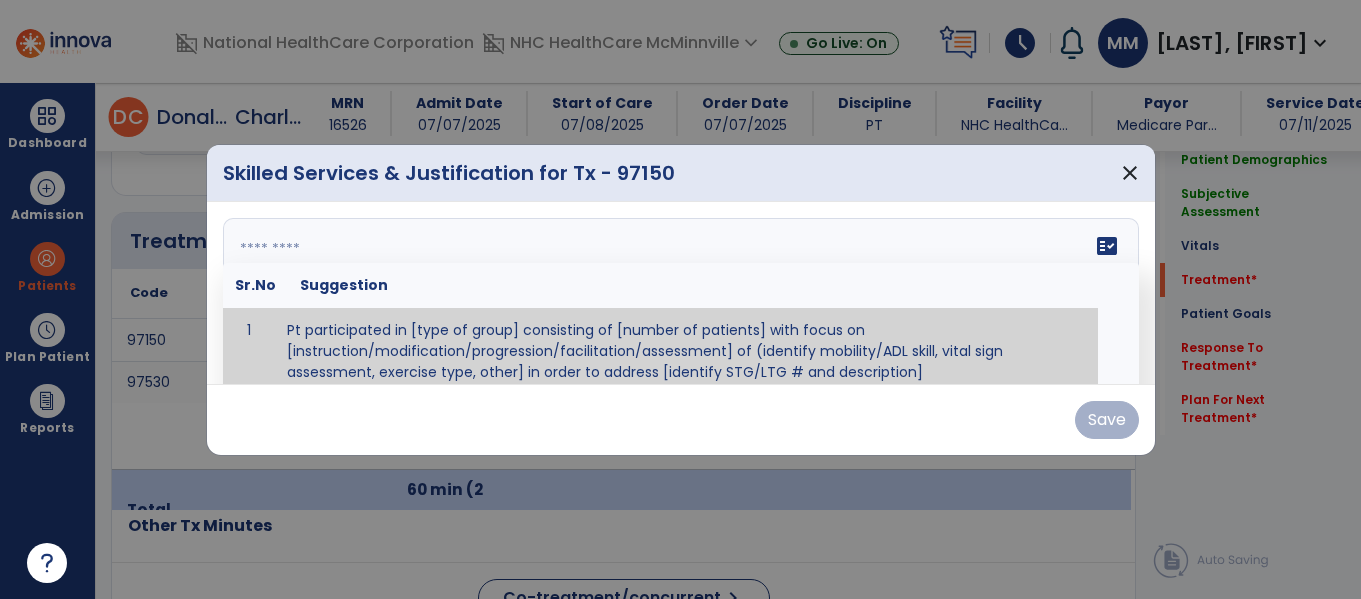 click on "fact_check  Sr.No Suggestion 1 Pt participated in [type of group] consisting of [number of patients] with focus on [instruction/modification/progression/facilitation/assessment] of (identify mobility/ADL skill, vital sign assessment, exercise type, other] in order to address [identify STG/LTG # and description]" at bounding box center (681, 293) 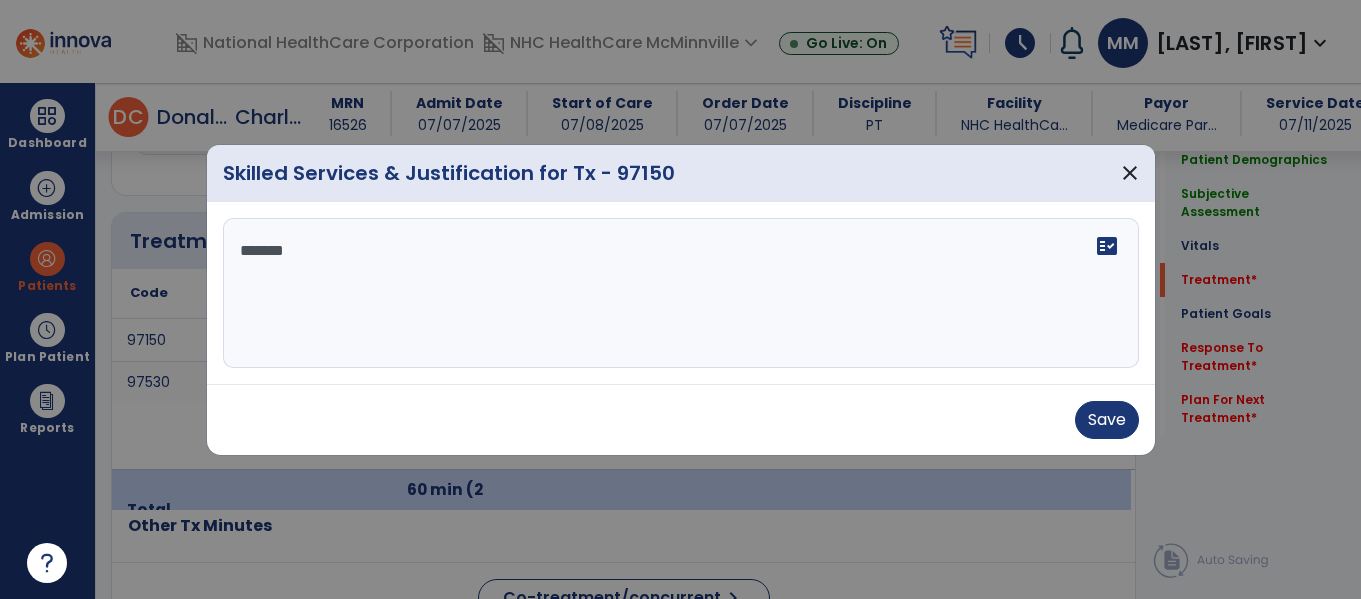 scroll, scrollTop: 0, scrollLeft: 0, axis: both 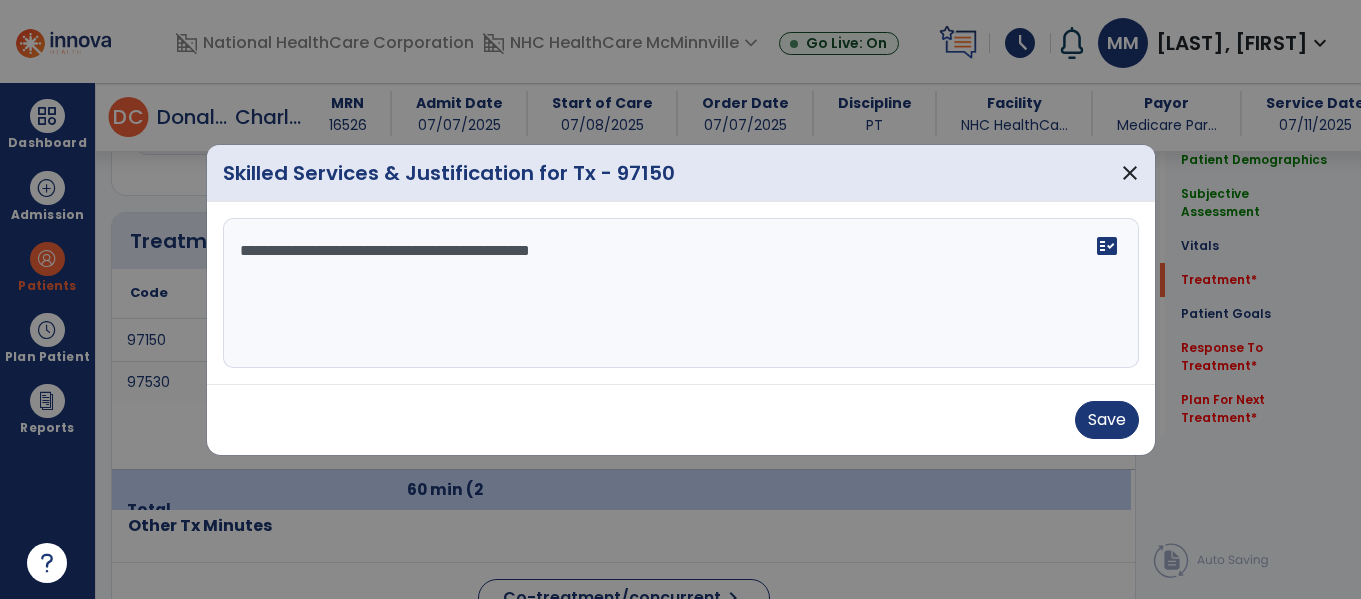 type on "**********" 